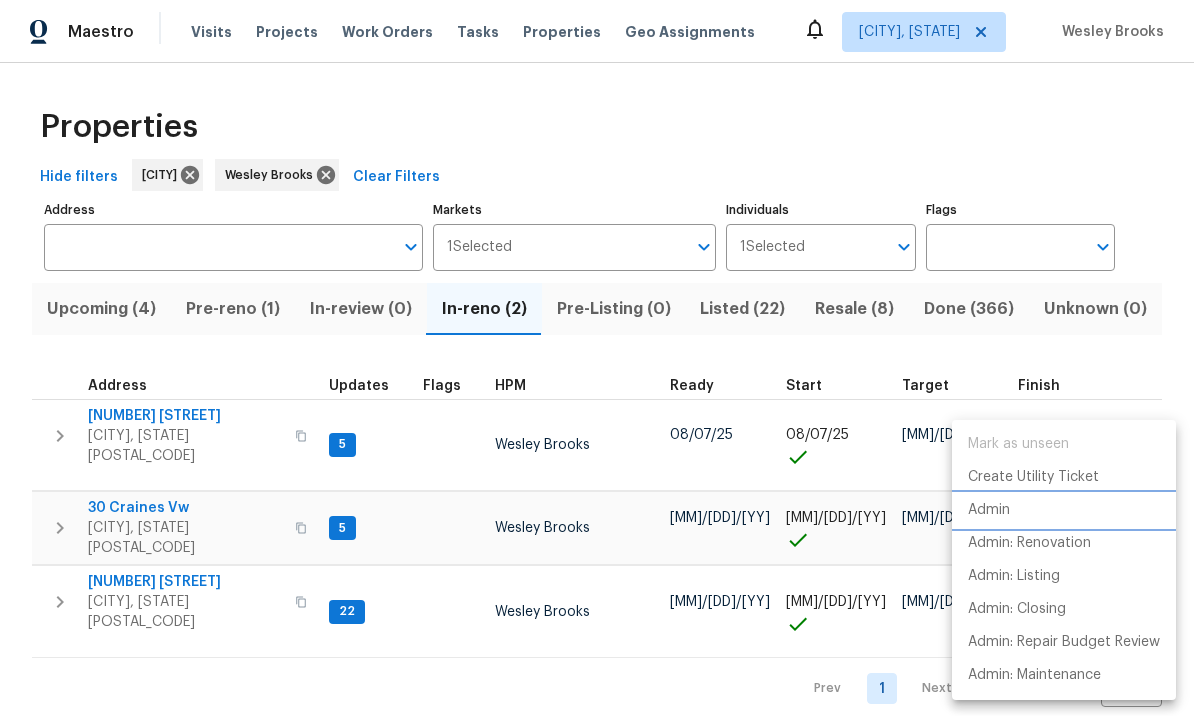 scroll, scrollTop: 0, scrollLeft: 0, axis: both 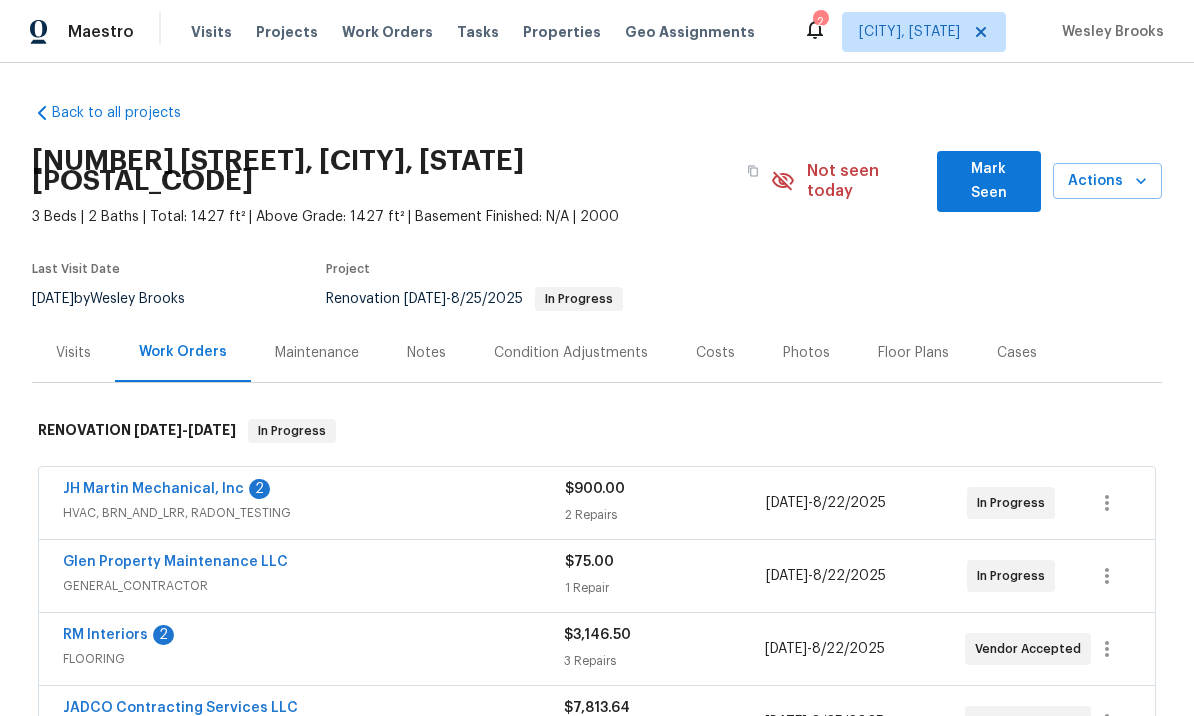 click on "Mark Seen" at bounding box center [989, 181] 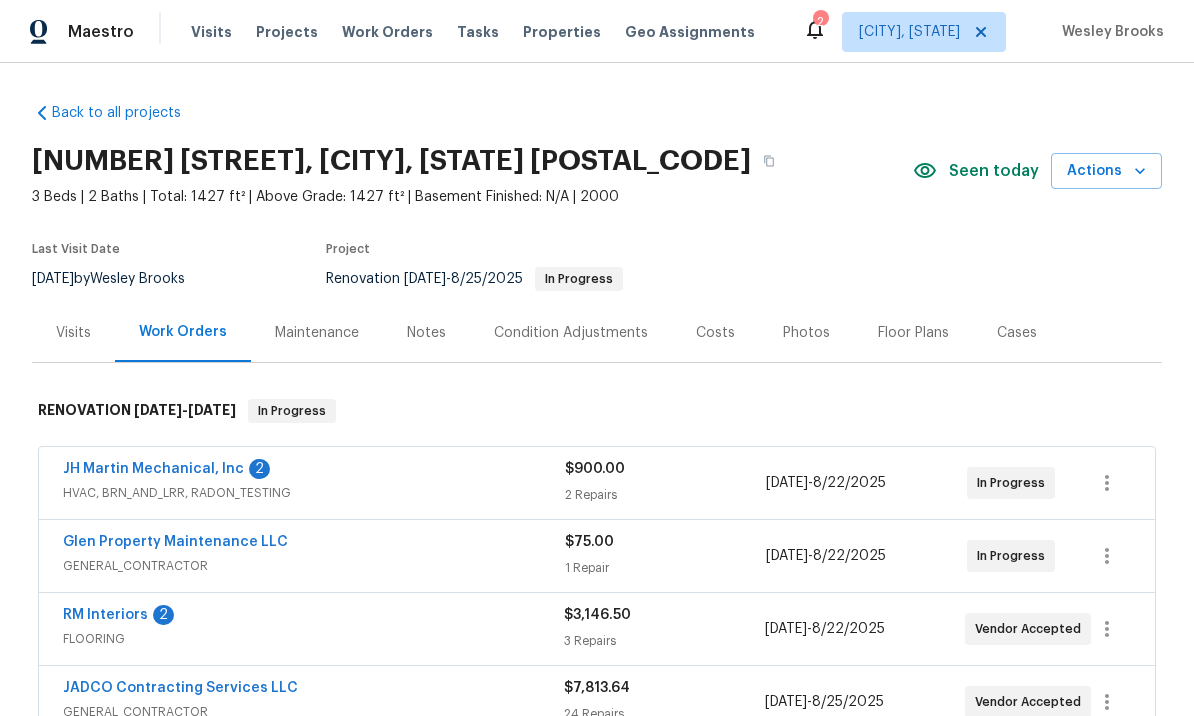 click on "JH Martin Mechanical, Inc" at bounding box center [153, 469] 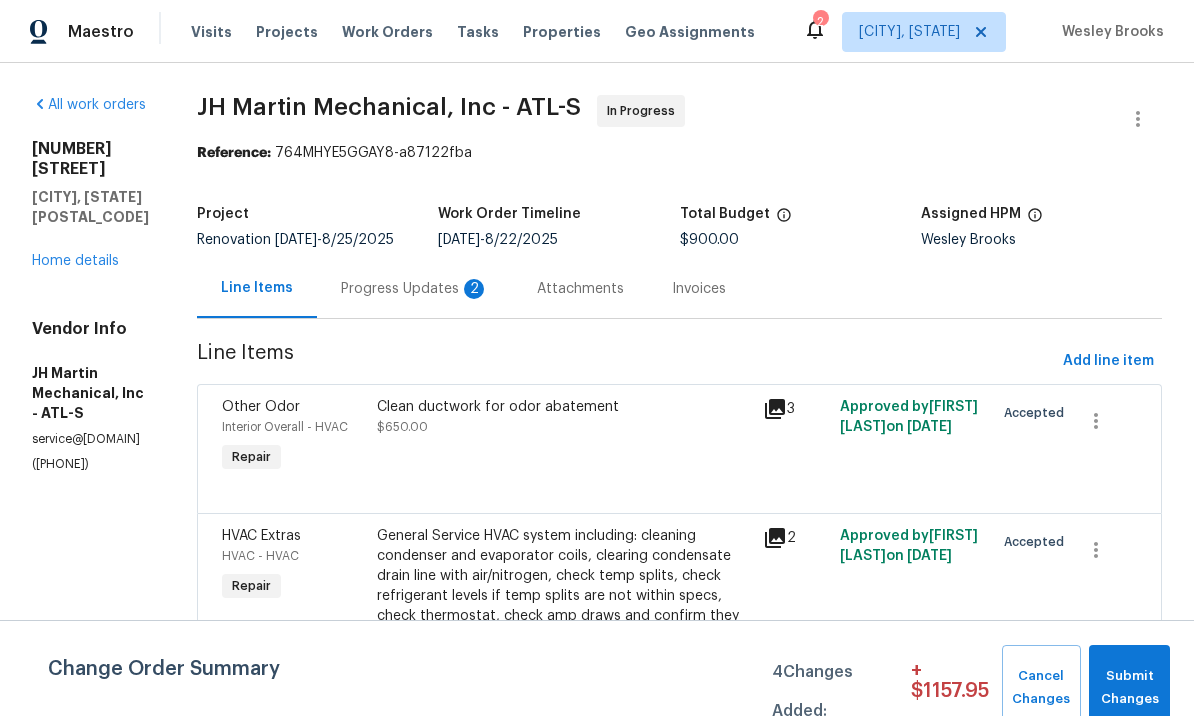 click on "Progress Updates 2" at bounding box center (415, 289) 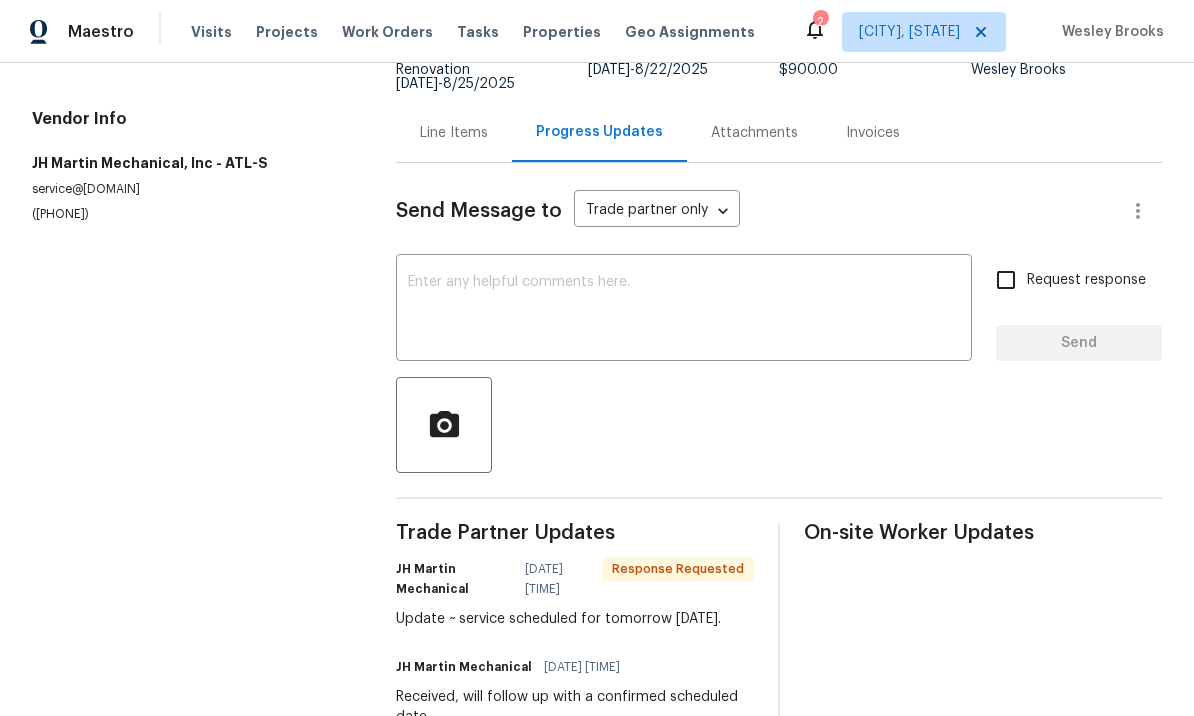 scroll, scrollTop: 169, scrollLeft: 0, axis: vertical 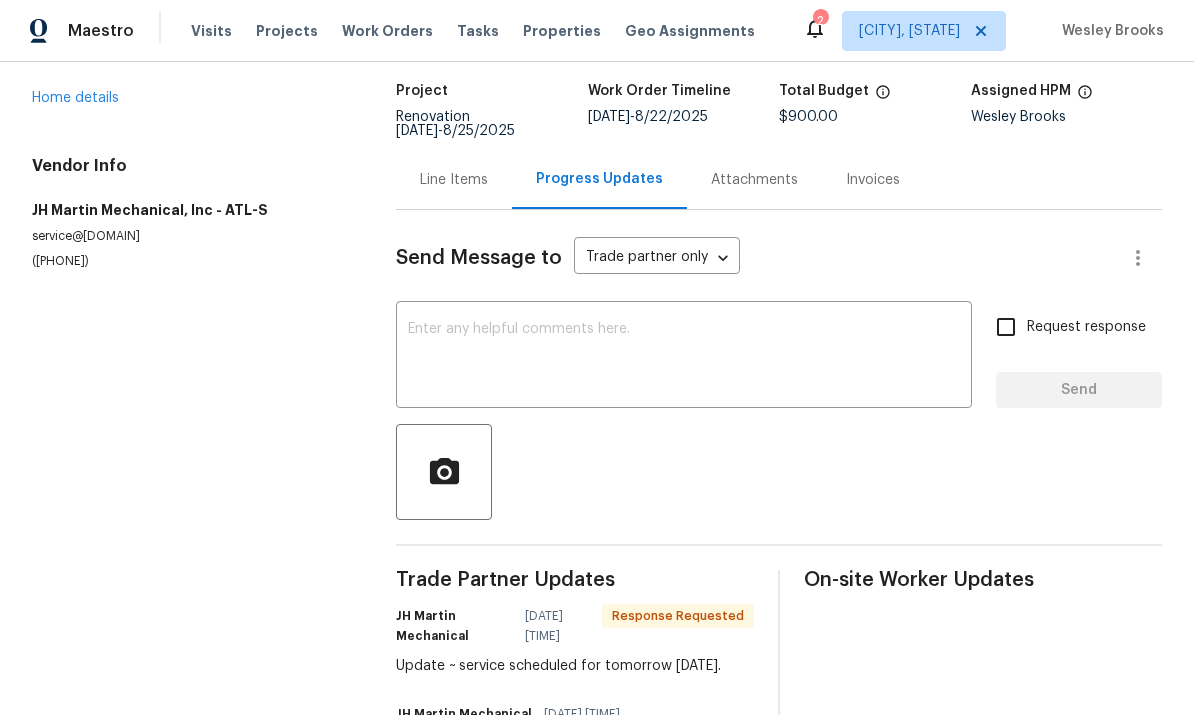 click on "Line Items" at bounding box center [454, 181] 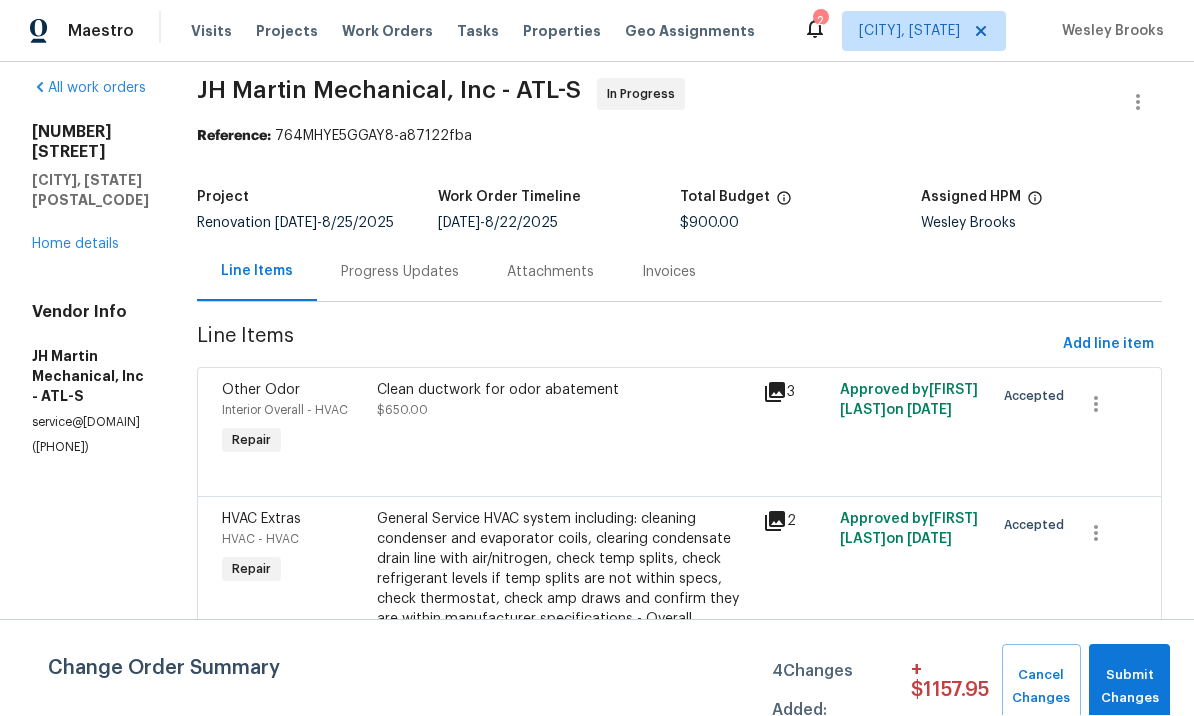 click on "Progress Updates" at bounding box center [400, 273] 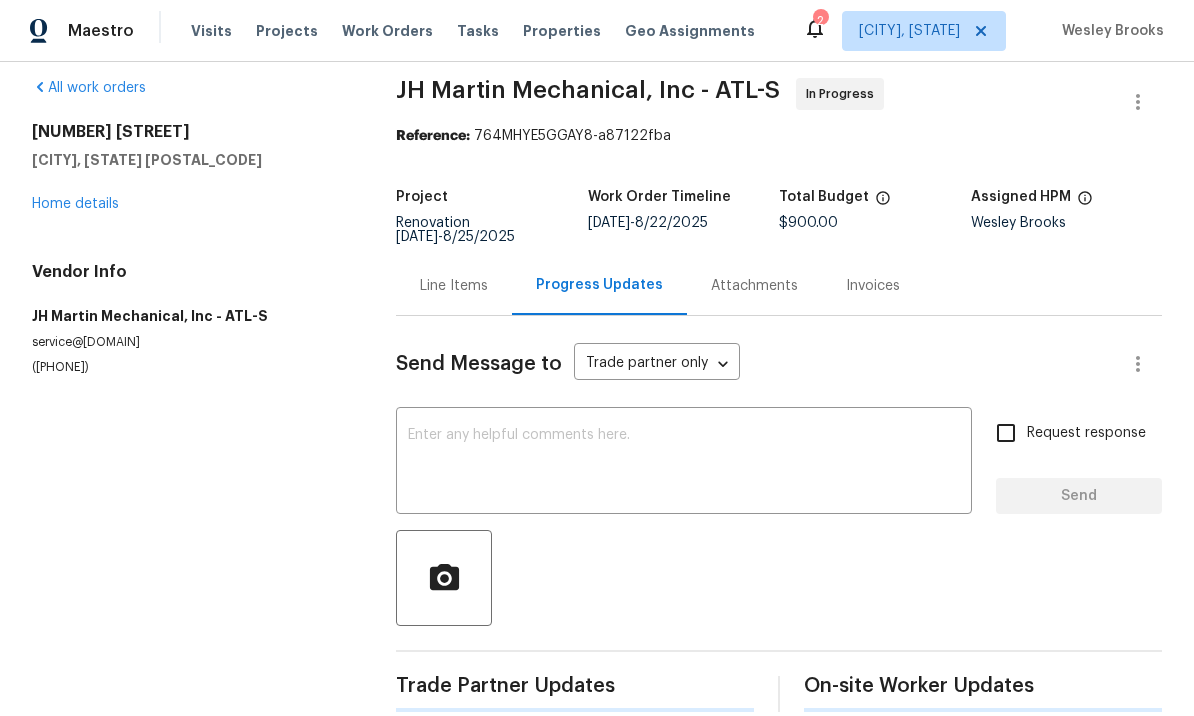 scroll, scrollTop: 46, scrollLeft: 0, axis: vertical 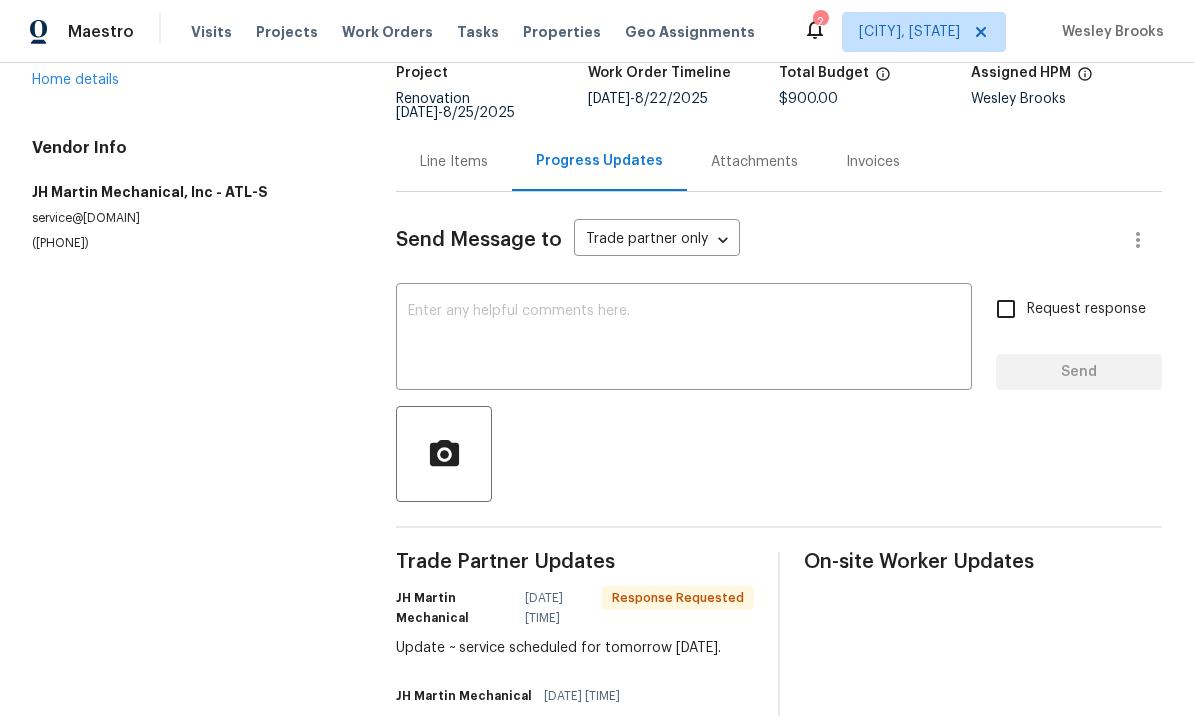 click at bounding box center (684, 339) 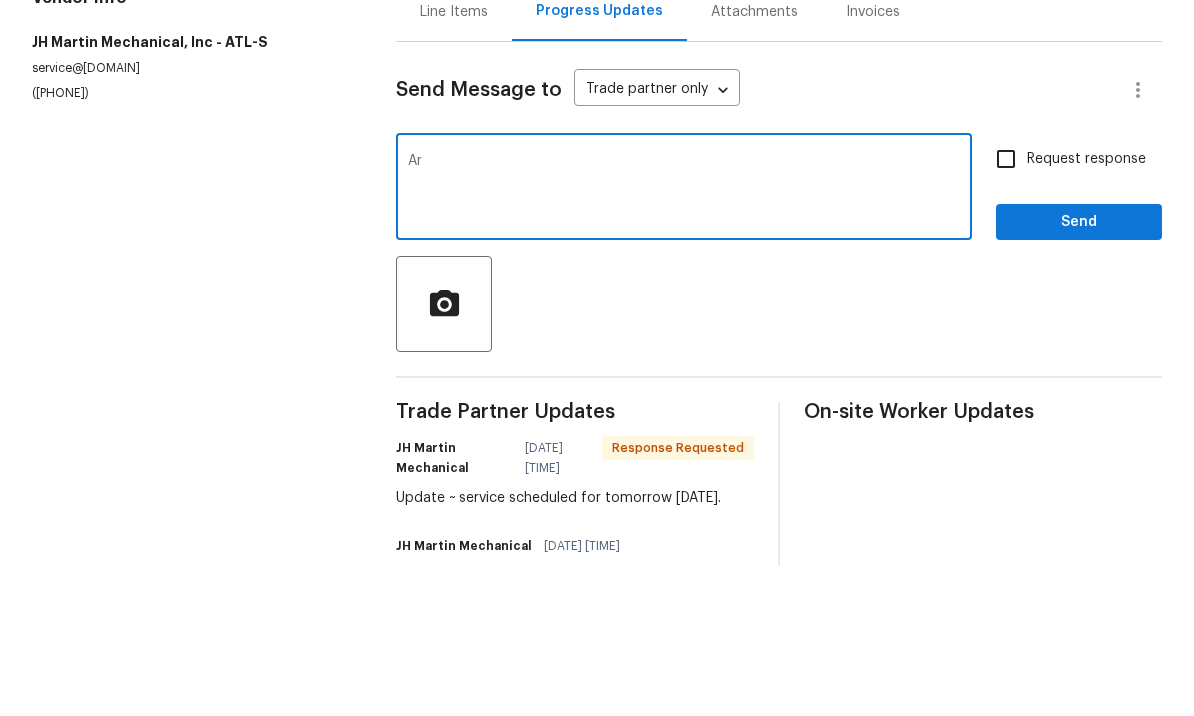 type on "A" 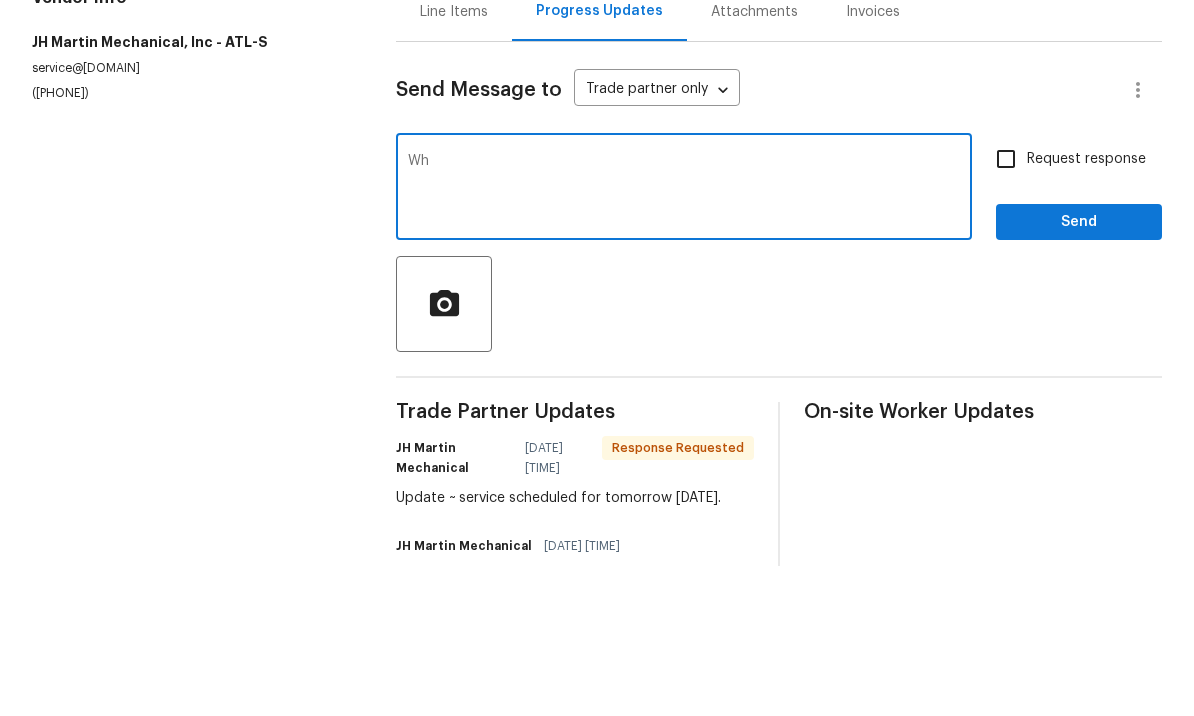 type on "W" 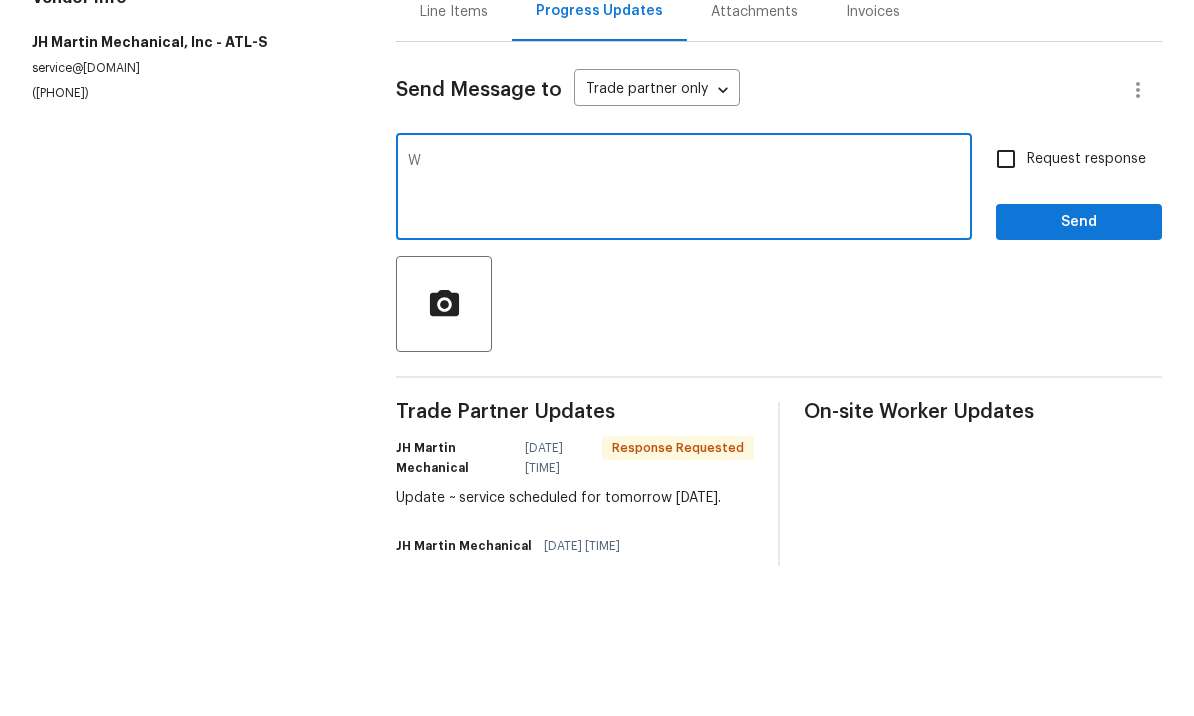 type 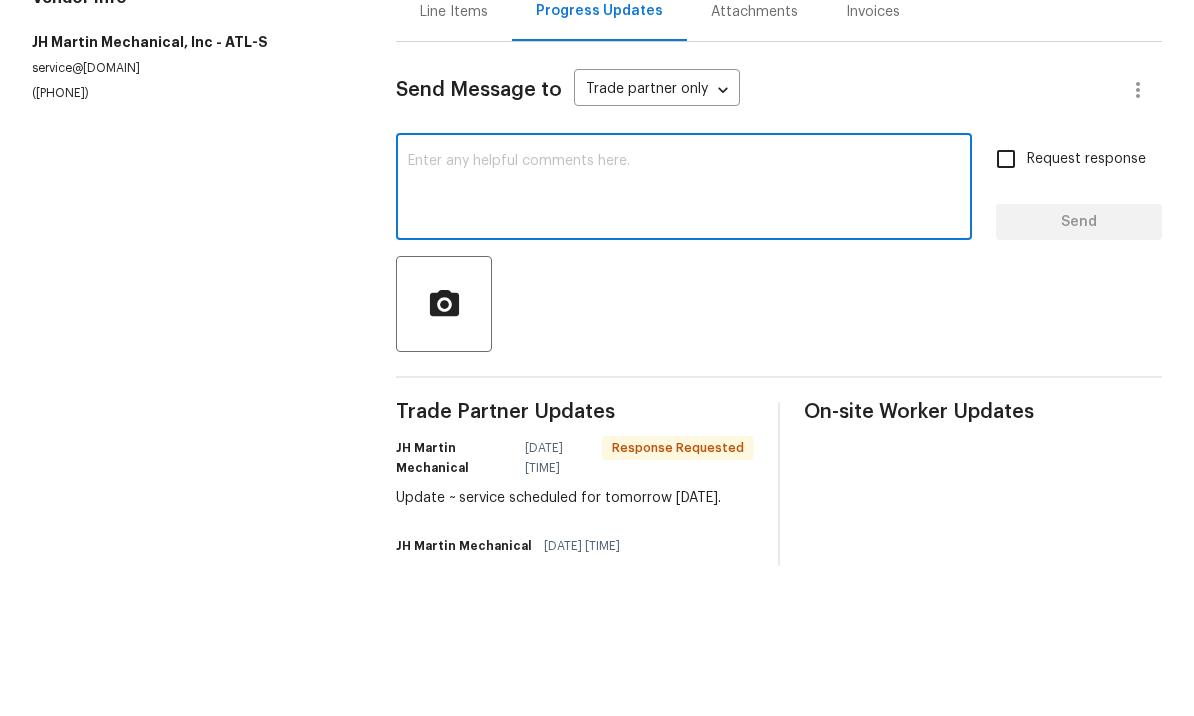 scroll, scrollTop: 69, scrollLeft: 0, axis: vertical 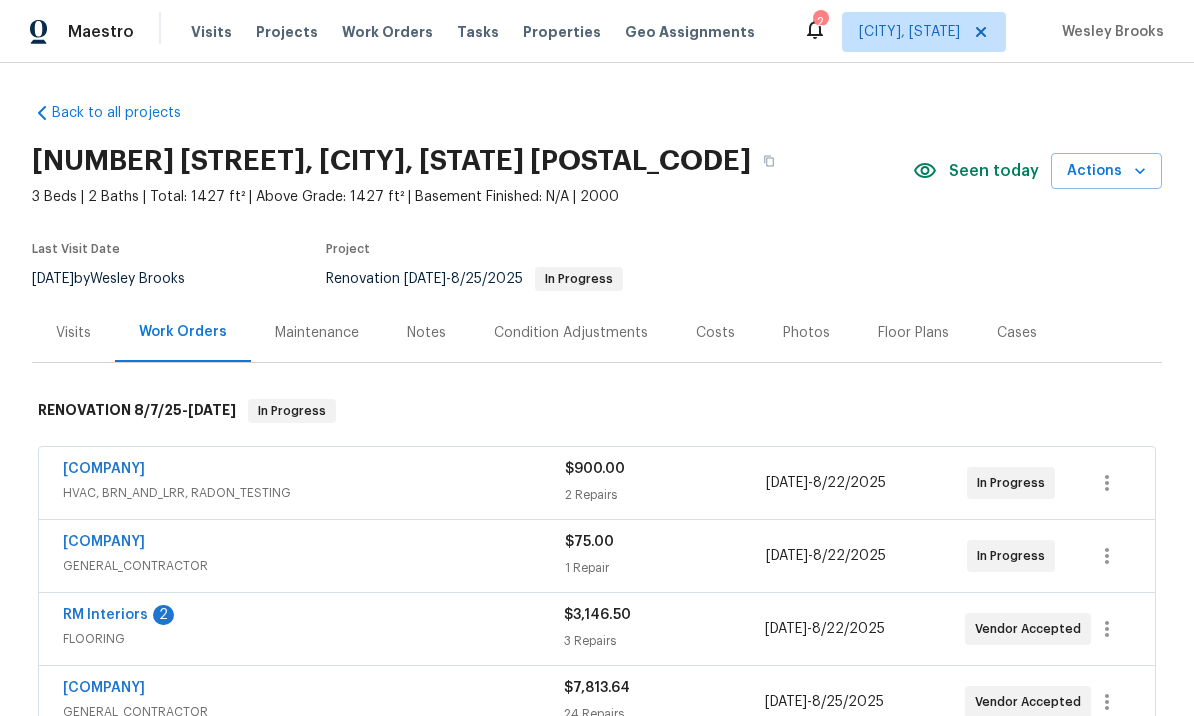 click on "Notes" at bounding box center (426, 333) 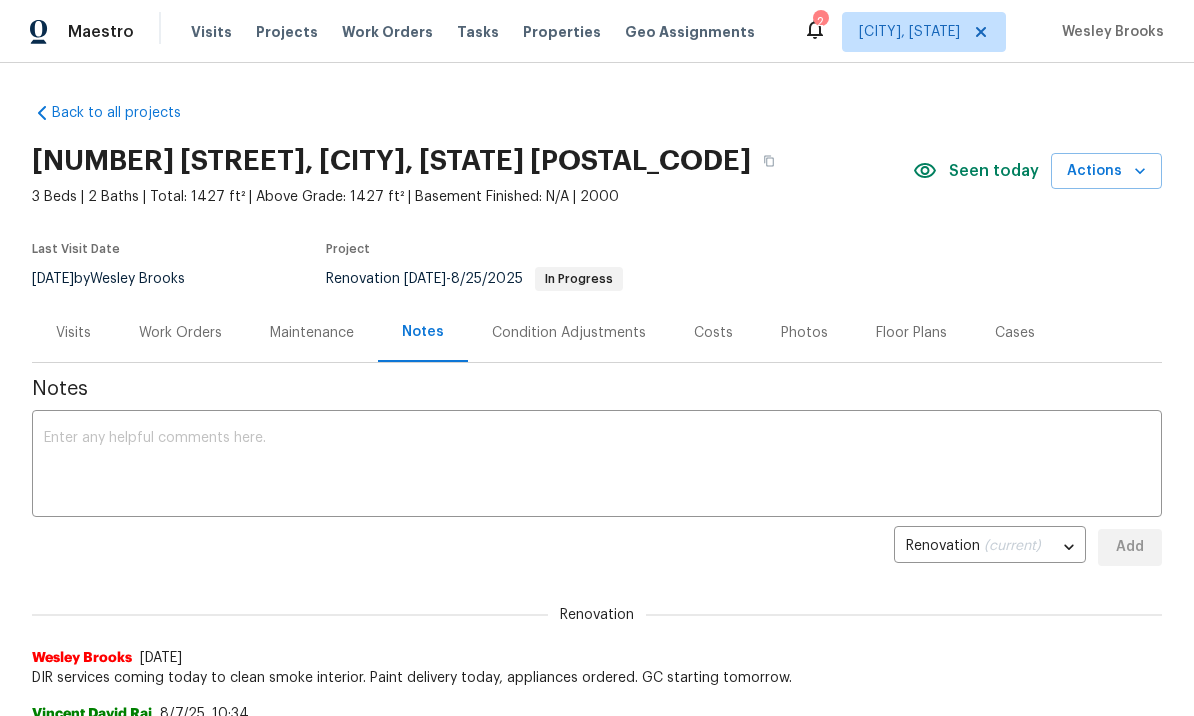 click at bounding box center (597, 466) 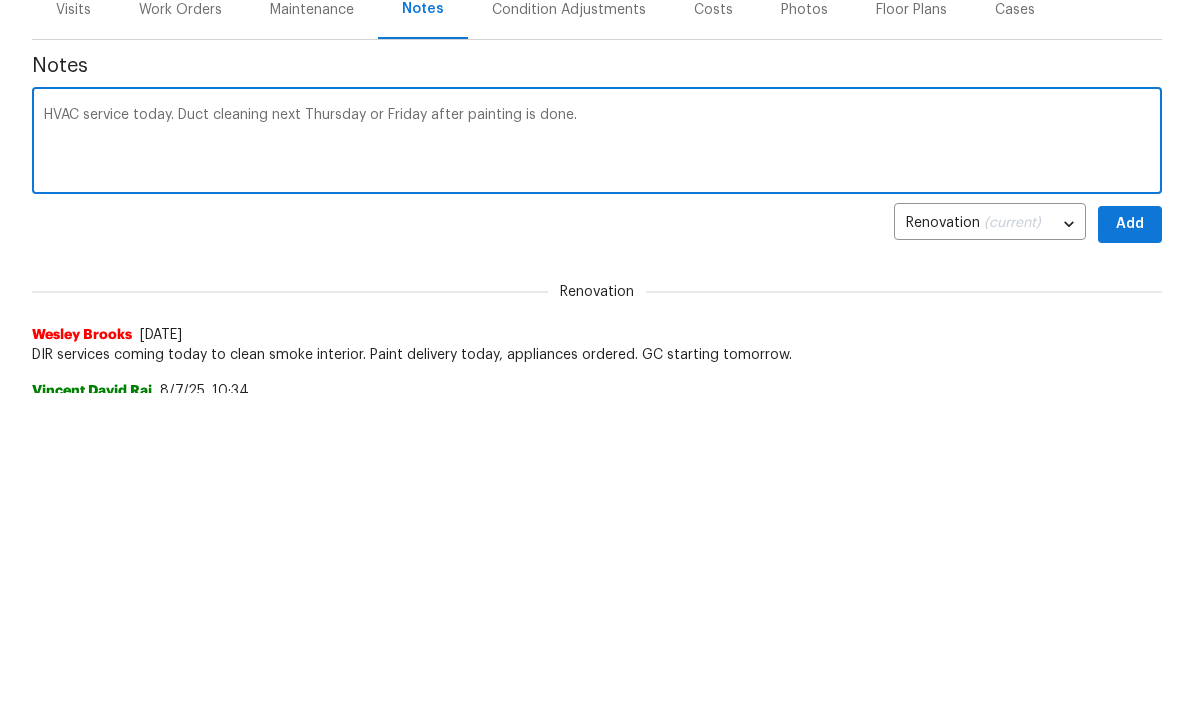 type on "HVAC service today. Duct cleaning next Thursday or Friday after painting is done." 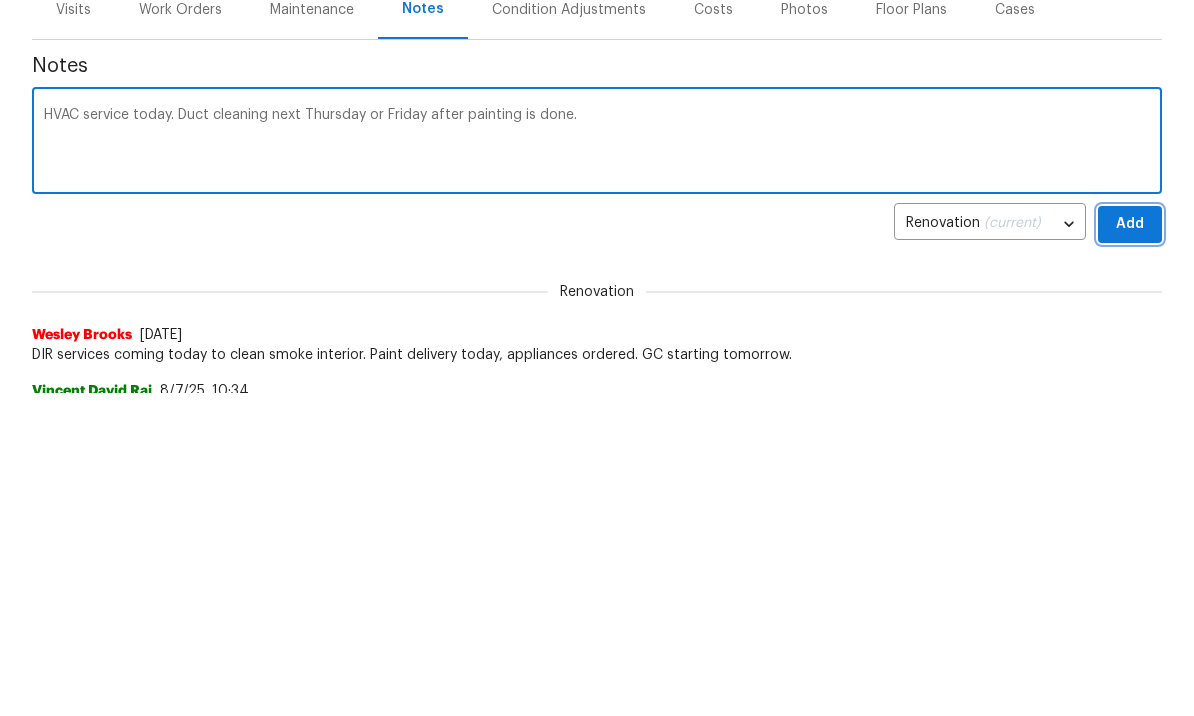 click on "Add" at bounding box center (1130, 547) 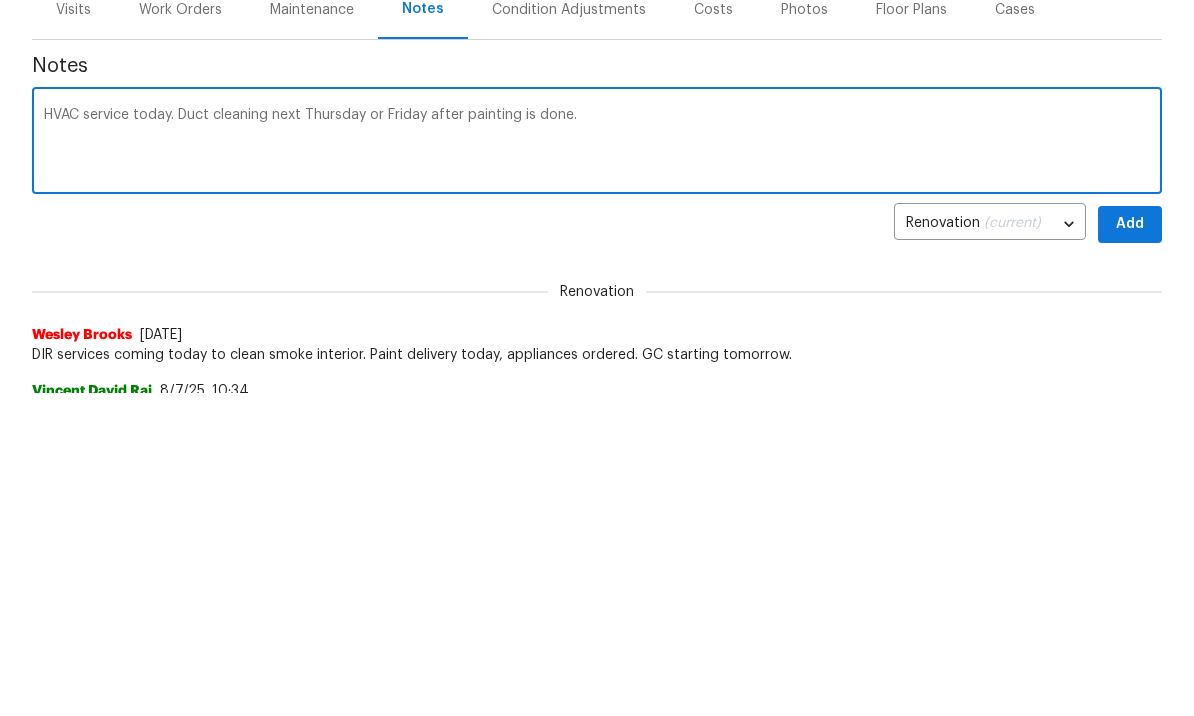 scroll, scrollTop: 323, scrollLeft: 0, axis: vertical 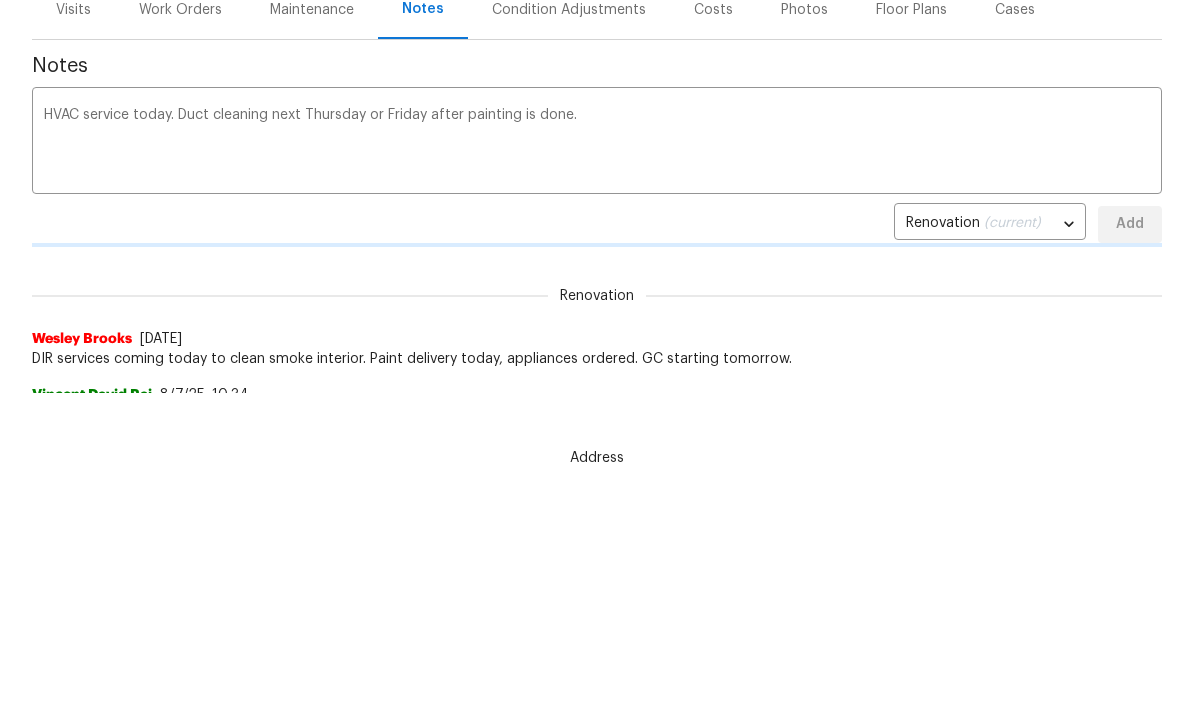 type 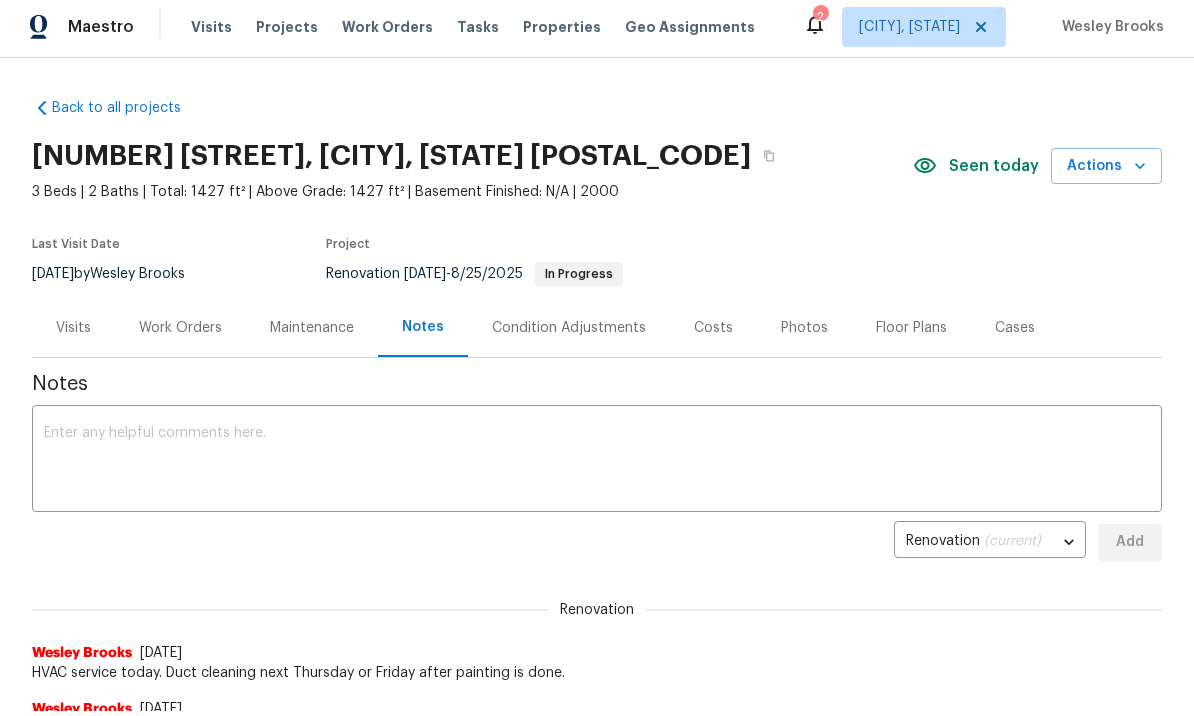 scroll, scrollTop: 5, scrollLeft: 0, axis: vertical 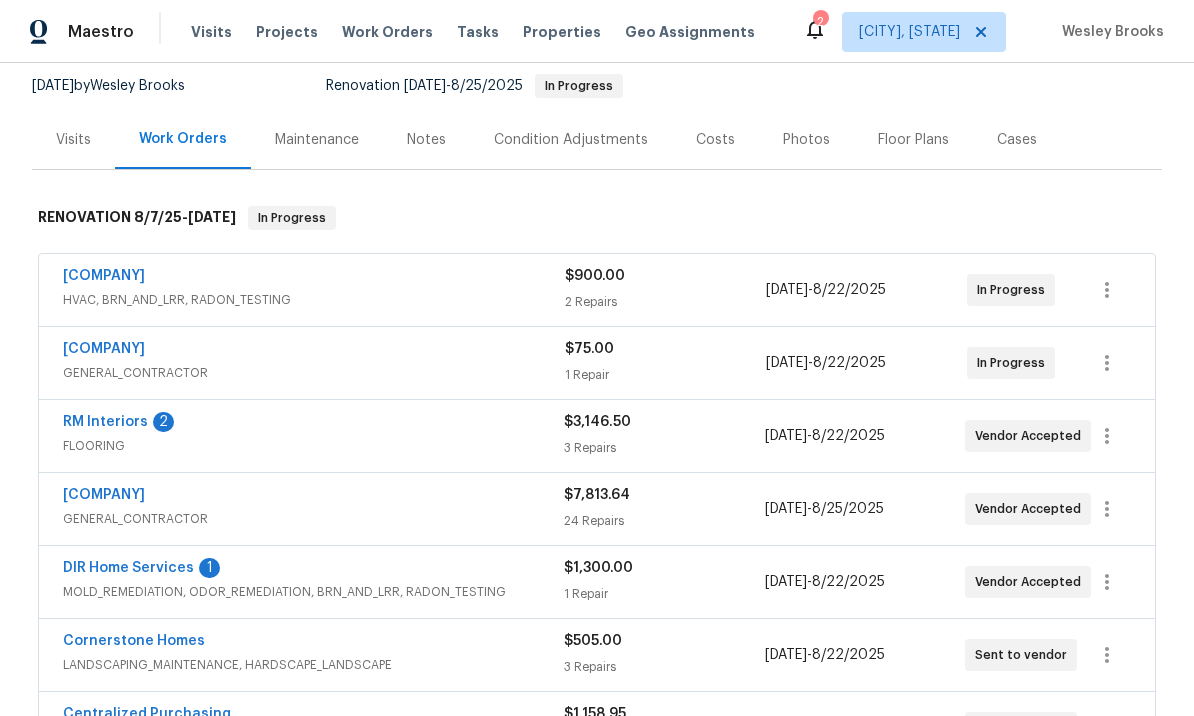 click on "RM Interiors" at bounding box center (105, 422) 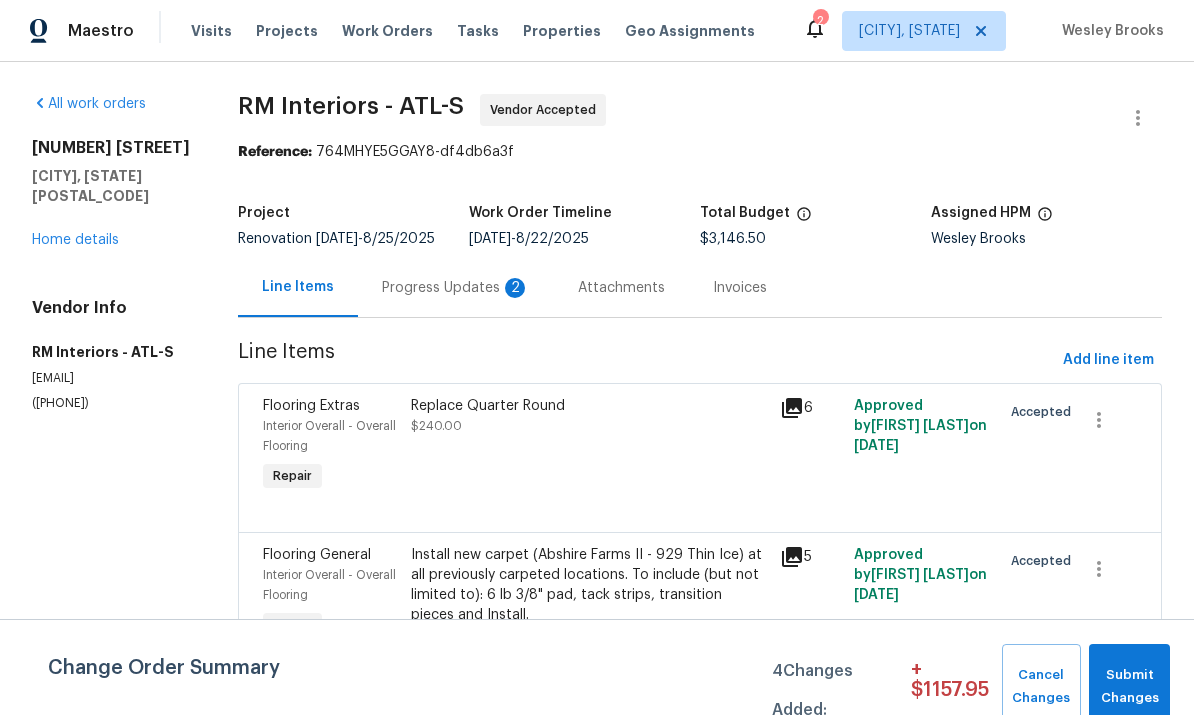 scroll, scrollTop: 1, scrollLeft: 0, axis: vertical 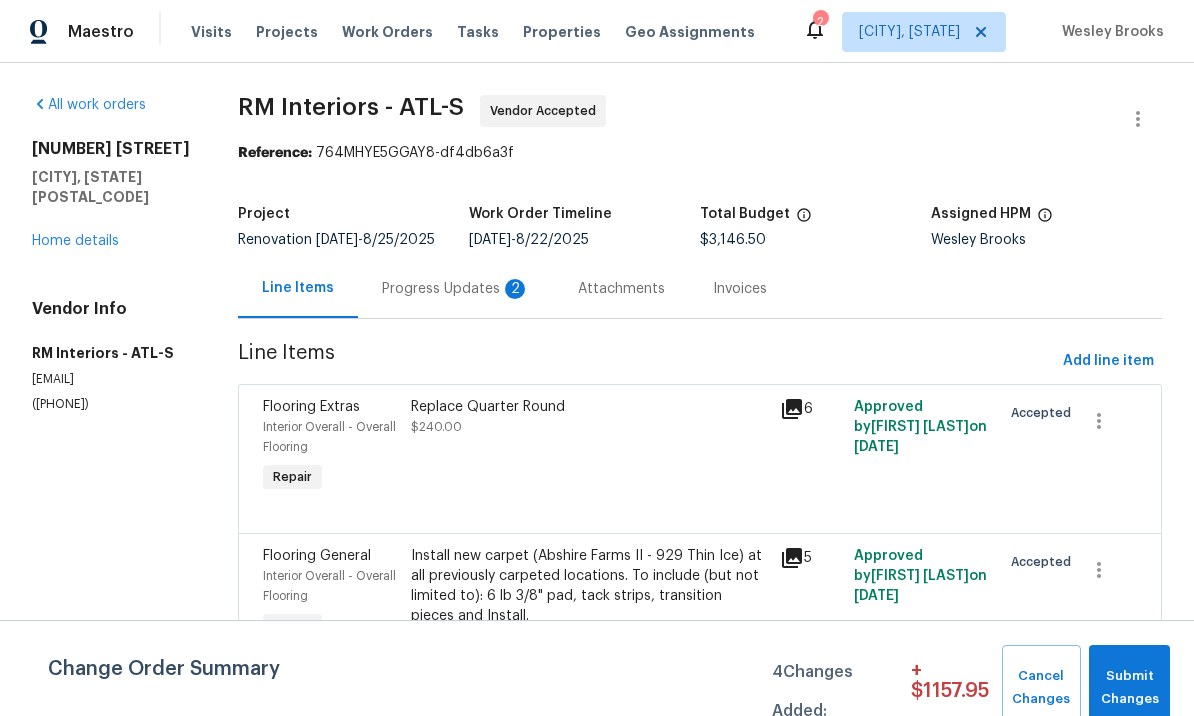 click on "Progress Updates 2" at bounding box center [456, 289] 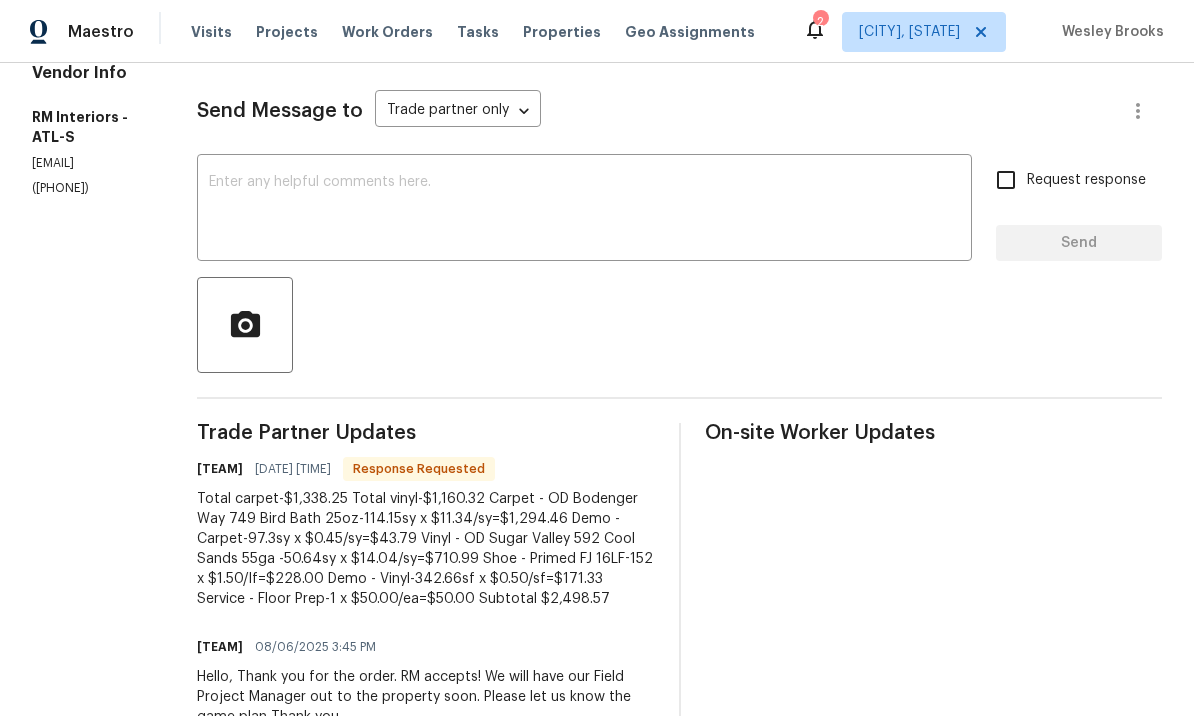 scroll, scrollTop: 255, scrollLeft: 0, axis: vertical 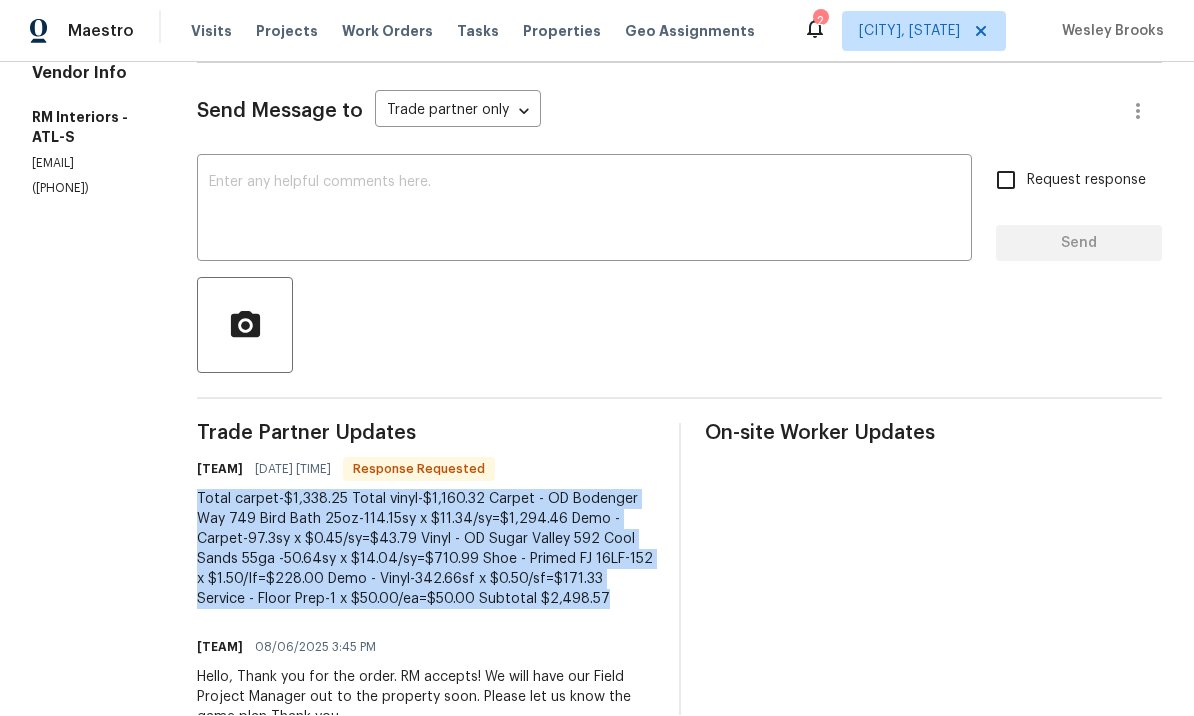 copy on "Total carpet-$1,338.25
Total vinyl-$1,160.32
Carpet - OD Bodenger Way 749 Bird Bath 25oz-114.15sy x $11.34/sy=$1,294.46
Demo - Carpet-97.3sy x $0.45/sy=$43.79
Vinyl - OD Sugar Valley 592 Cool Sands 55ga	-50.64sy x $14.04/sy=$710.99
Shoe - Primed FJ 16LF-152 x $1.50/lf=$228.00
Demo - Vinyl-342.66sf x $0.50/sf=$171.33
Service - Floor Prep-1	x $50.00/ea=$50.00
Subtotal	$2,498.57" 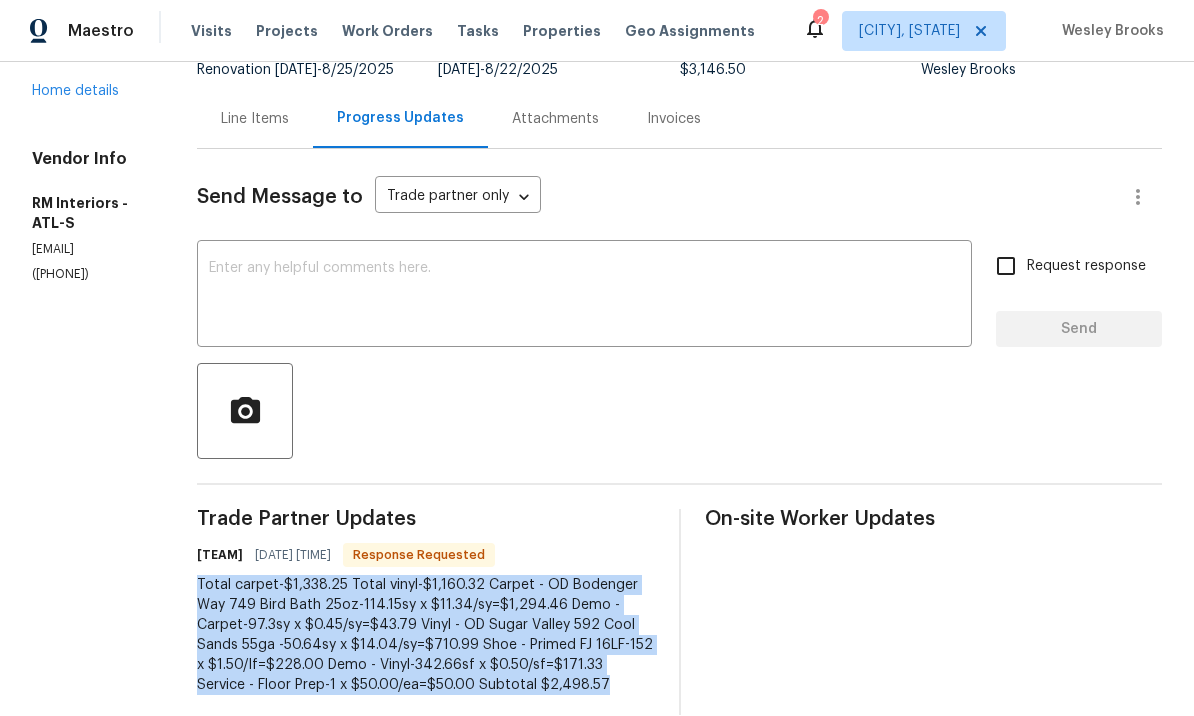 scroll, scrollTop: 162, scrollLeft: 0, axis: vertical 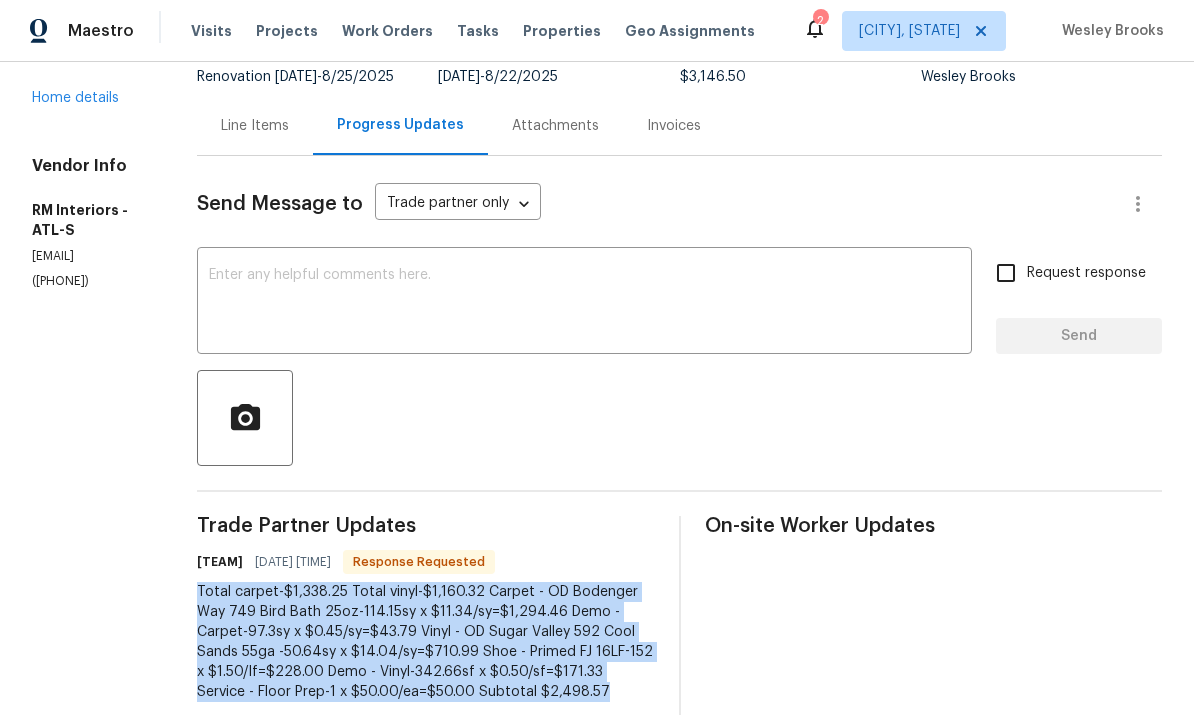click on "Line Items" at bounding box center (255, 127) 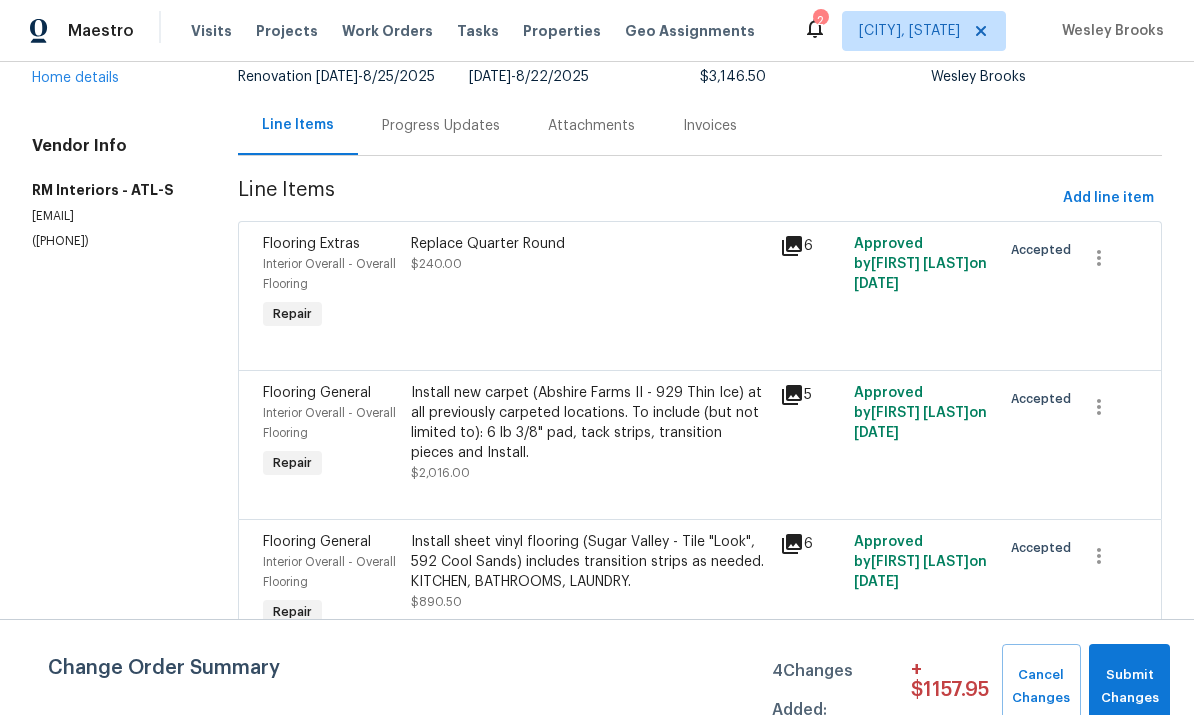 scroll, scrollTop: 109, scrollLeft: 0, axis: vertical 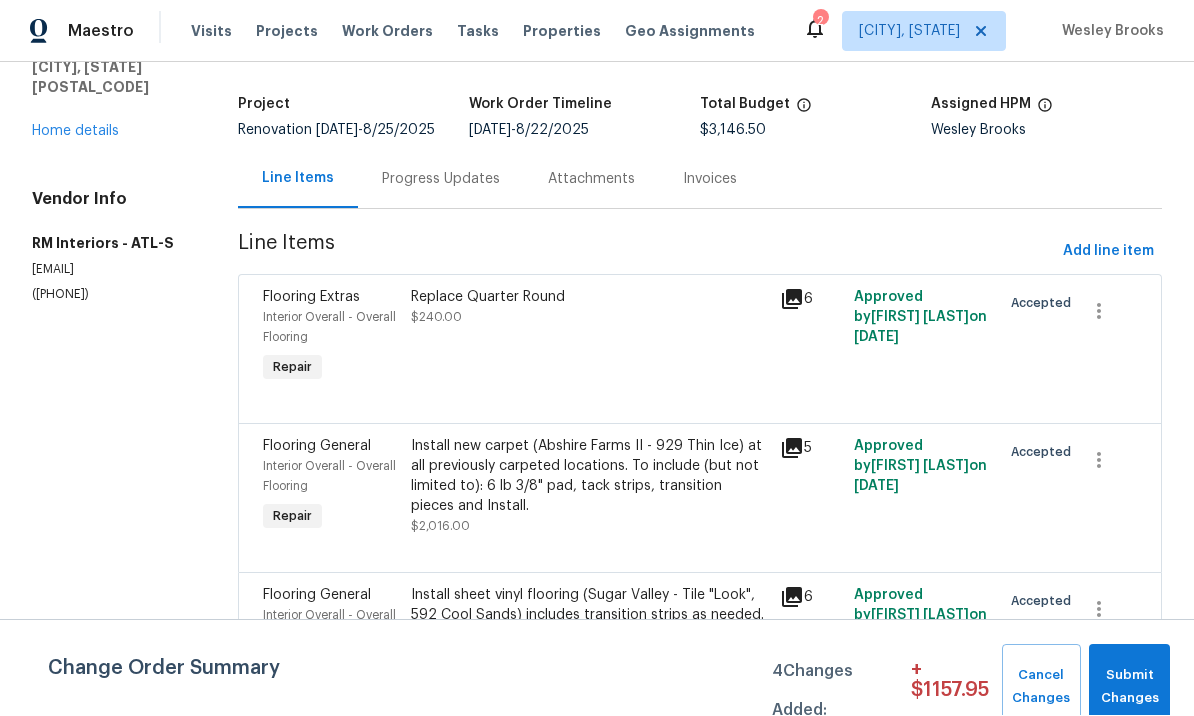 click on "Install new carpet (Abshire Farms II - 929 Thin Ice) at all previously carpeted locations. To include (but not limited to): 6 lb 3/8" pad, tack strips, transition pieces and Install." at bounding box center (589, 477) 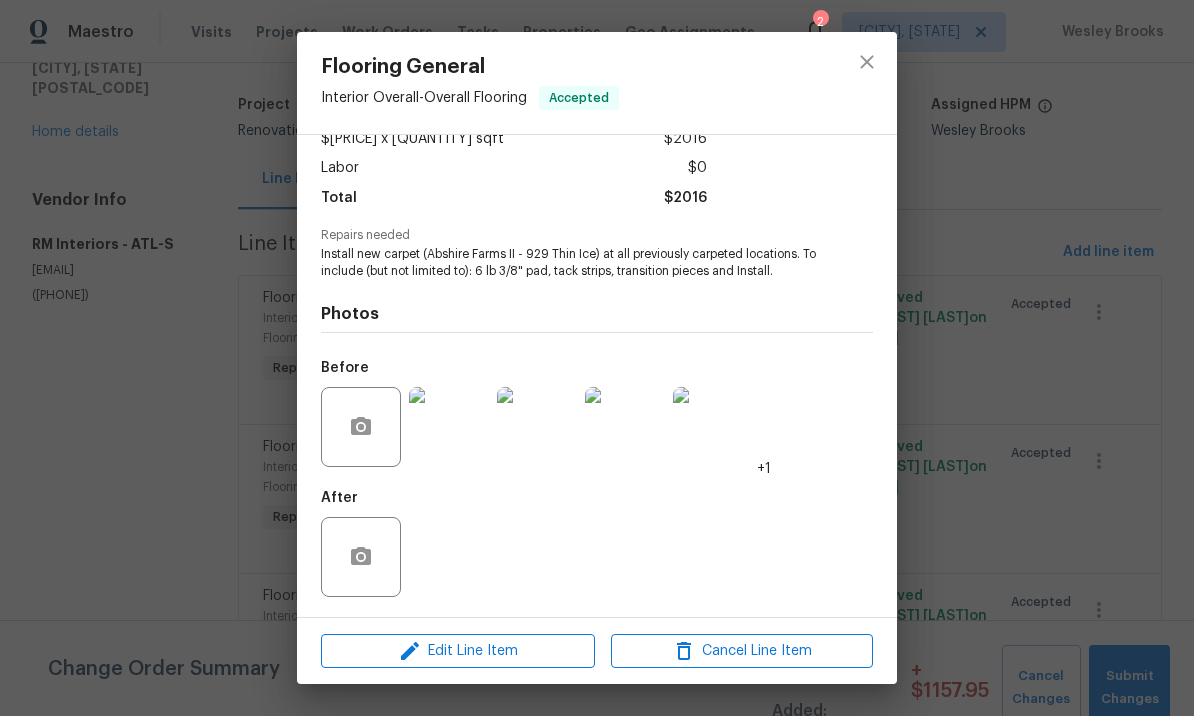 scroll, scrollTop: 126, scrollLeft: 0, axis: vertical 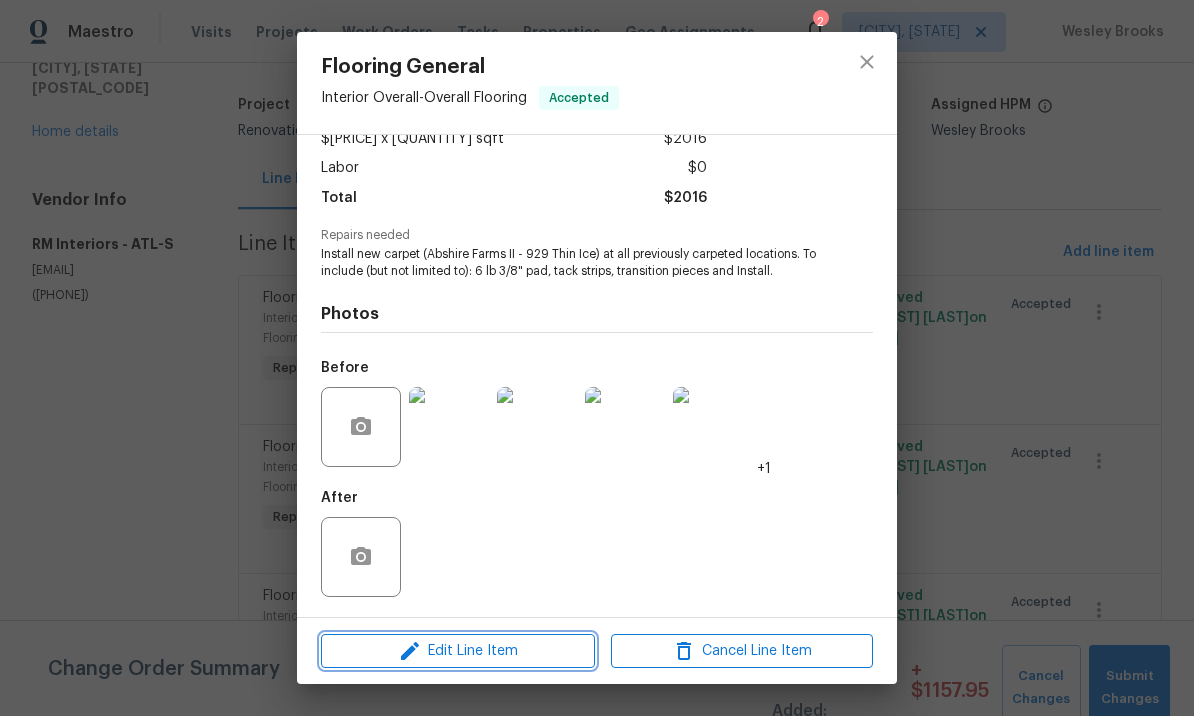 click on "Edit Line Item" at bounding box center [458, 651] 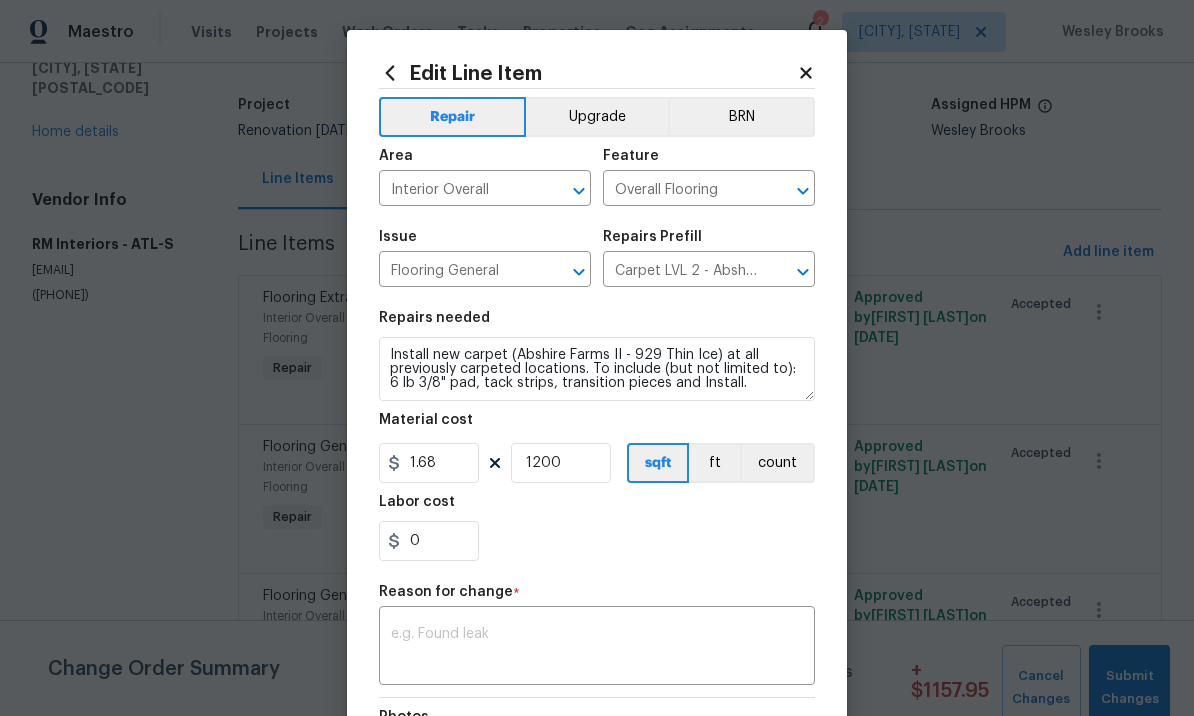 click at bounding box center (597, 648) 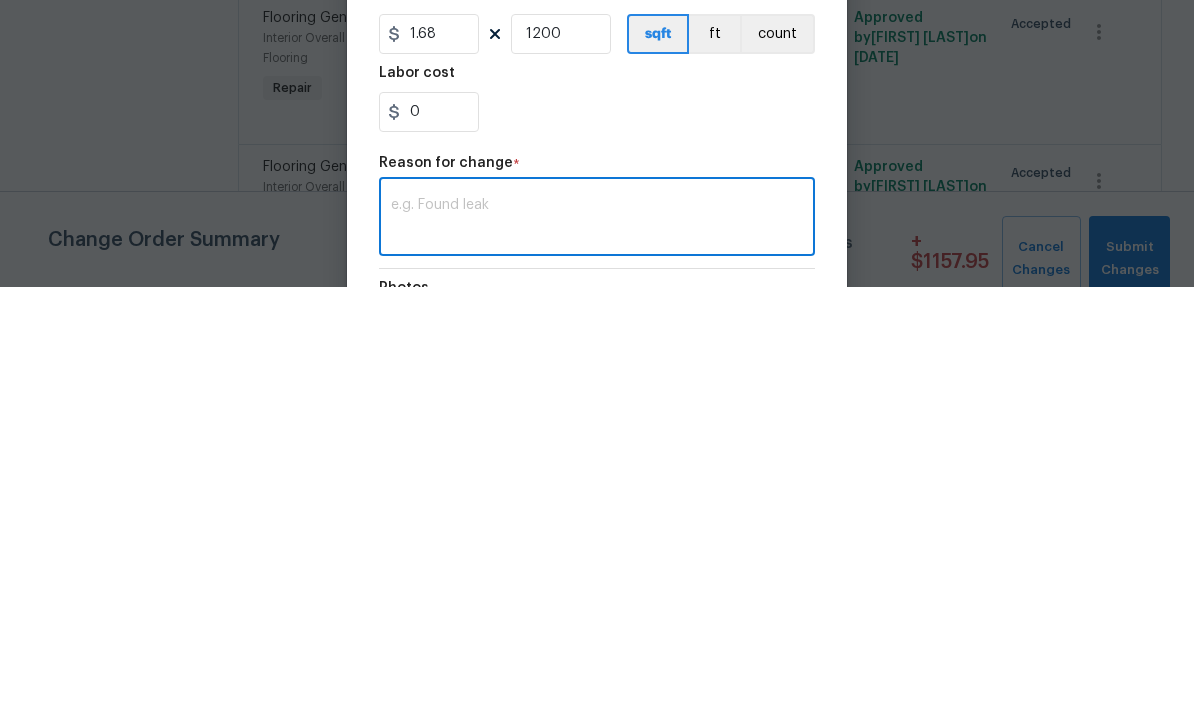 click at bounding box center [597, 648] 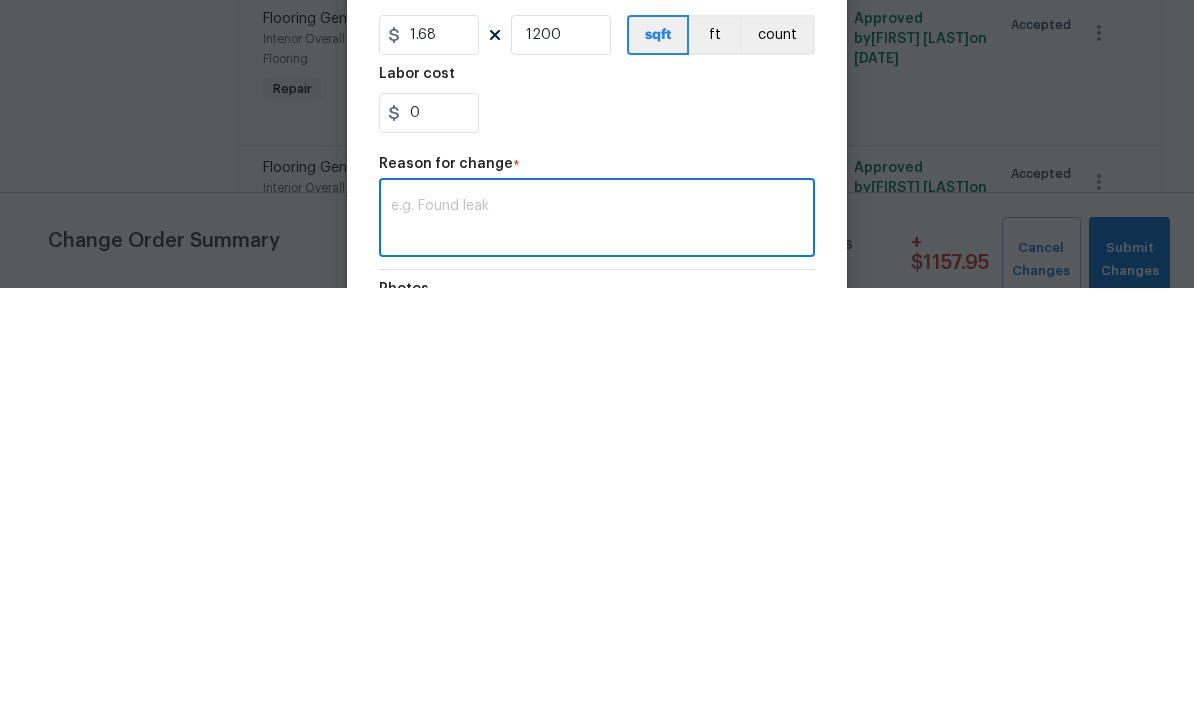 paste on "Total carpet-$1,338.25 Total vinyl-$1,160.32 Carpet - OD Bodenger Way 749 Bird Bath 25oz-114.15sy x $11.34/sy=$1,294.46 Demo - Carpet-97.3sy x $0.45/sy=$43.79 Vinyl - OD Sugar Valley 592 Cool Sands 55ga -50.64sy x $14.04/sy=$710.99 Shoe - Primed FJ 16LF-152 x $1.50/lf=$228.00 Demo - Vinyl-342.66sf x $0.50/sf=$171.33 Service - Floor Prep-1 x $50.00/ea=$50.00 Subtotal $2,498.57" 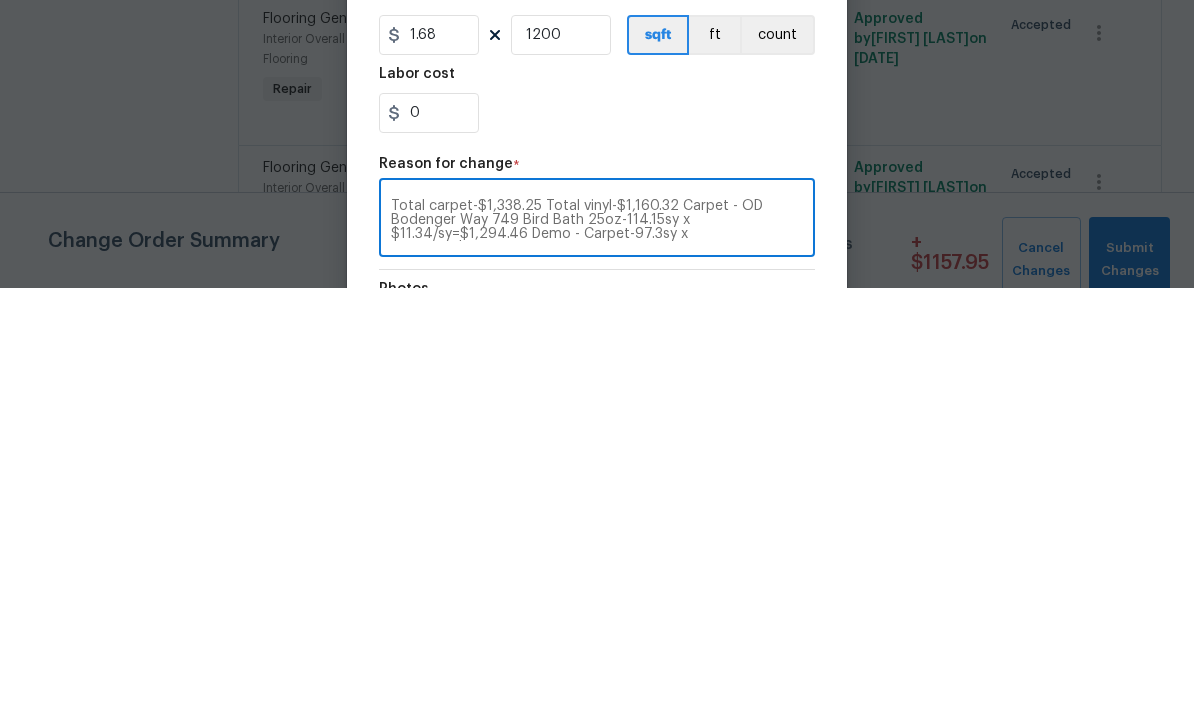 scroll, scrollTop: 56, scrollLeft: 0, axis: vertical 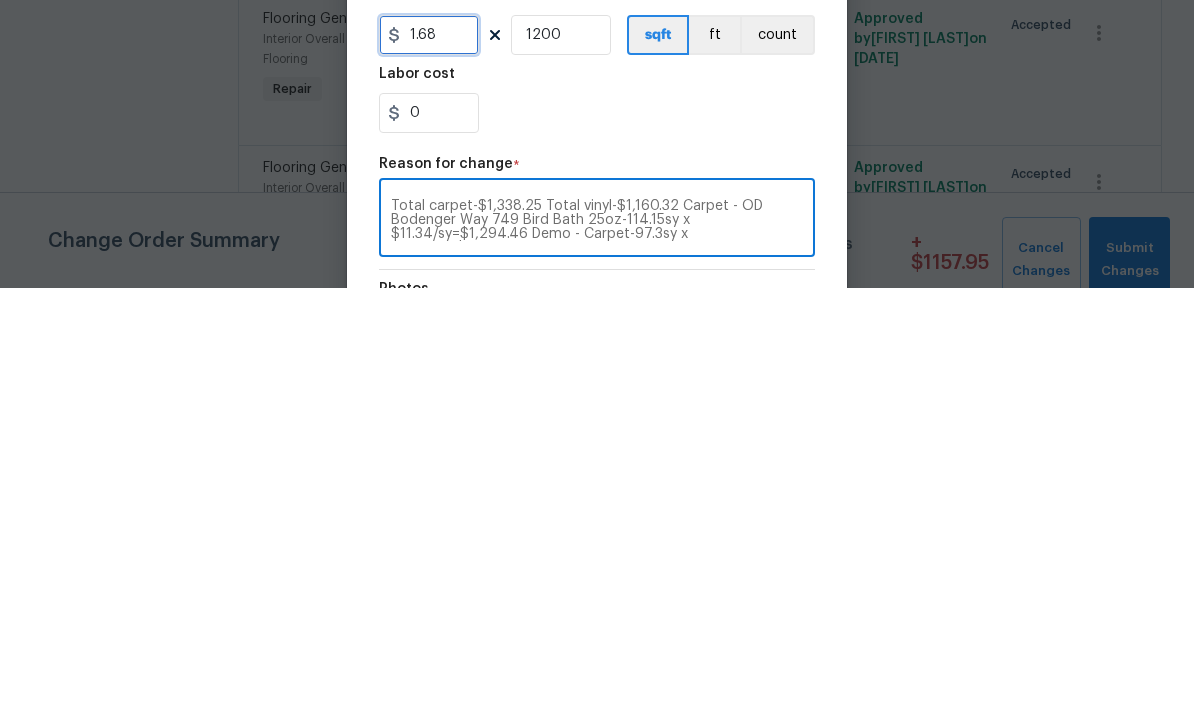 click on "1.68" at bounding box center [429, 463] 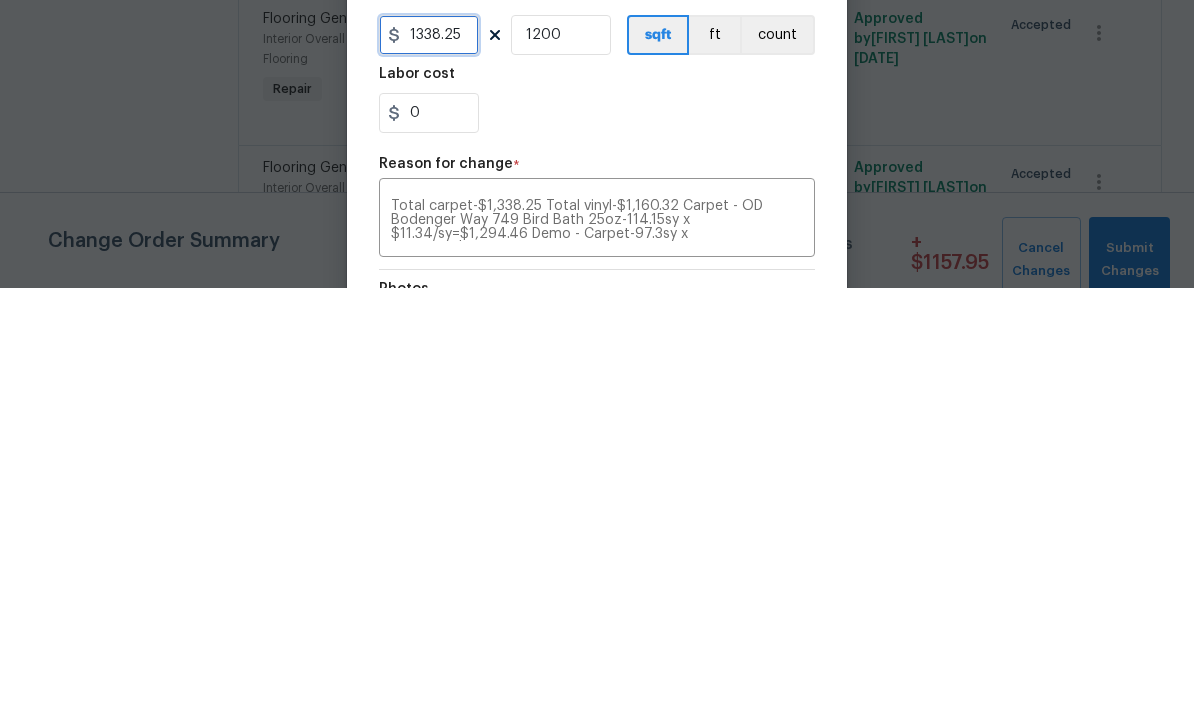 type on "1338.25" 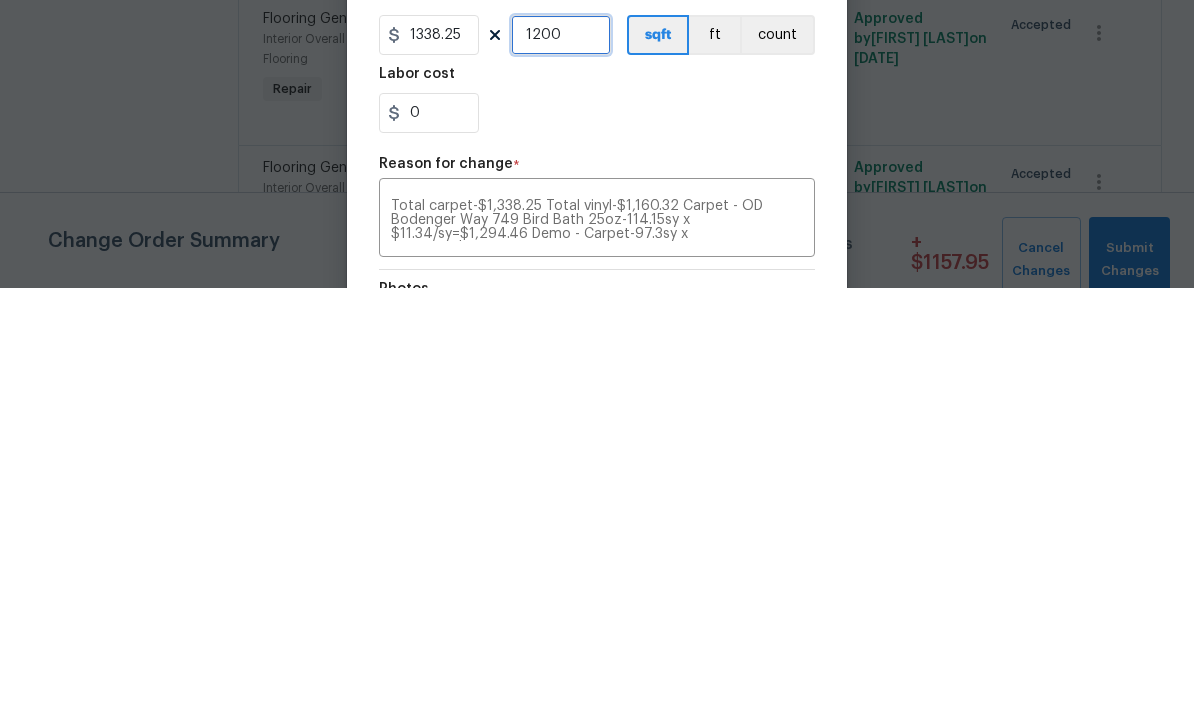 click on "1200" at bounding box center (561, 463) 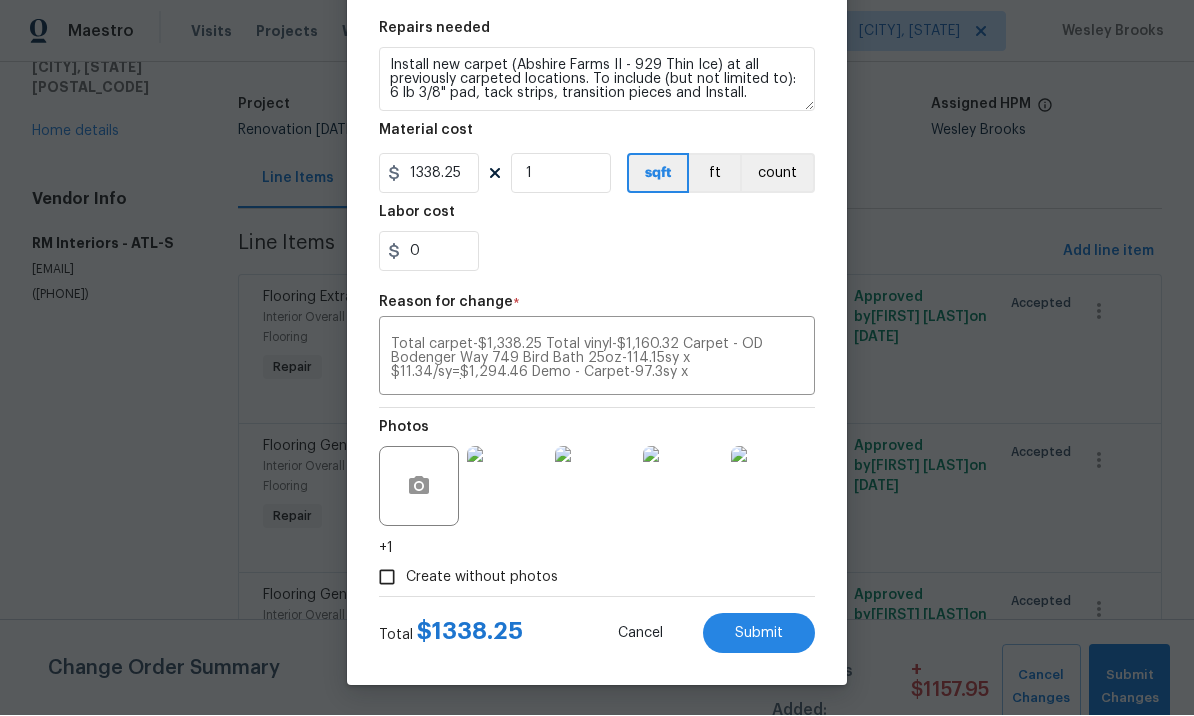 scroll, scrollTop: 293, scrollLeft: 0, axis: vertical 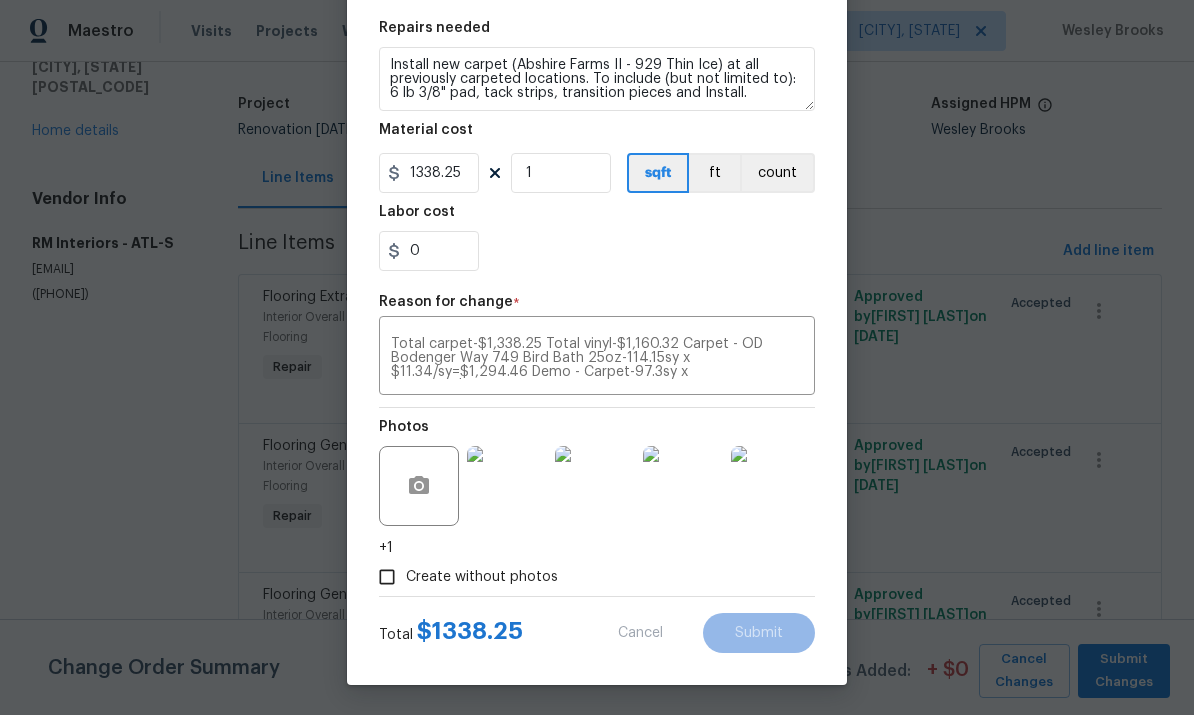 type on "1200" 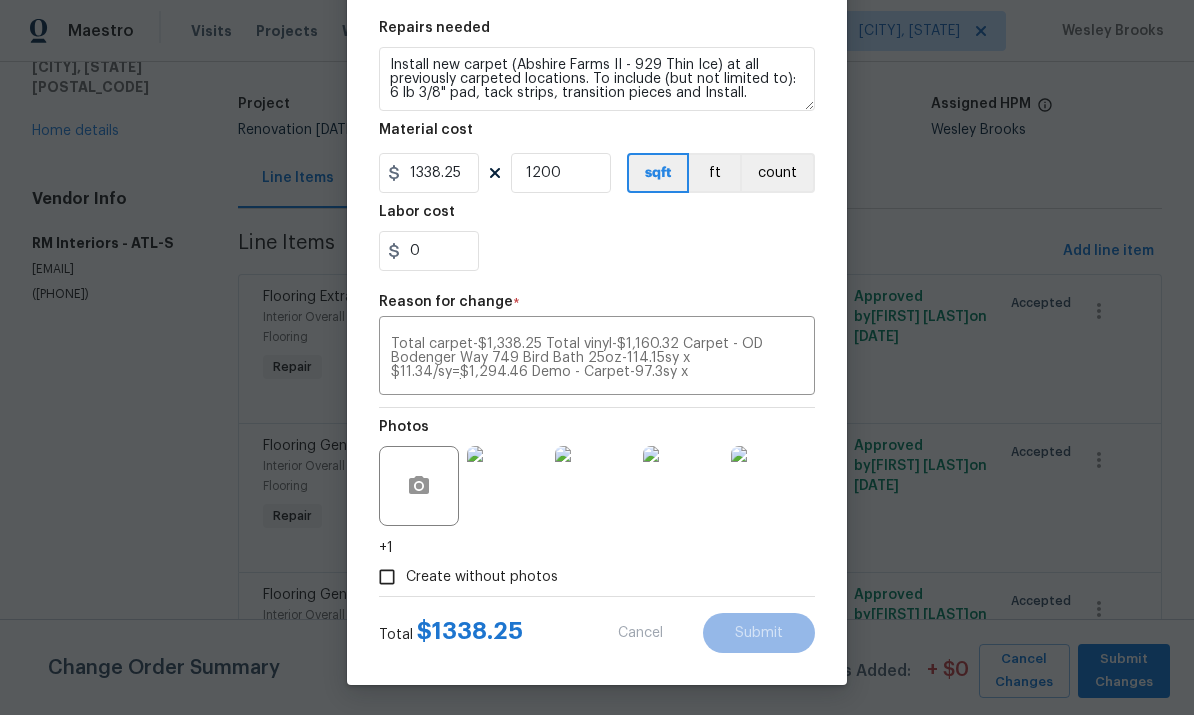 type on "1.68" 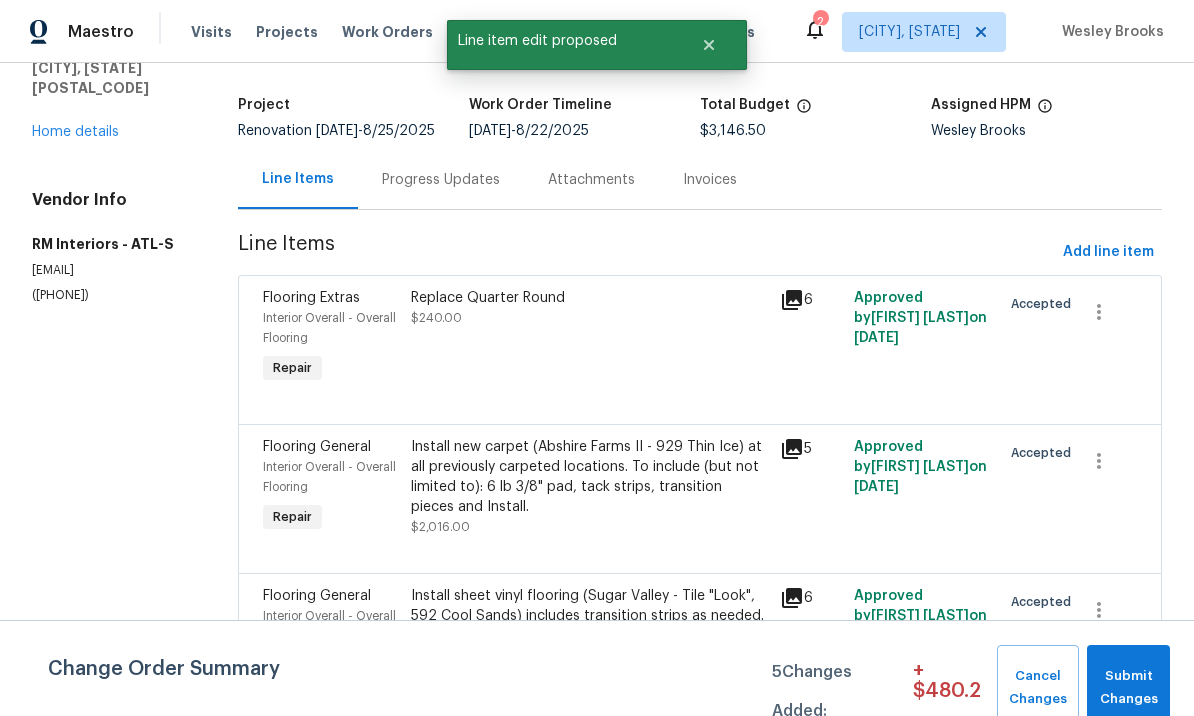 scroll, scrollTop: 0, scrollLeft: 0, axis: both 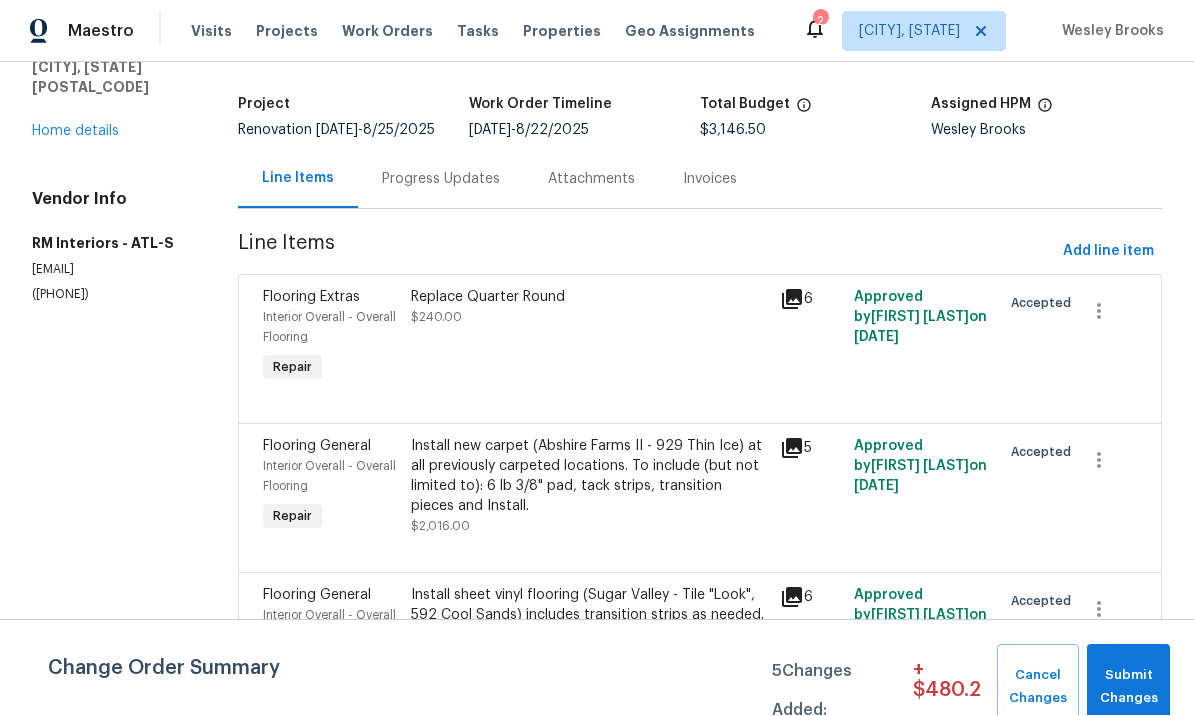 click on "Install sheet vinyl flooring (Sugar Valley - Tile "Look", 592 Cool Sands) includes transition strips as needed. KITCHEN, BATHROOMS, LAUNDRY." at bounding box center [589, 616] 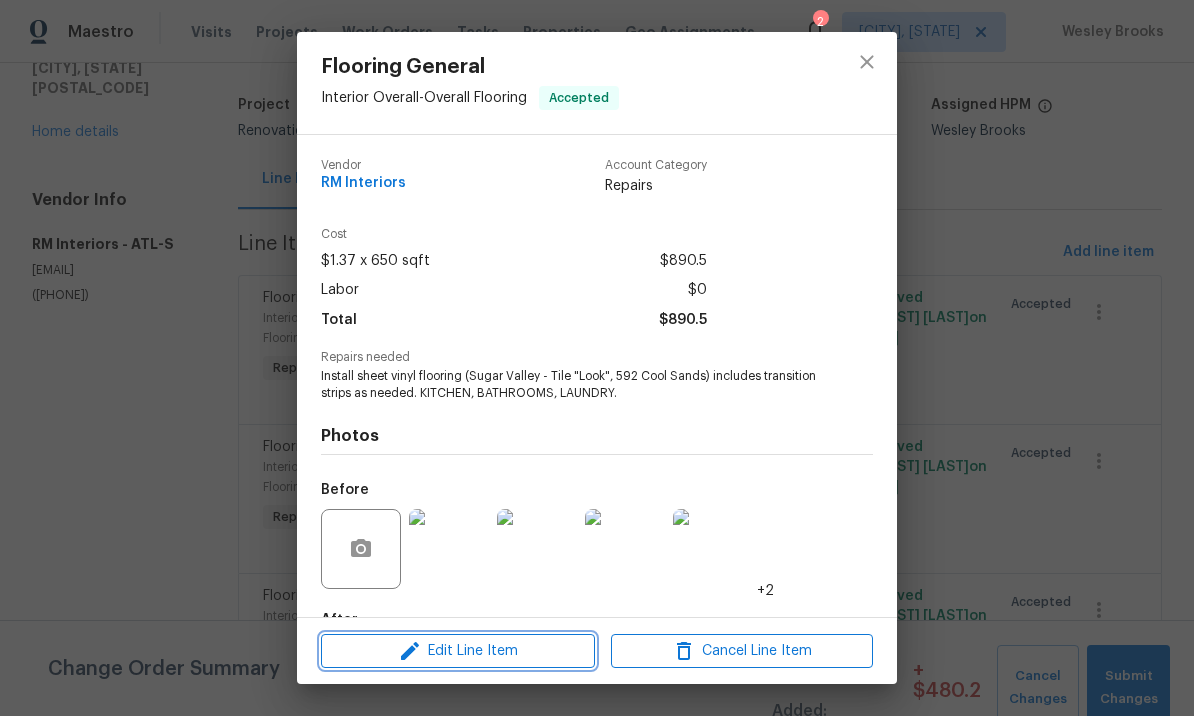 click on "Edit Line Item" at bounding box center (458, 651) 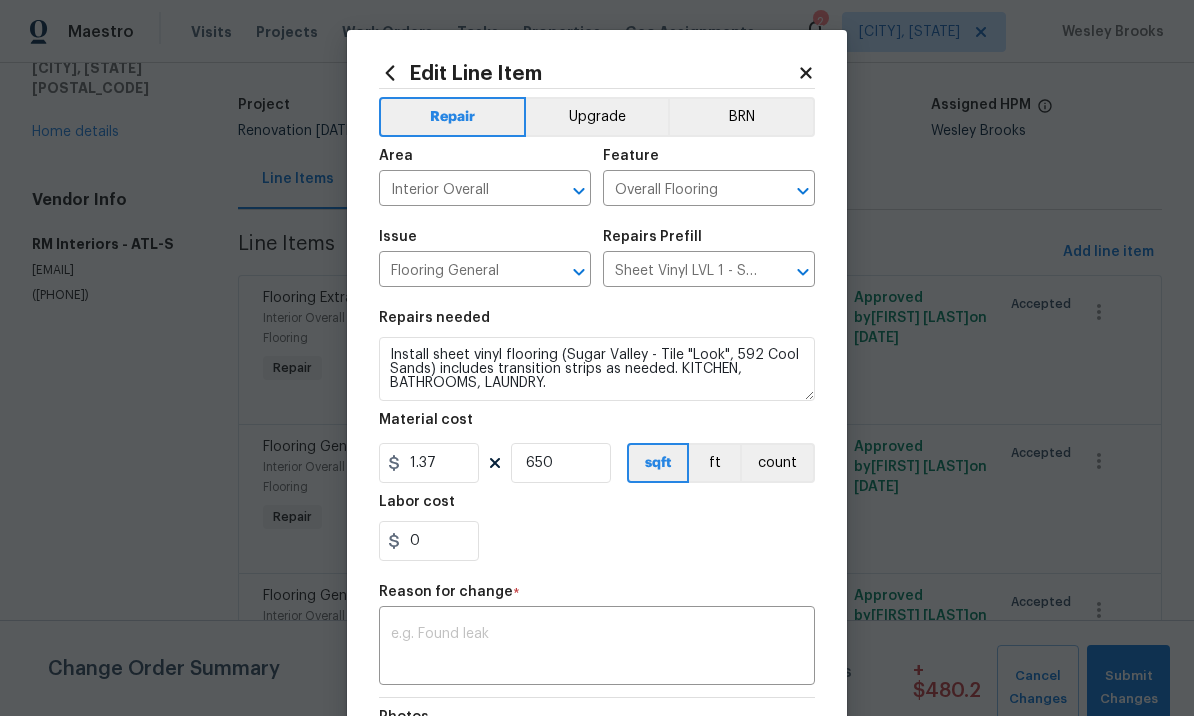 click at bounding box center [597, 648] 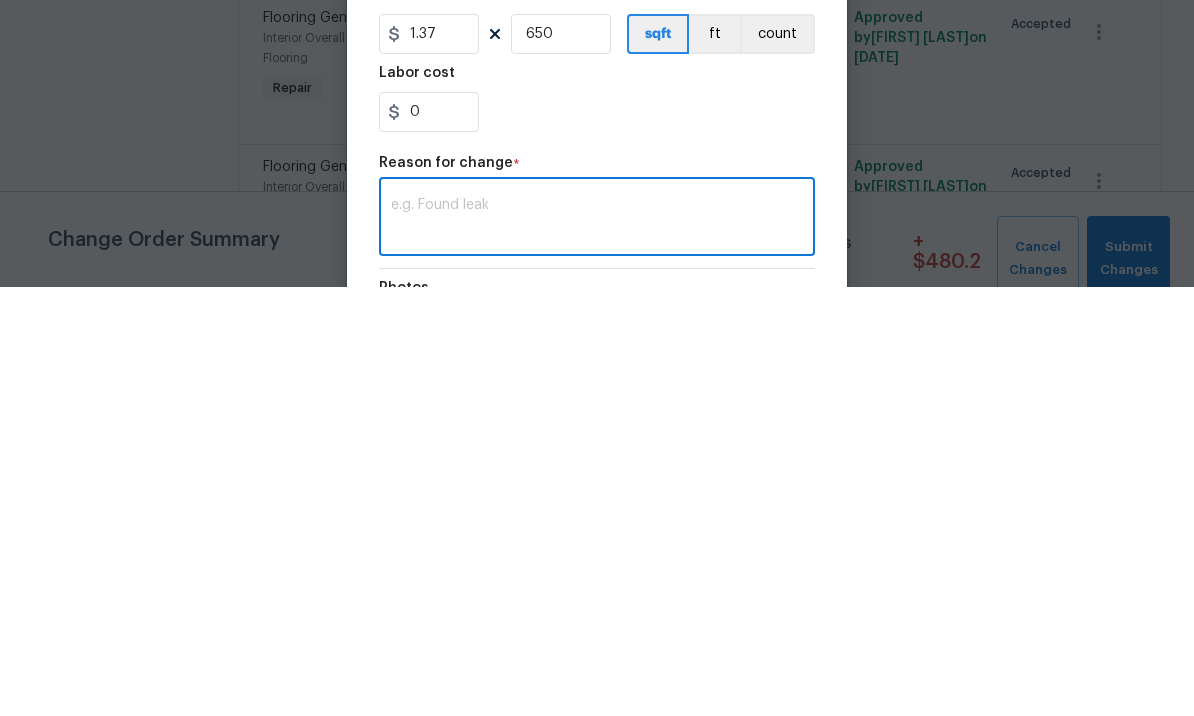 click at bounding box center [597, 648] 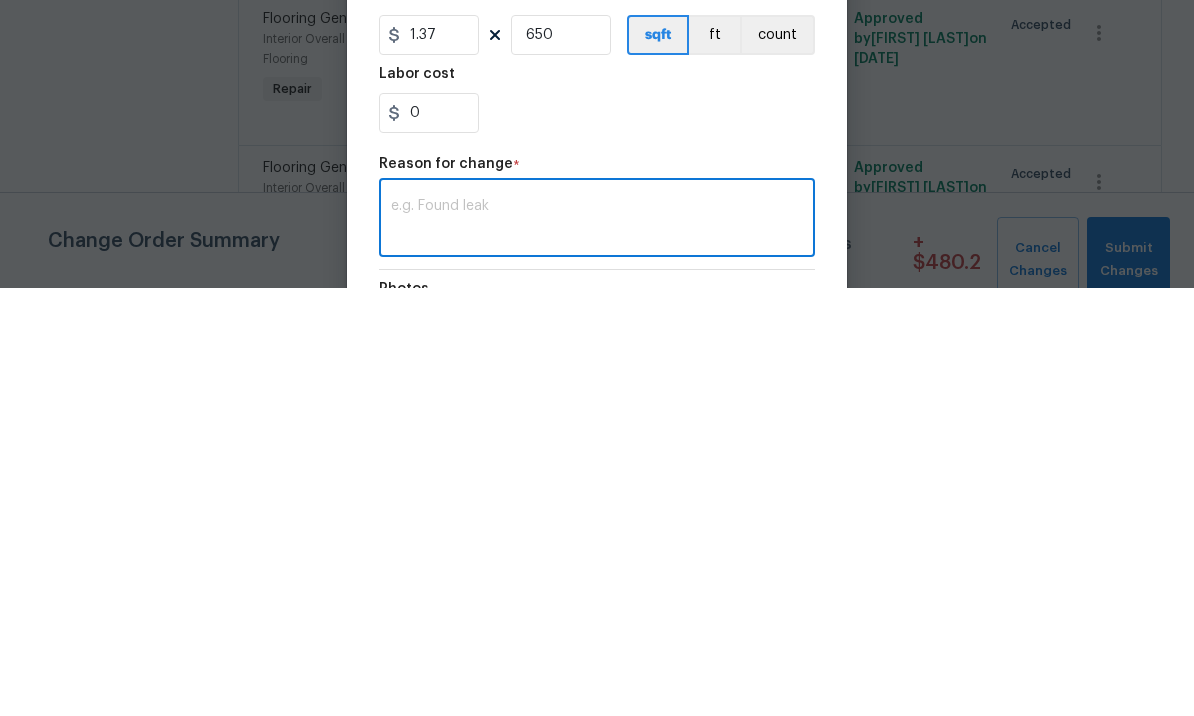paste on "Total carpet-$1,338.25 Total vinyl-$1,160.32 Carpet - OD Bodenger Way 749 Bird Bath 25oz-114.15sy x $11.34/sy=$1,294.46 Demo - Carpet-97.3sy x $0.45/sy=$43.79 Vinyl - OD Sugar Valley 592 Cool Sands 55ga -50.64sy x $14.04/sy=$710.99 Shoe - Primed FJ 16LF-152 x $1.50/lf=$228.00 Demo - Vinyl-342.66sf x $0.50/sf=$171.33 Service - Floor Prep-1 x $50.00/ea=$50.00 Subtotal $2,498.57" 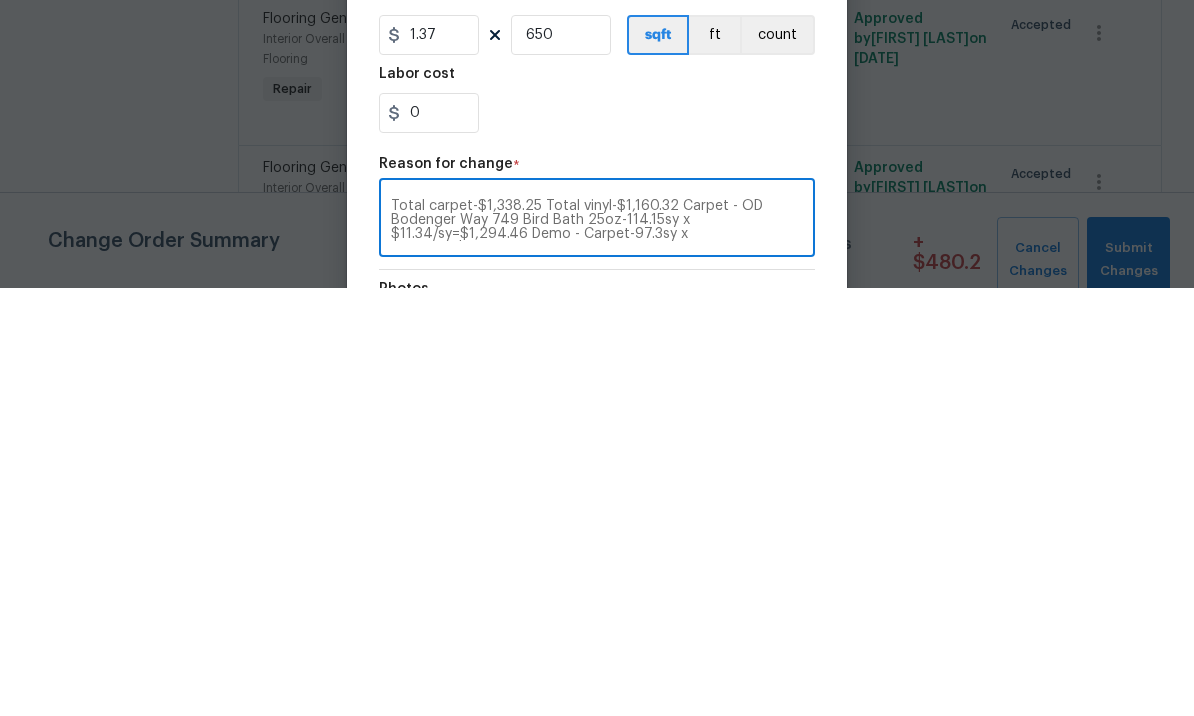scroll, scrollTop: 69, scrollLeft: 0, axis: vertical 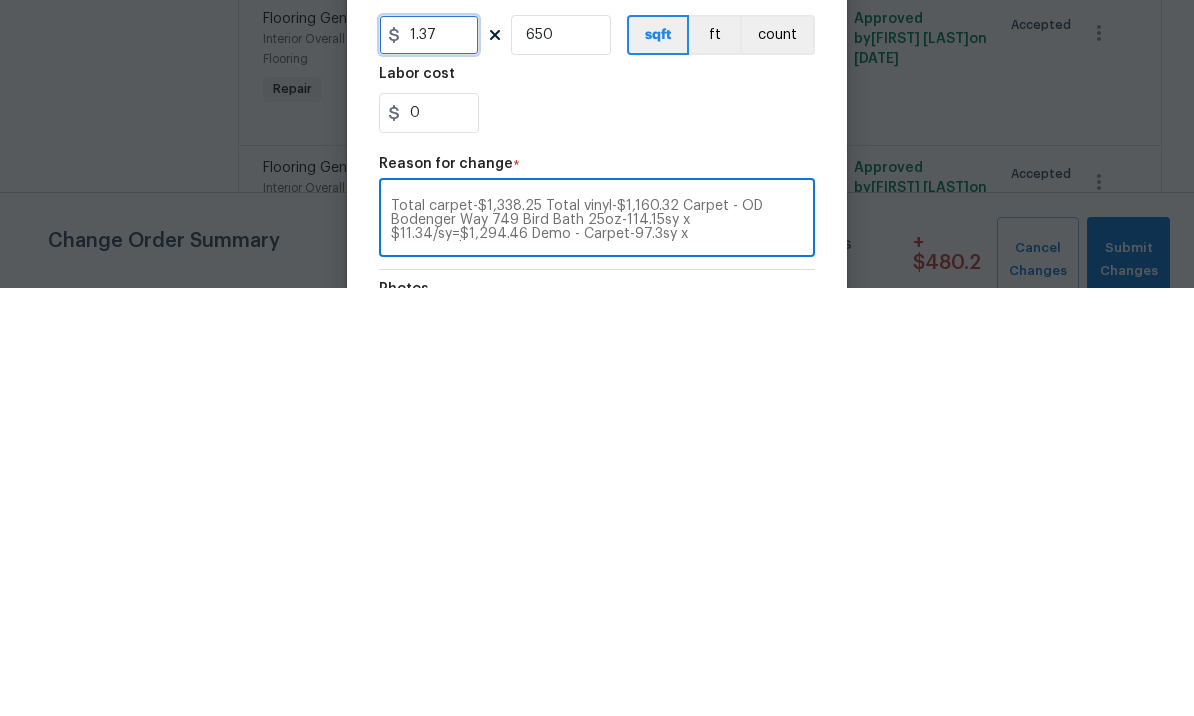 click on "1.37" at bounding box center (429, 463) 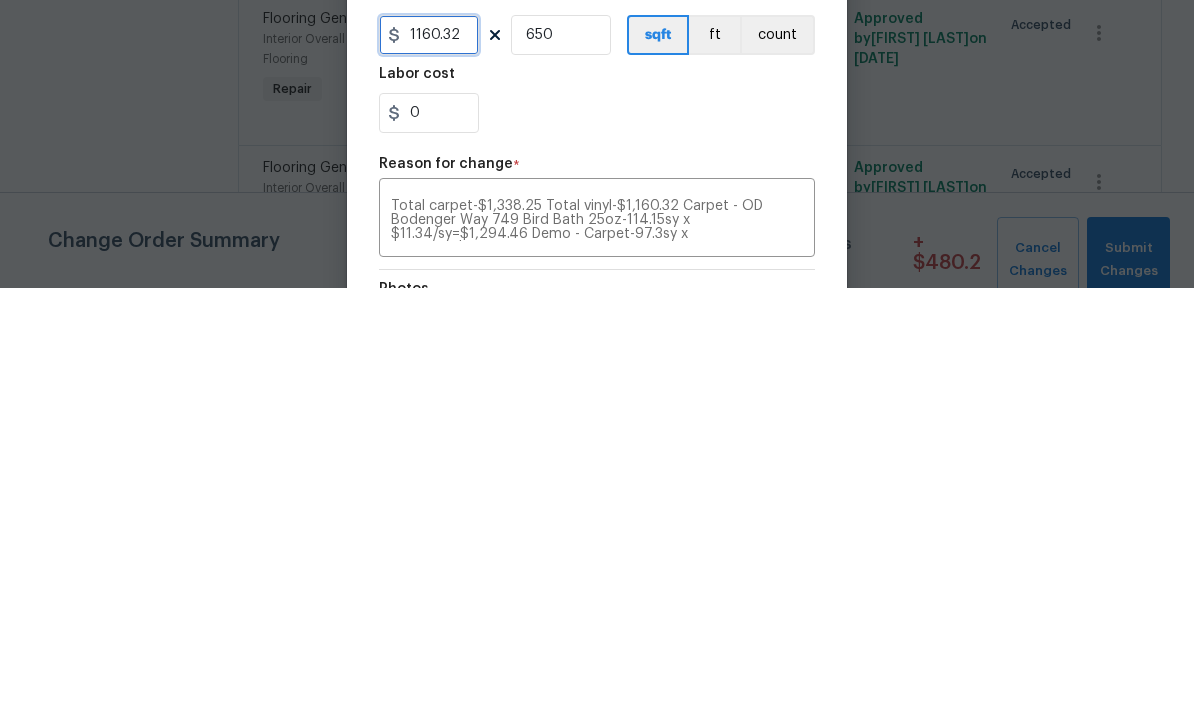 type on "1160.32" 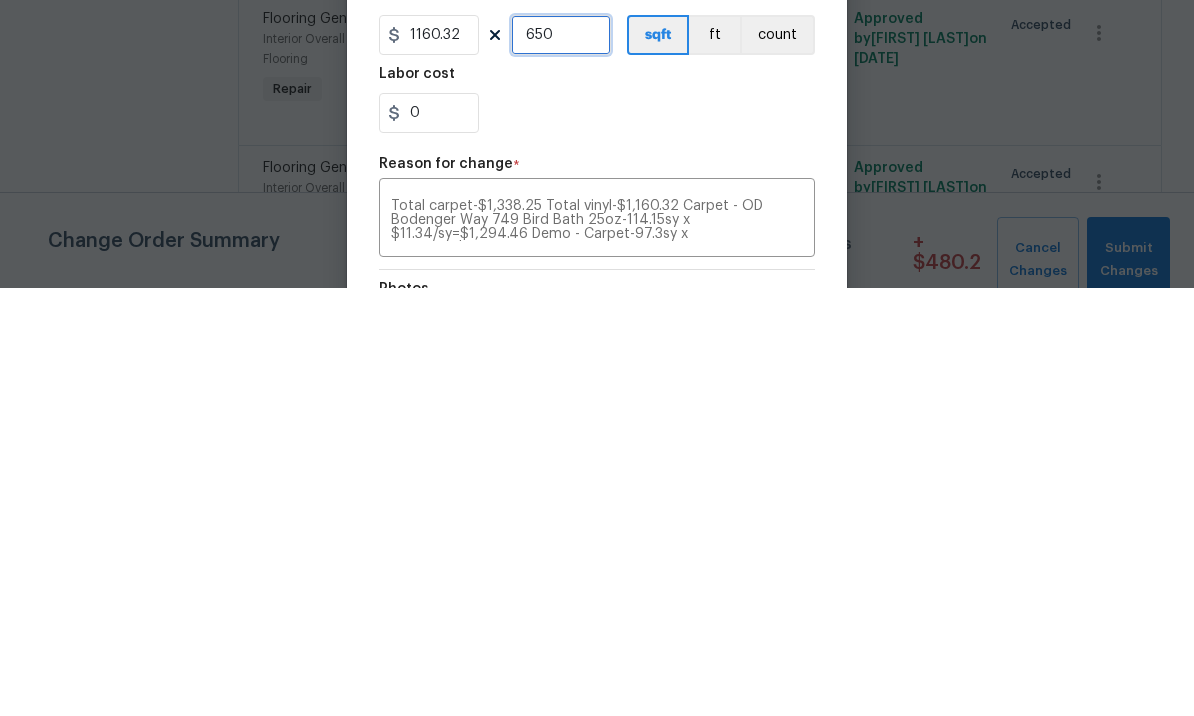 click on "650" at bounding box center (561, 463) 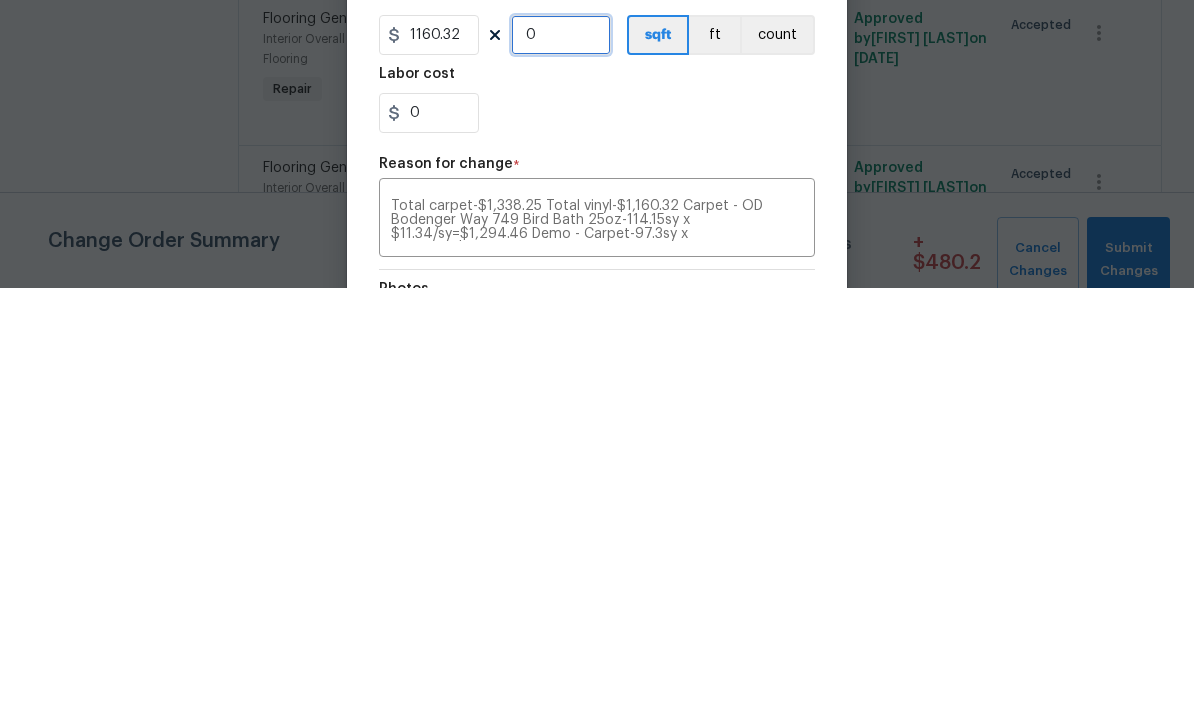 type on "1" 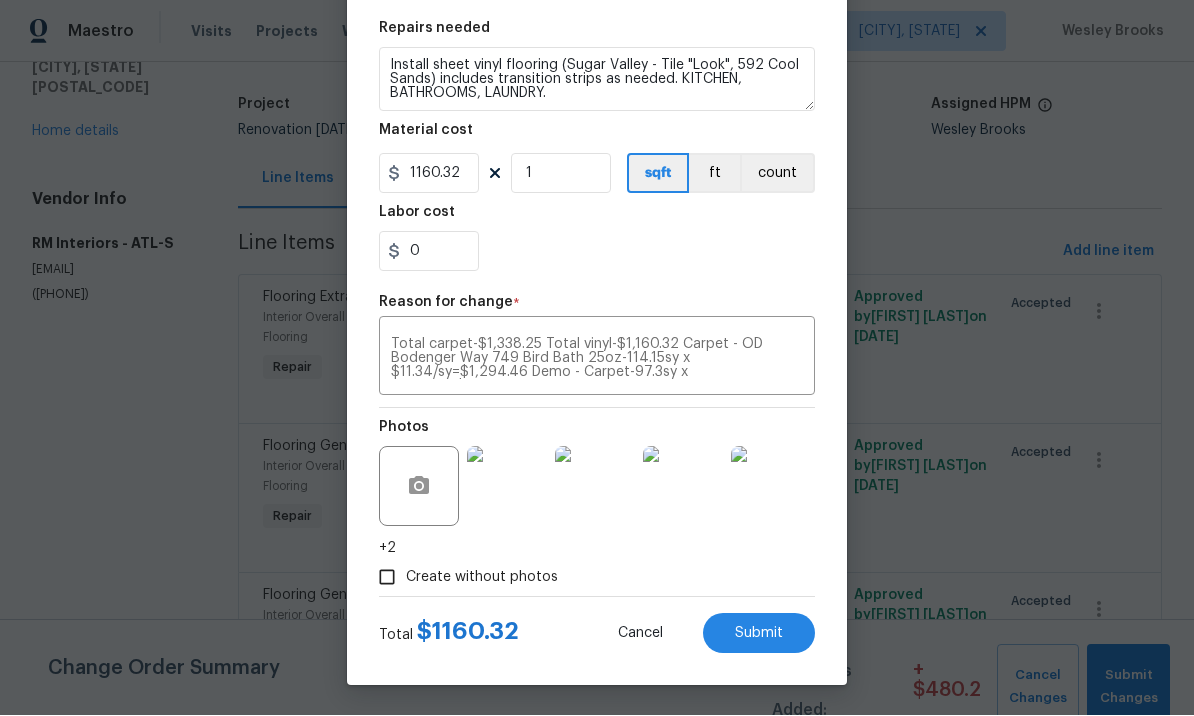 scroll, scrollTop: 293, scrollLeft: 0, axis: vertical 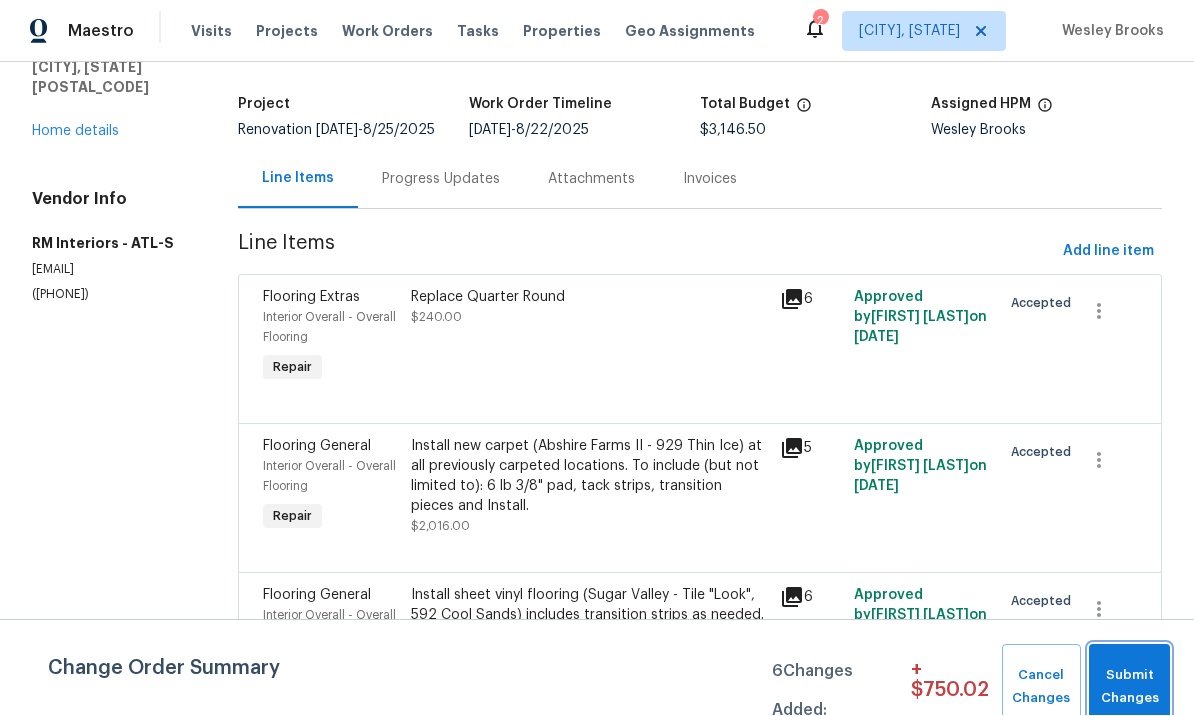 click on "Submit Changes" at bounding box center [1129, 688] 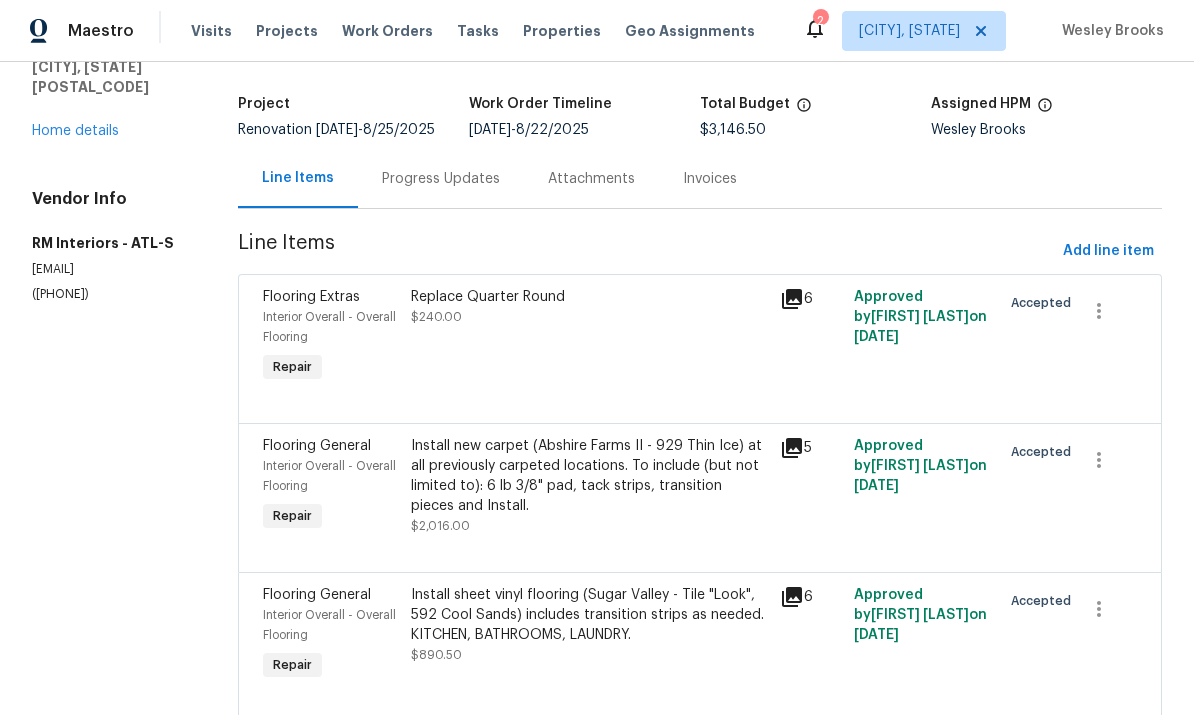 scroll, scrollTop: 0, scrollLeft: 0, axis: both 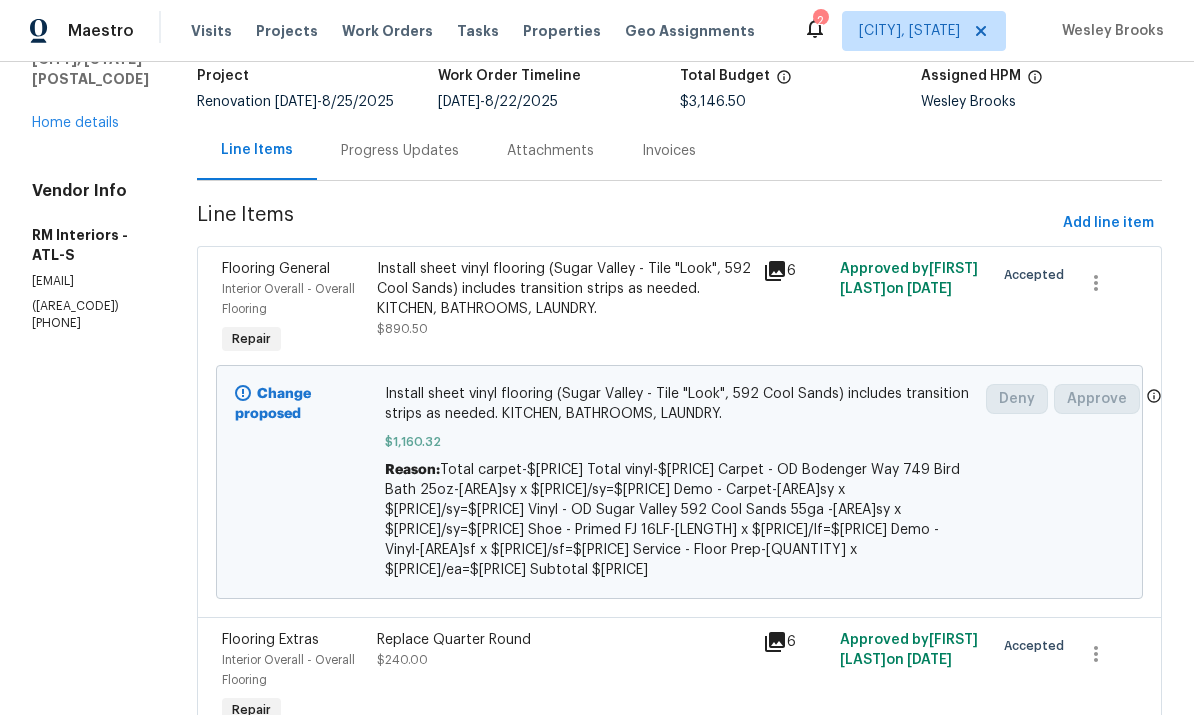 click on "Progress Updates" at bounding box center [400, 151] 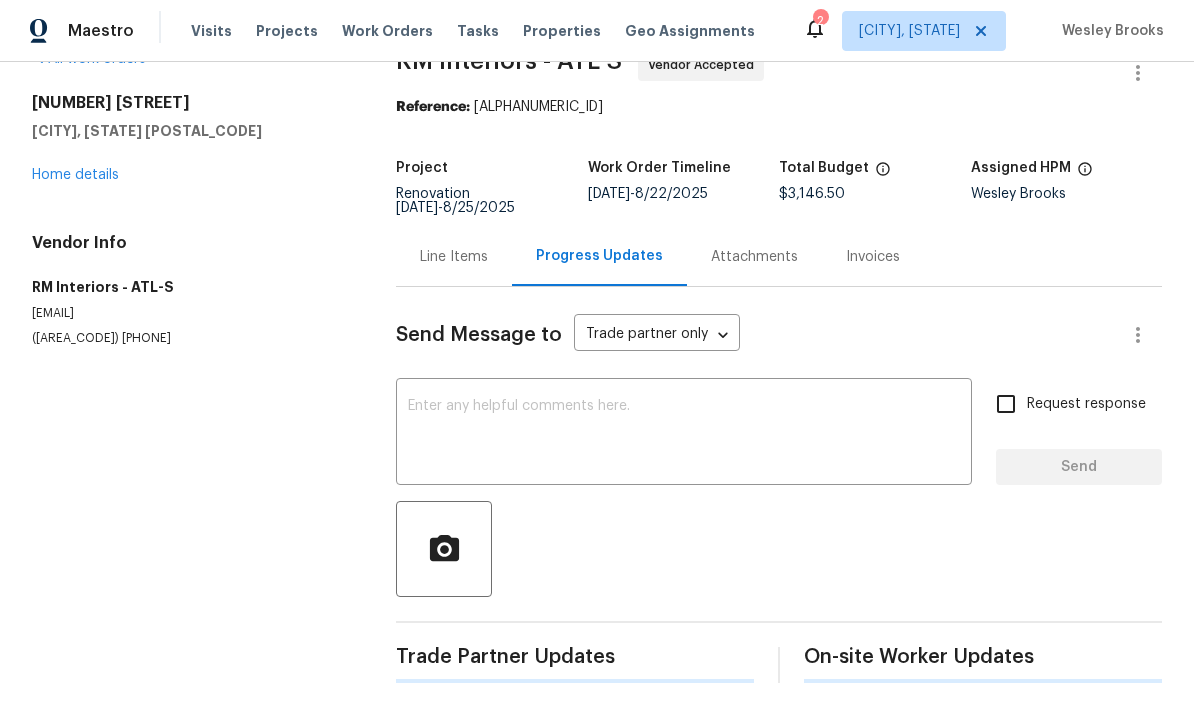 scroll, scrollTop: 46, scrollLeft: 0, axis: vertical 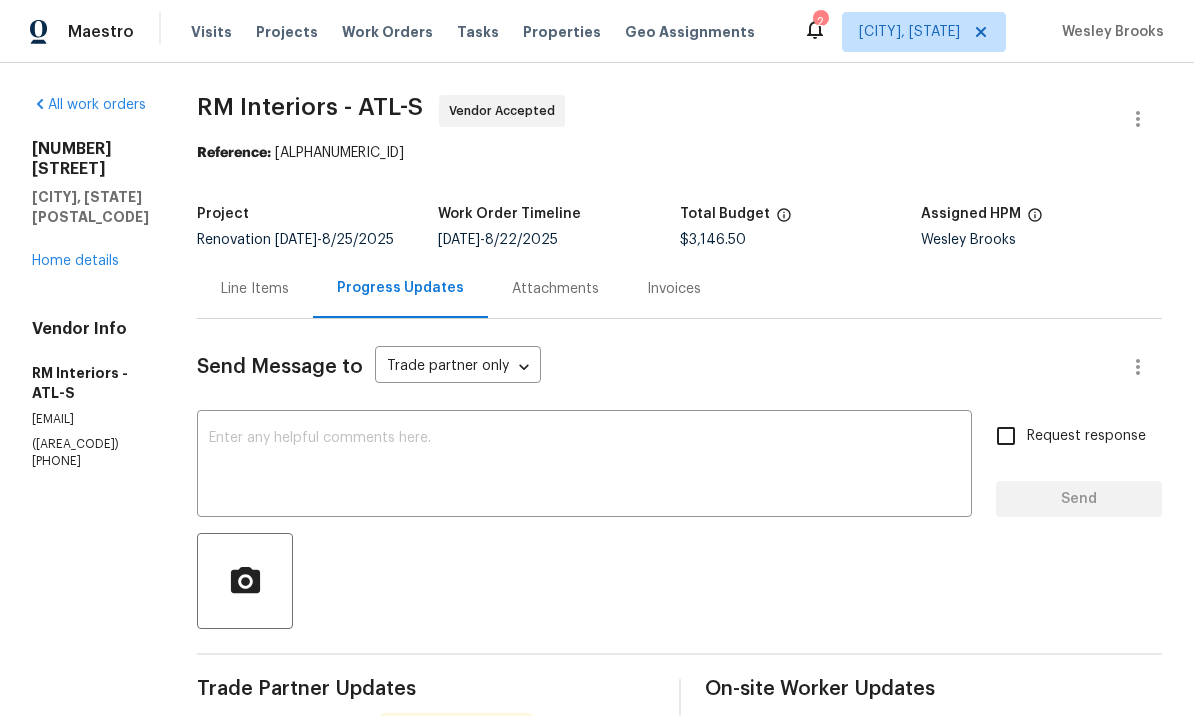 click on "Line Items" at bounding box center [255, 289] 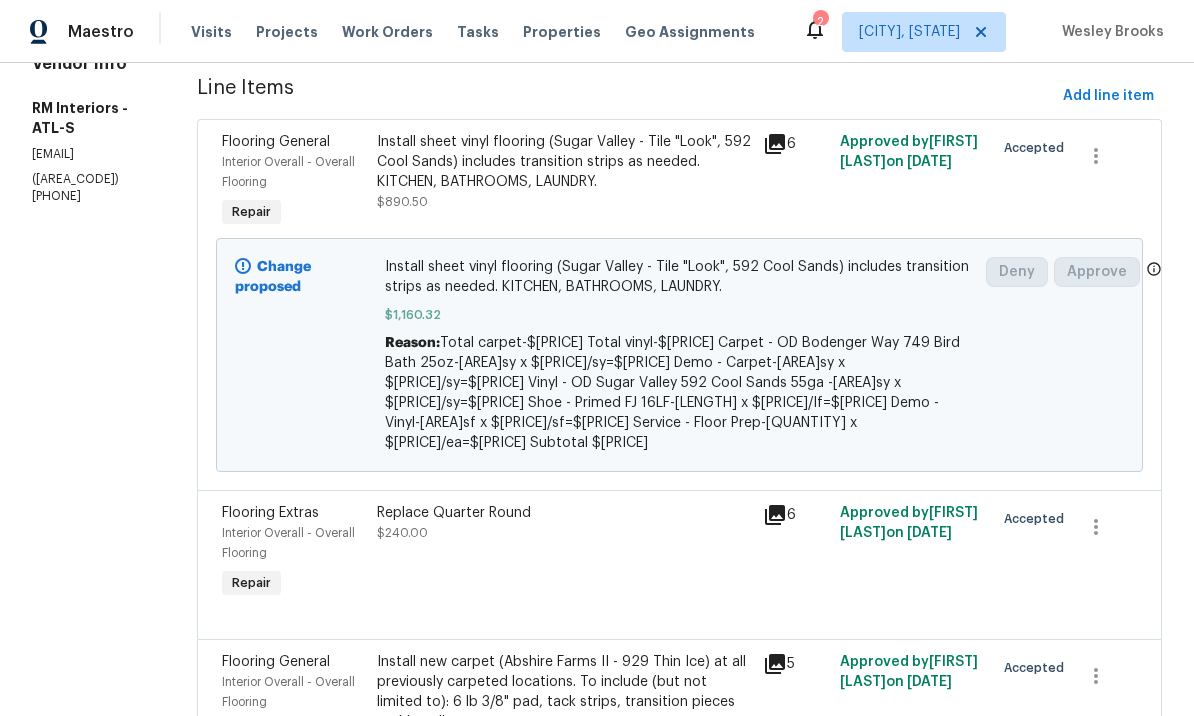 scroll, scrollTop: 278, scrollLeft: 0, axis: vertical 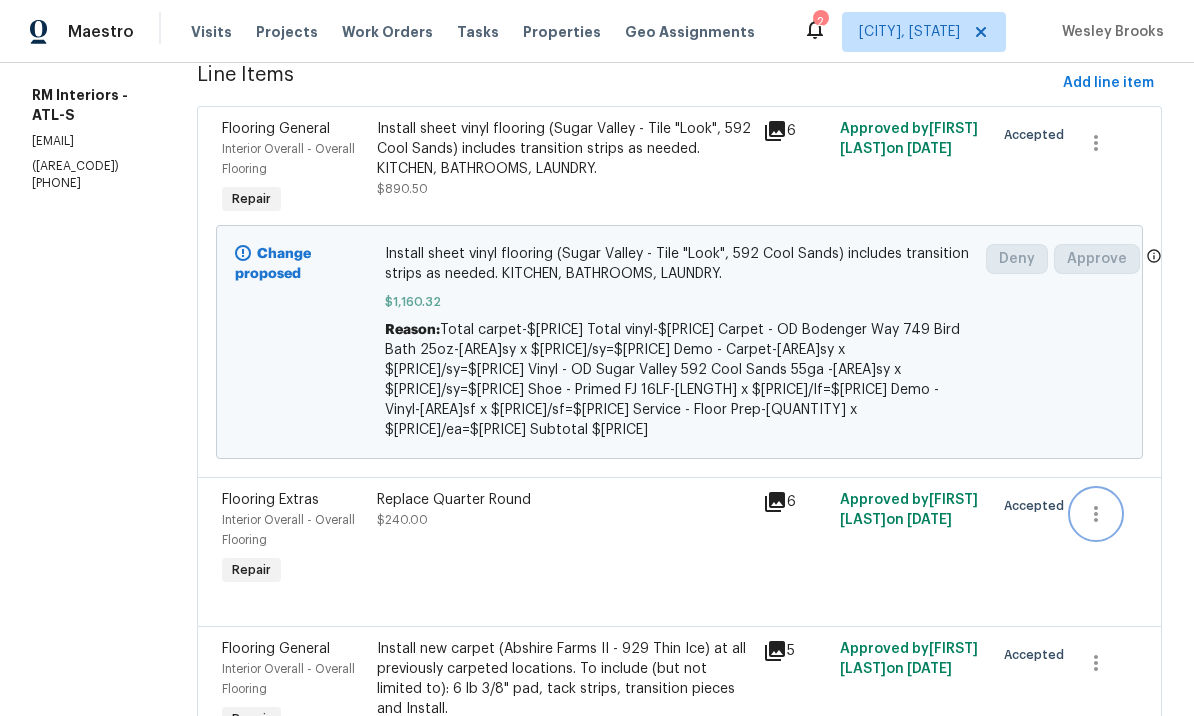 click 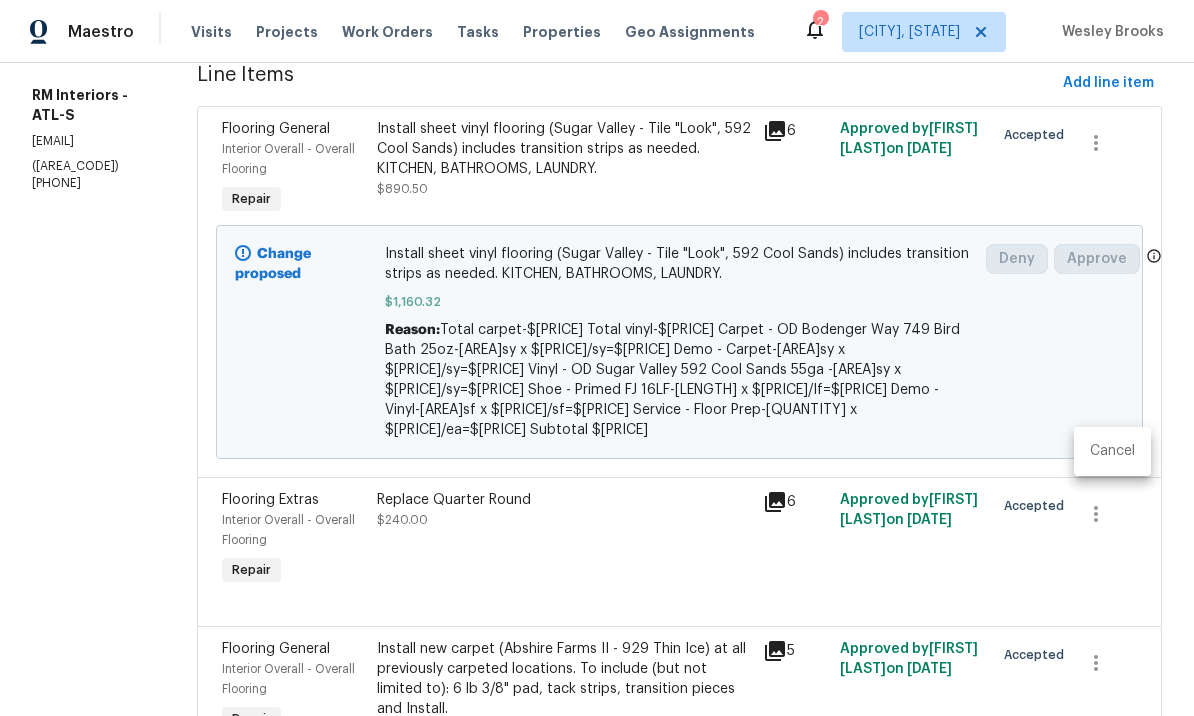 click on "Cancel" at bounding box center (1112, 451) 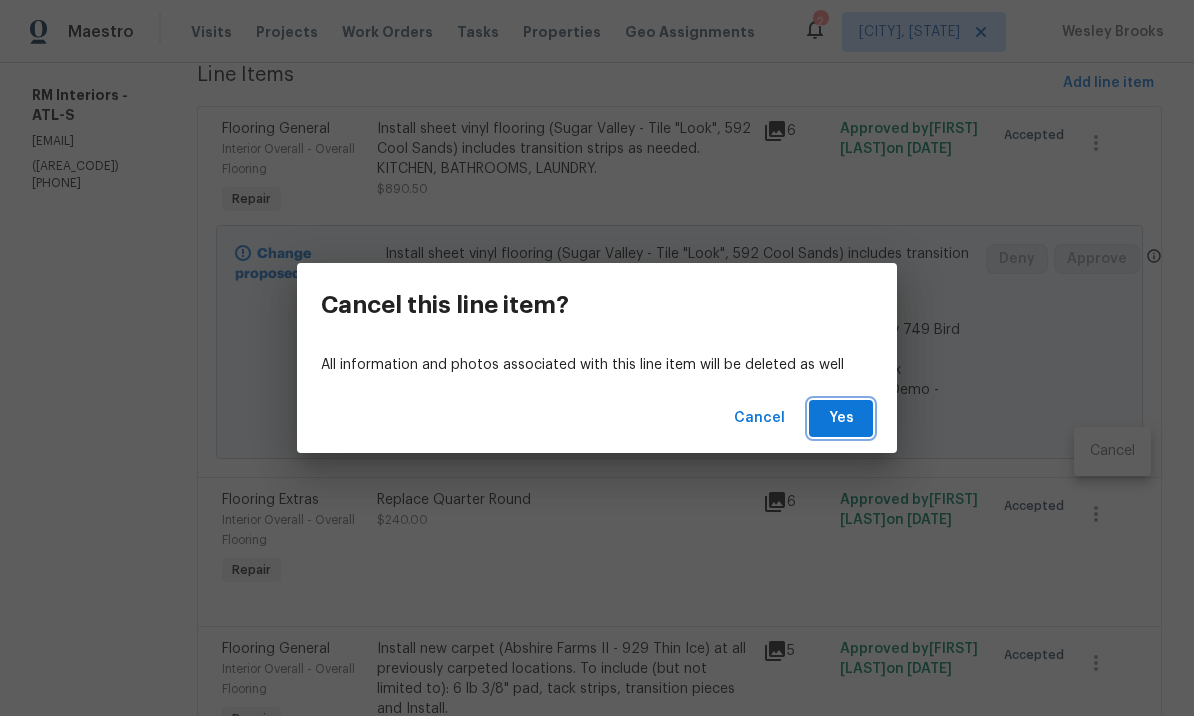 click on "Yes" at bounding box center [841, 418] 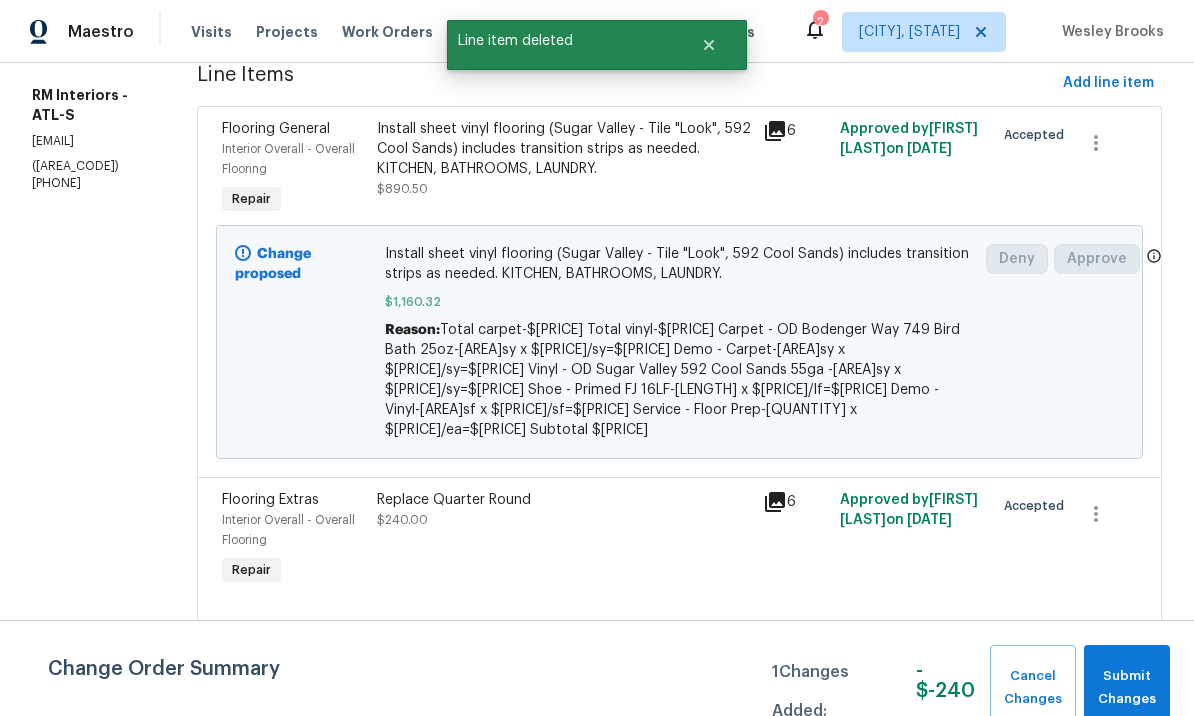 scroll, scrollTop: 0, scrollLeft: 0, axis: both 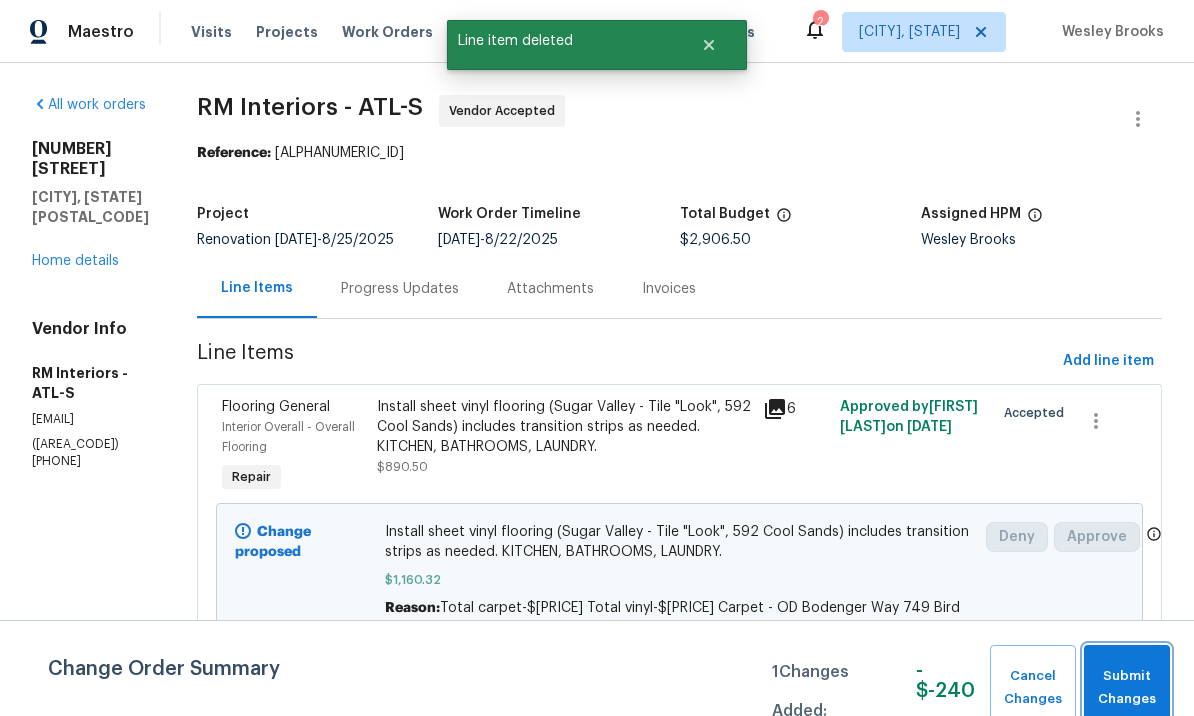 click on "Submit Changes" at bounding box center [1127, 688] 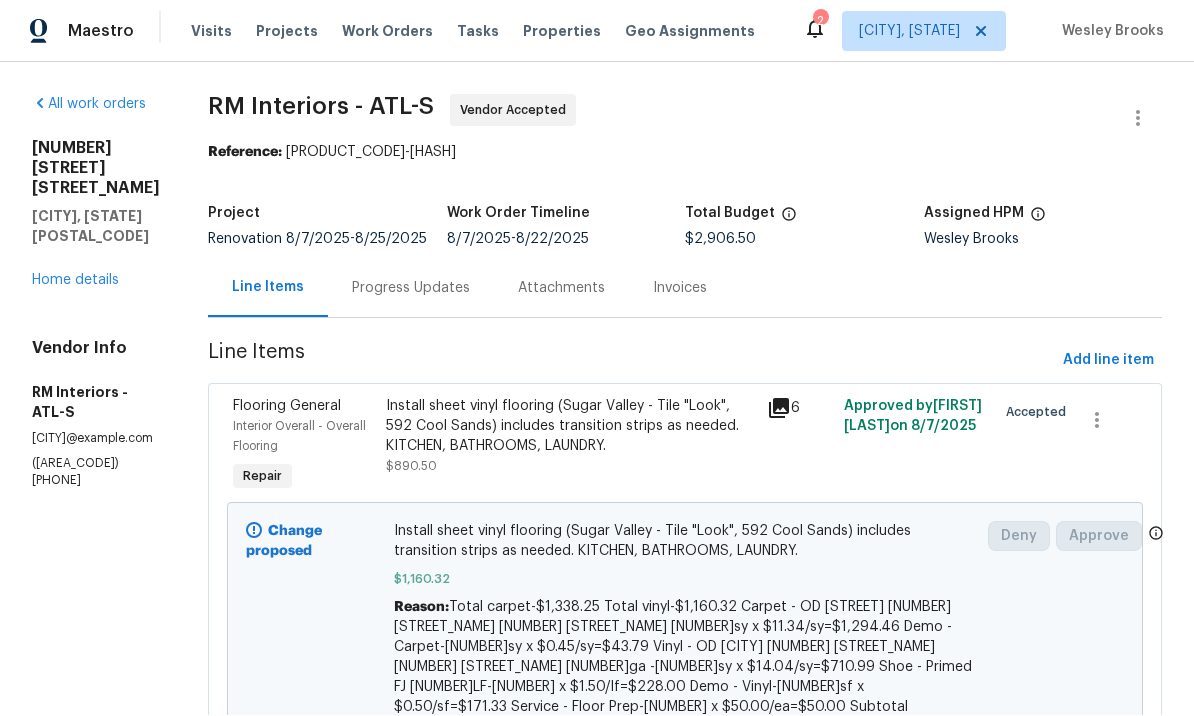 scroll, scrollTop: 1, scrollLeft: 0, axis: vertical 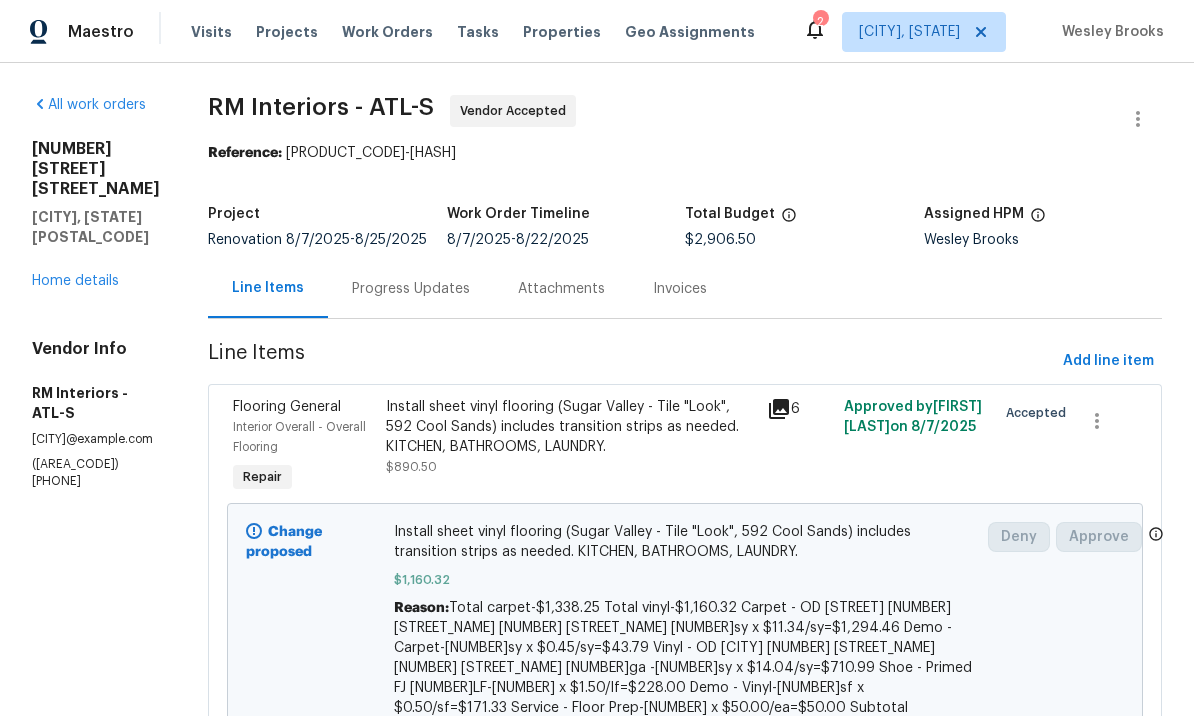 click on "Progress Updates" at bounding box center [411, 288] 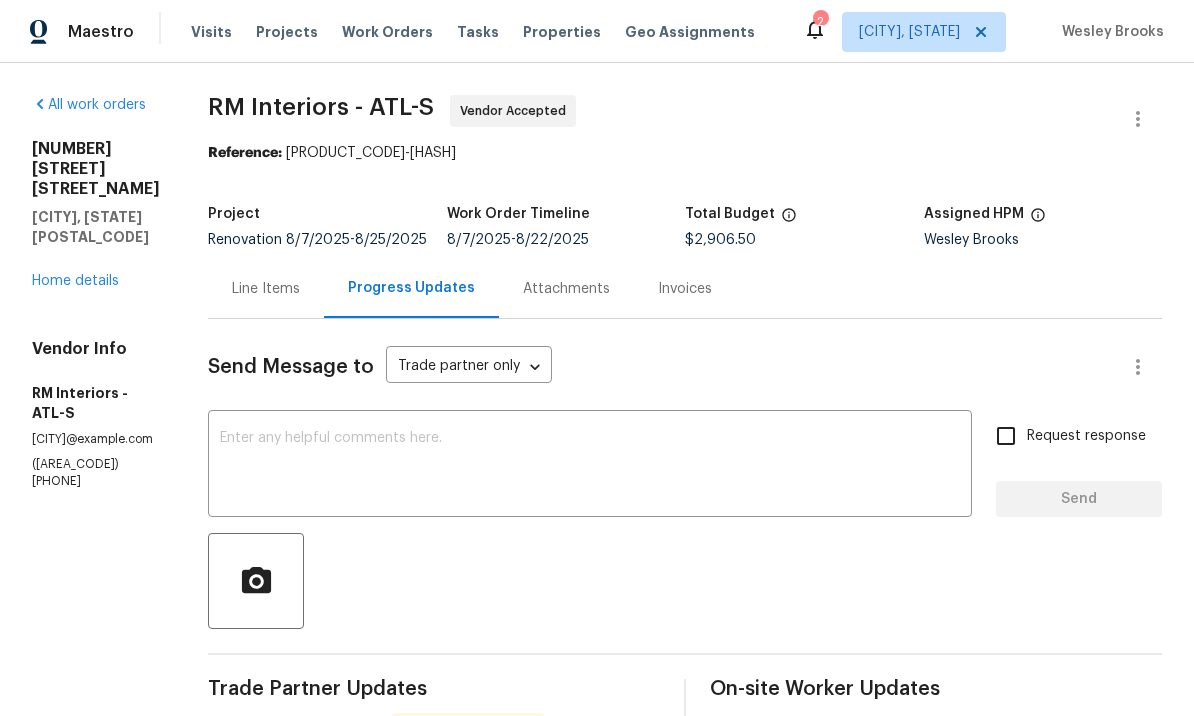 scroll, scrollTop: 0, scrollLeft: 0, axis: both 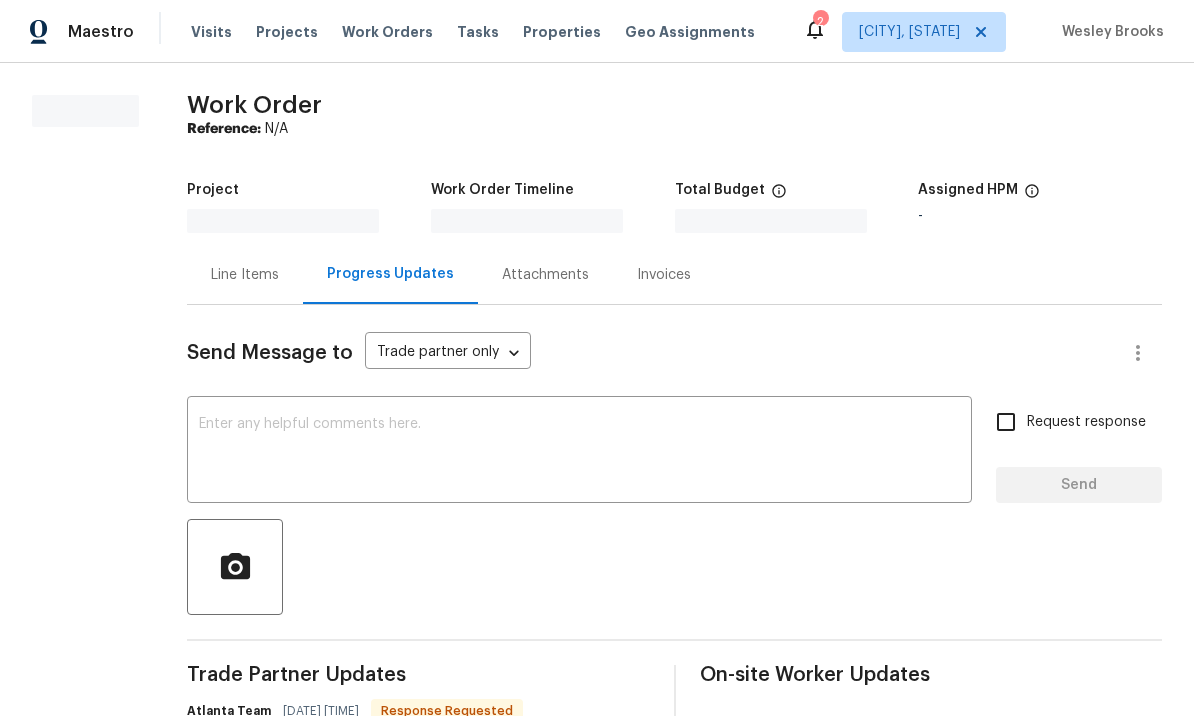click on "Line Items" at bounding box center [245, 275] 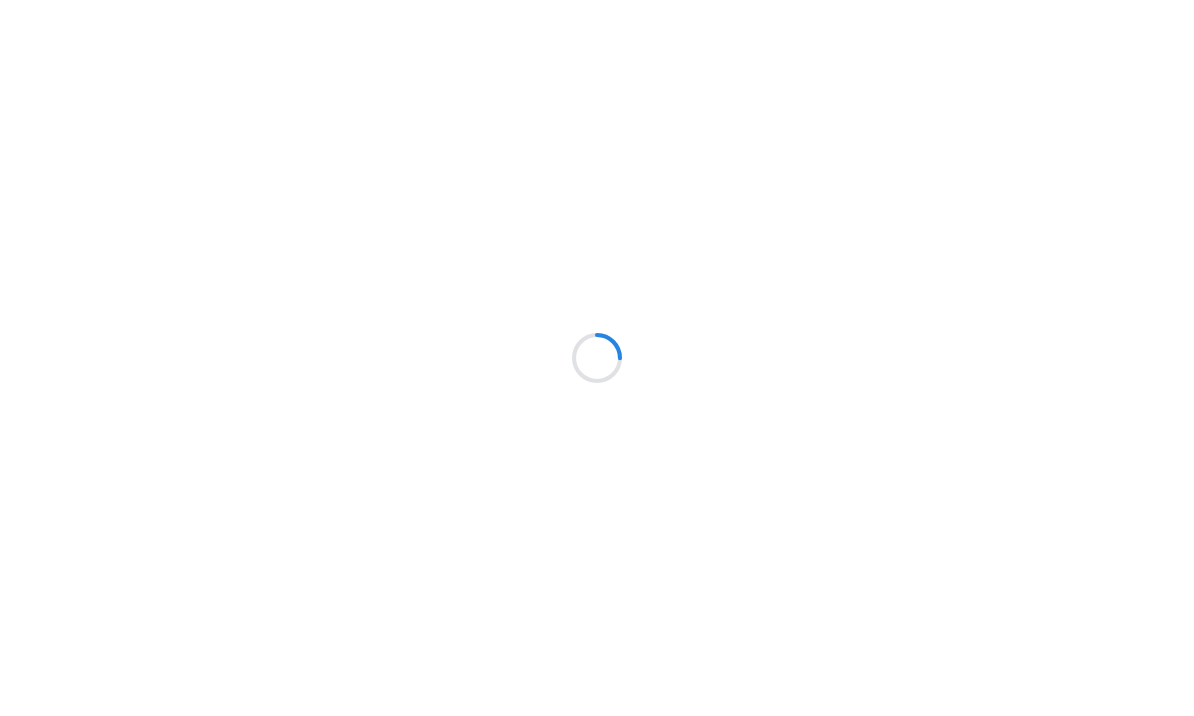 scroll, scrollTop: 0, scrollLeft: 0, axis: both 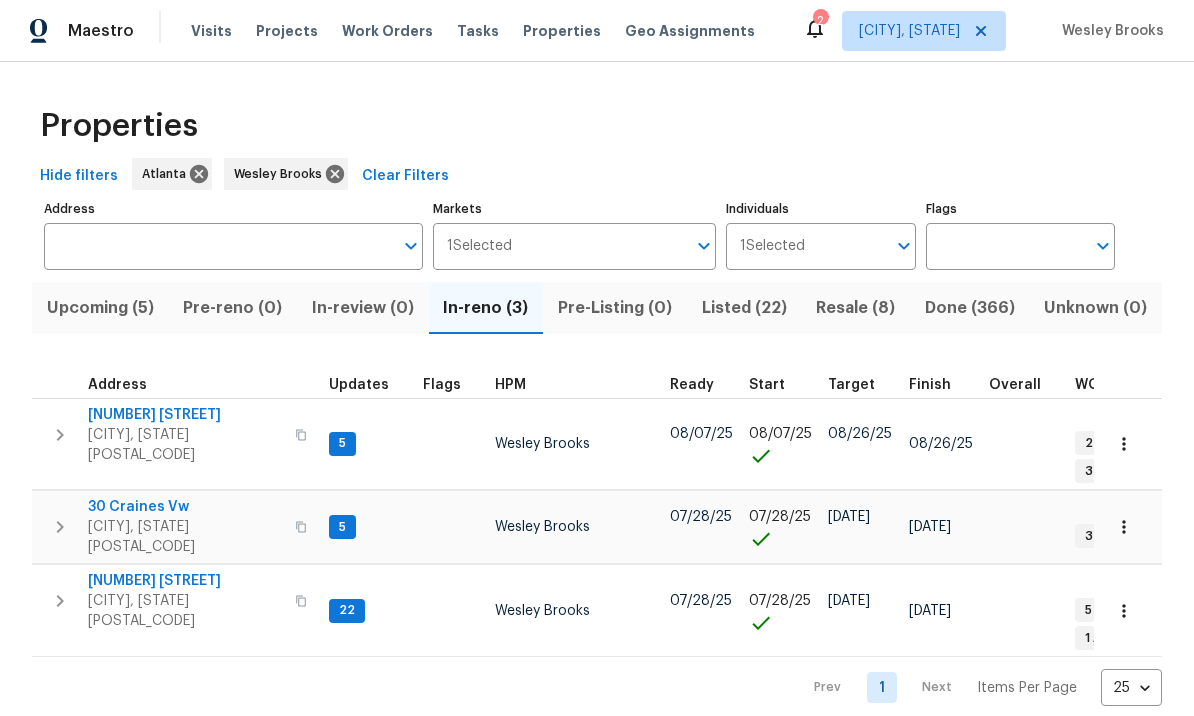 click on "[NUMBER] [STREET]" at bounding box center [185, 416] 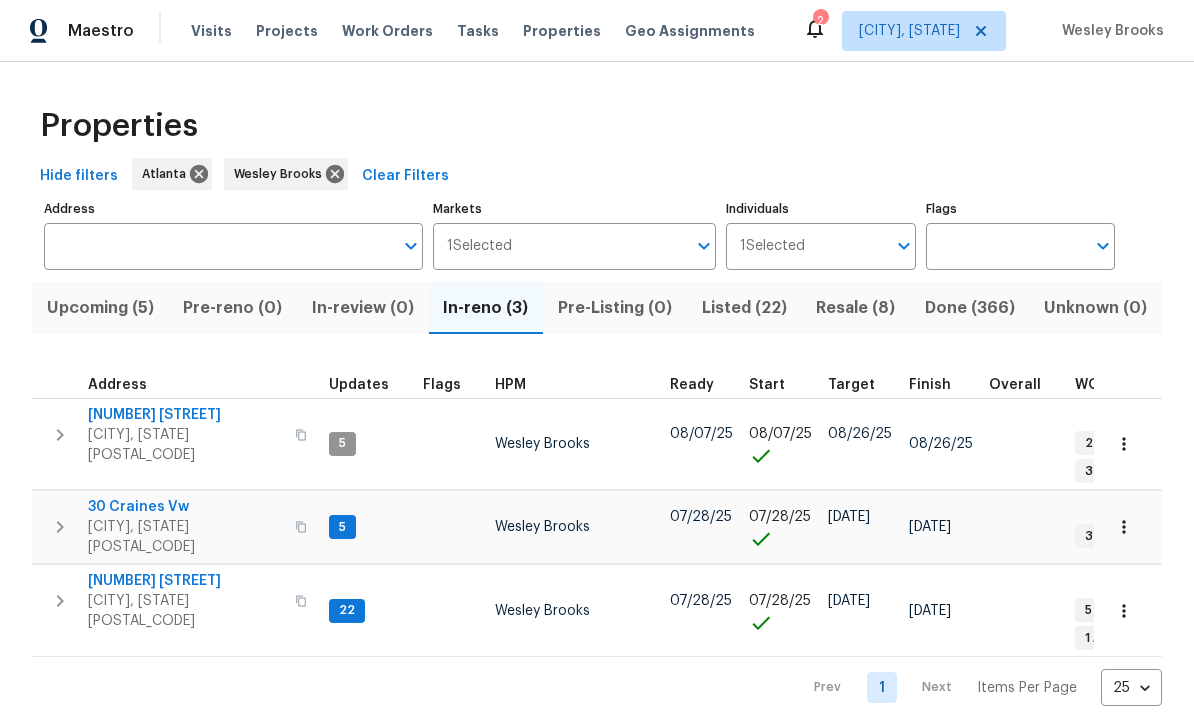 click on "[NUMBER] [STREET]" at bounding box center [185, 416] 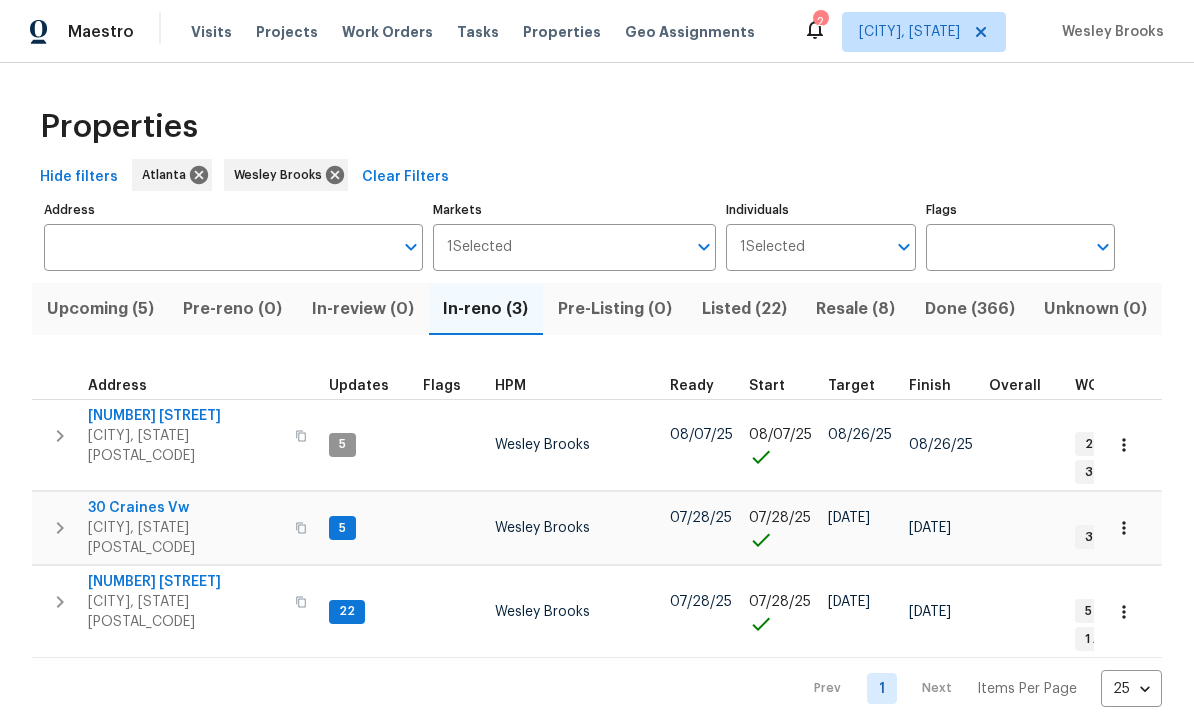 scroll, scrollTop: 0, scrollLeft: 0, axis: both 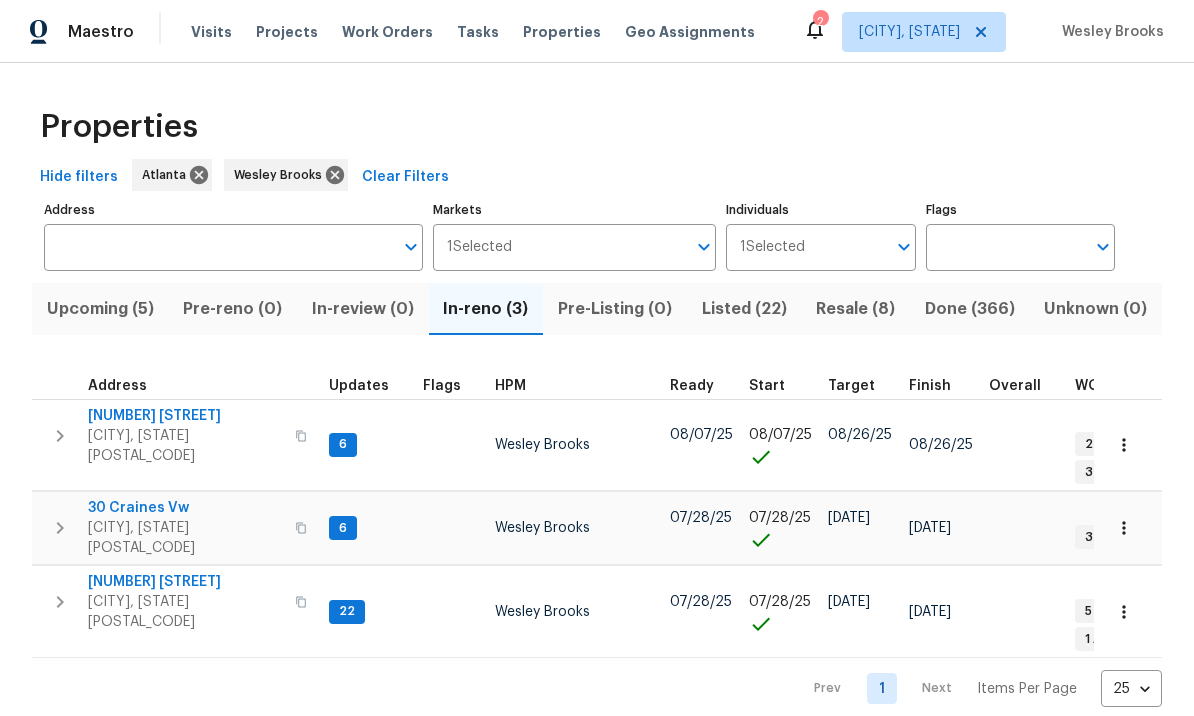 click on "Upcoming (5)" at bounding box center [100, 309] 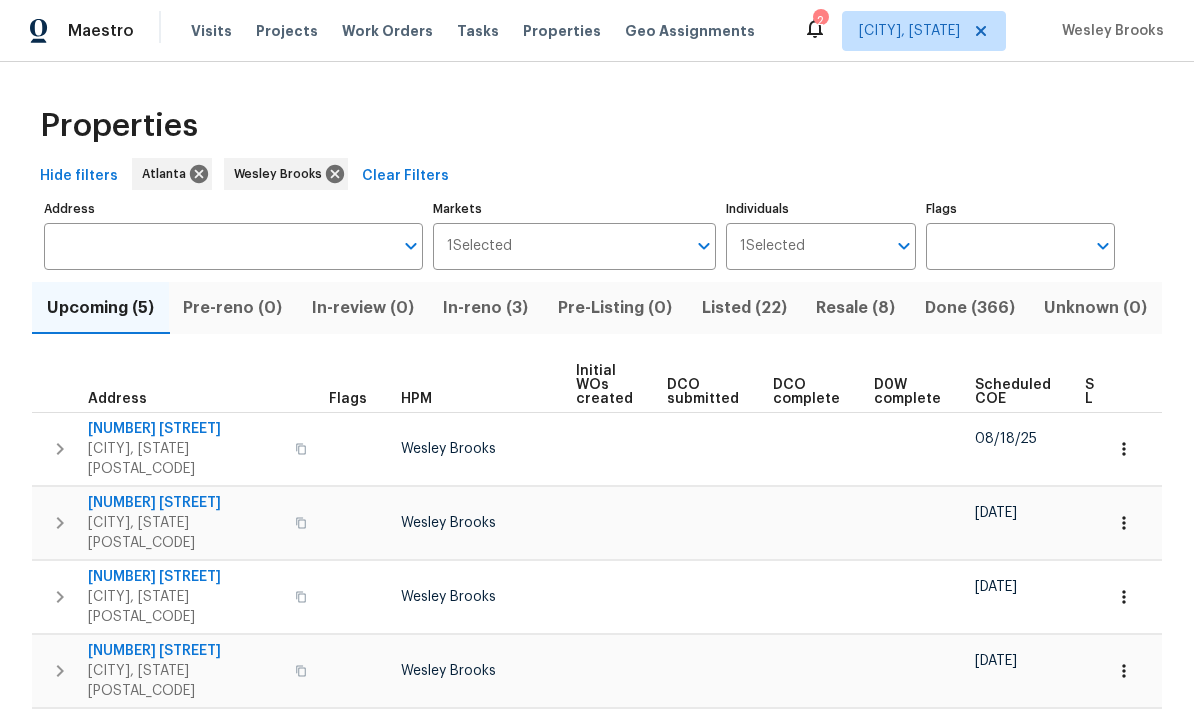 scroll, scrollTop: 62, scrollLeft: 0, axis: vertical 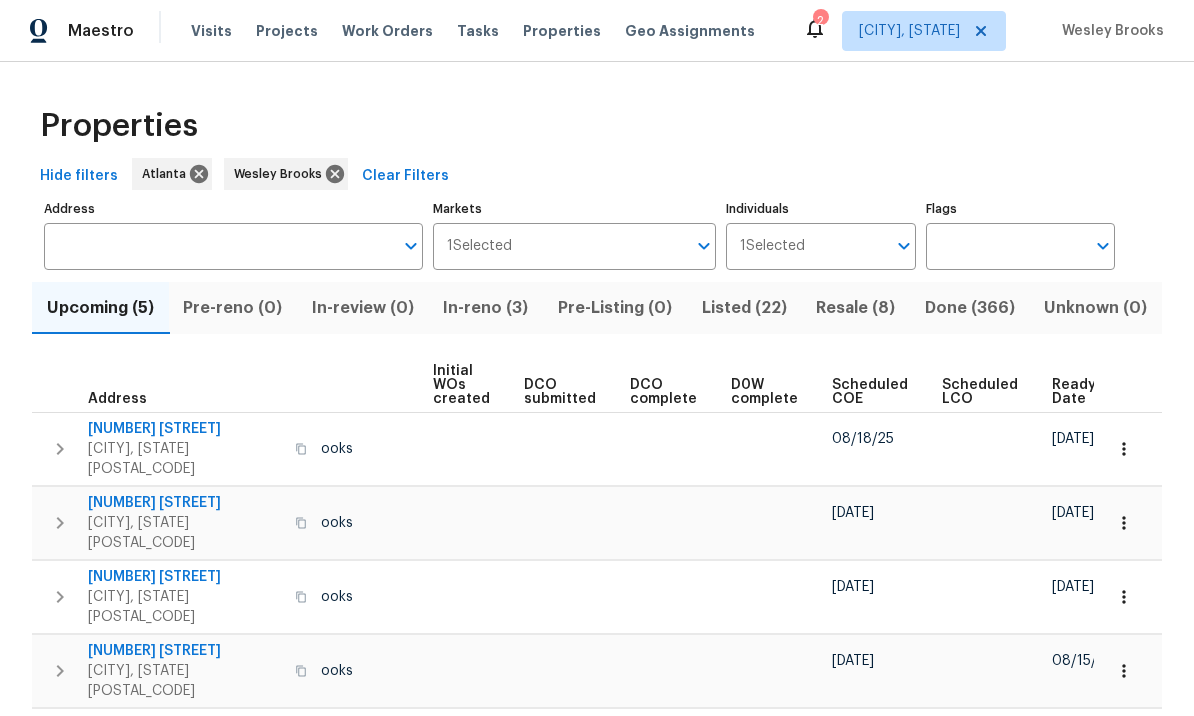 click on "Scheduled COE" at bounding box center (870, 393) 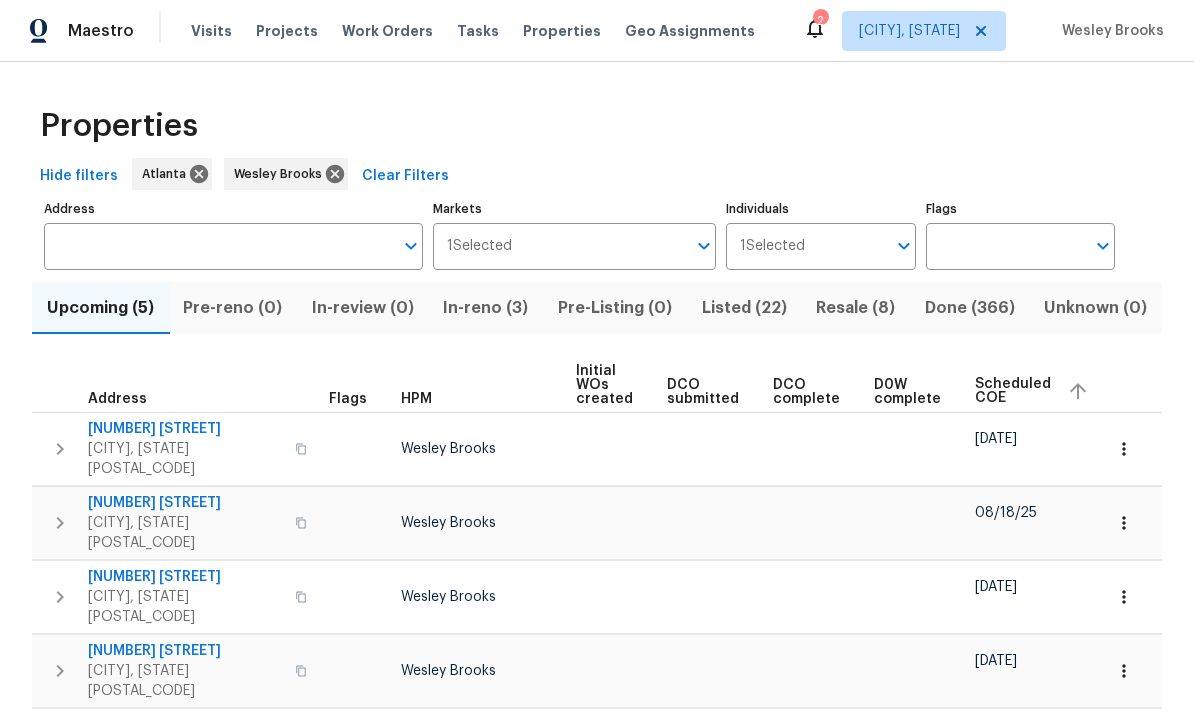 scroll, scrollTop: 69, scrollLeft: 0, axis: vertical 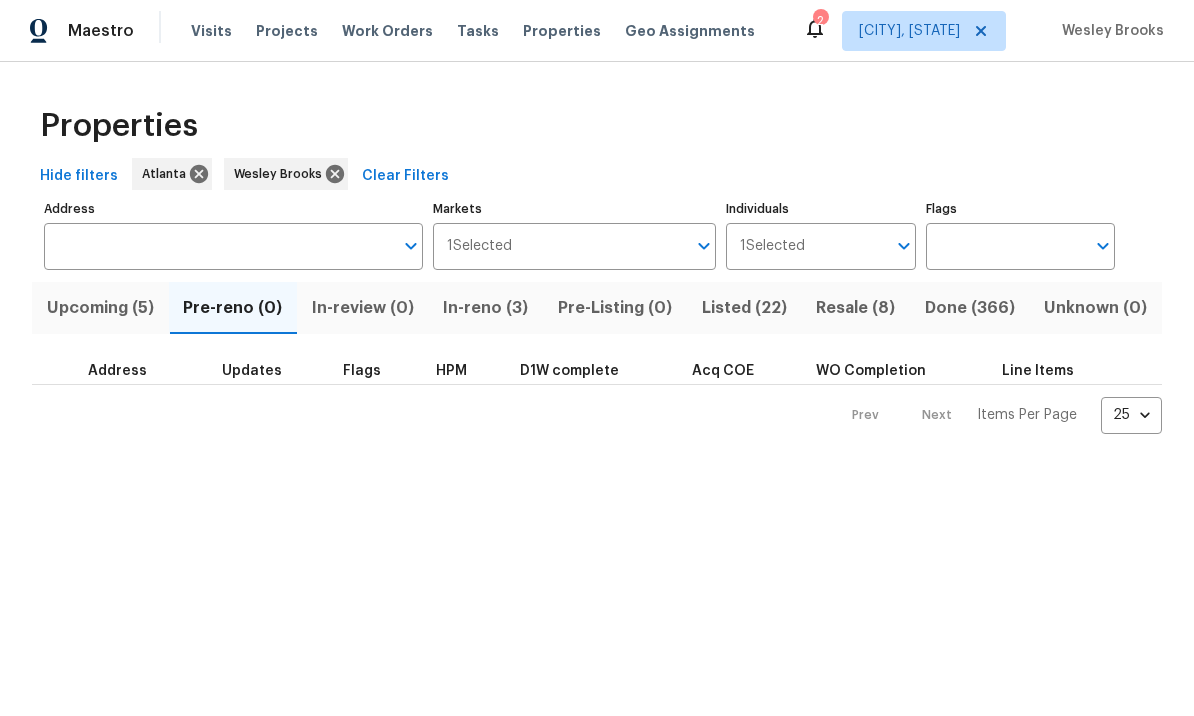 click on "In-reno (3)" at bounding box center [486, 309] 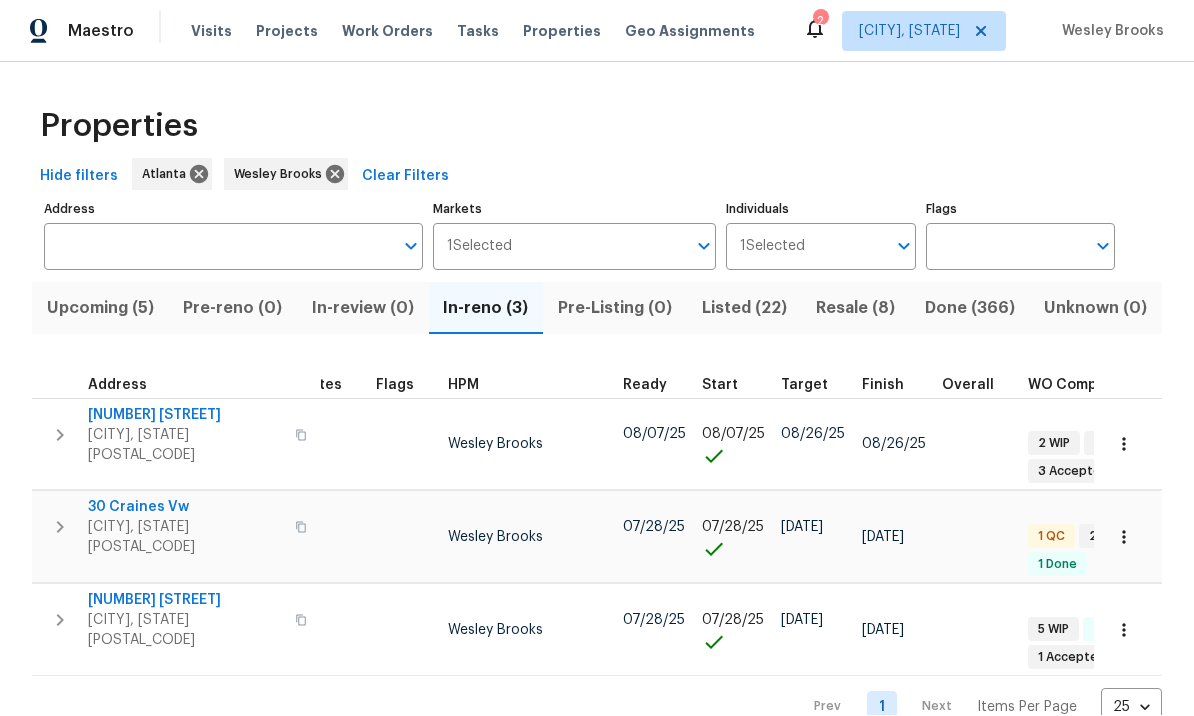 scroll, scrollTop: 16, scrollLeft: 48, axis: both 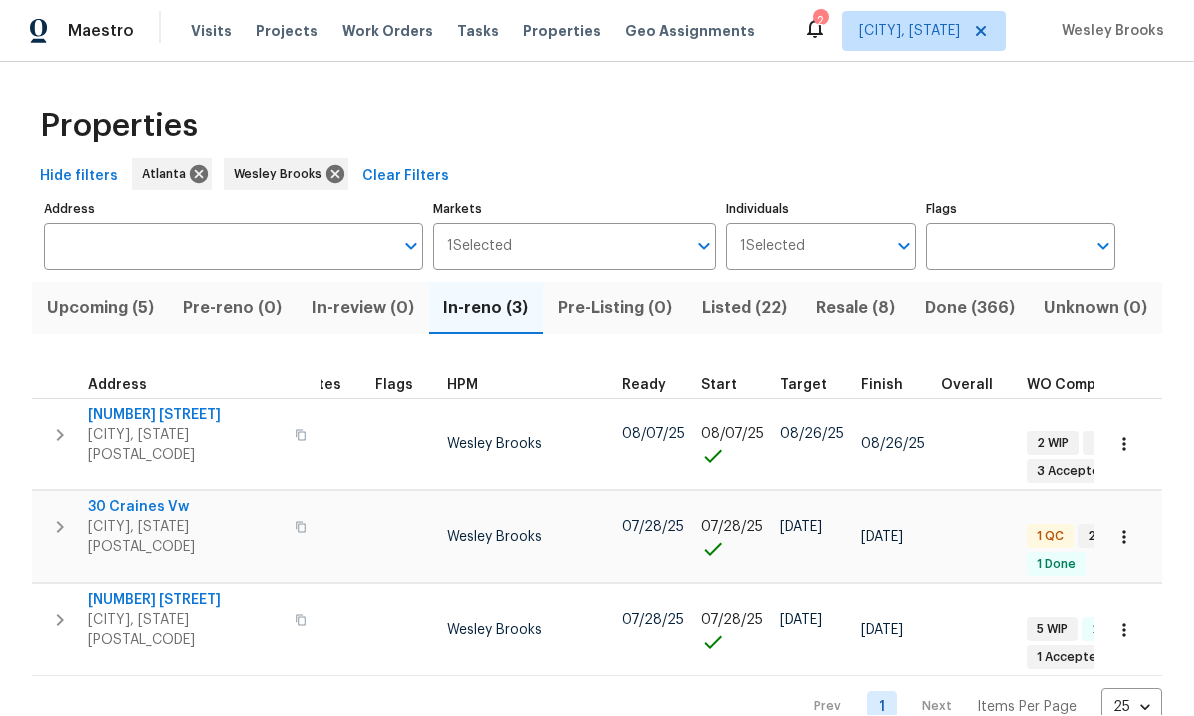 click on "Upcoming (5)" at bounding box center [100, 309] 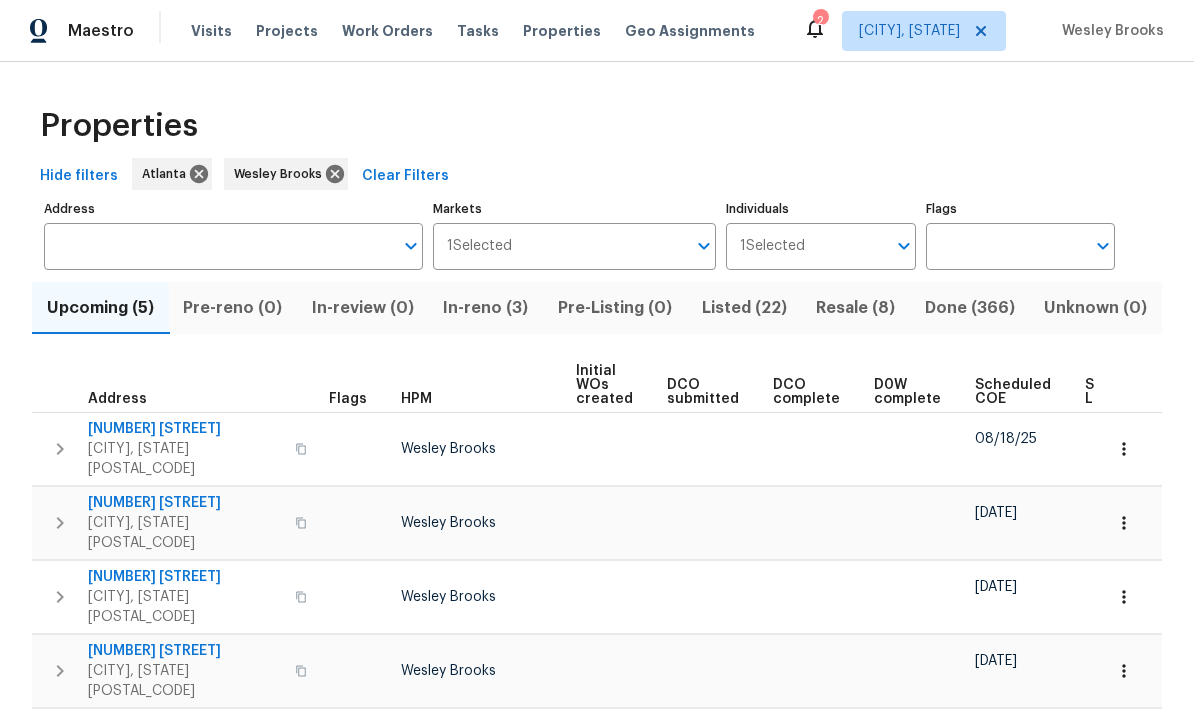 scroll, scrollTop: 54, scrollLeft: 0, axis: vertical 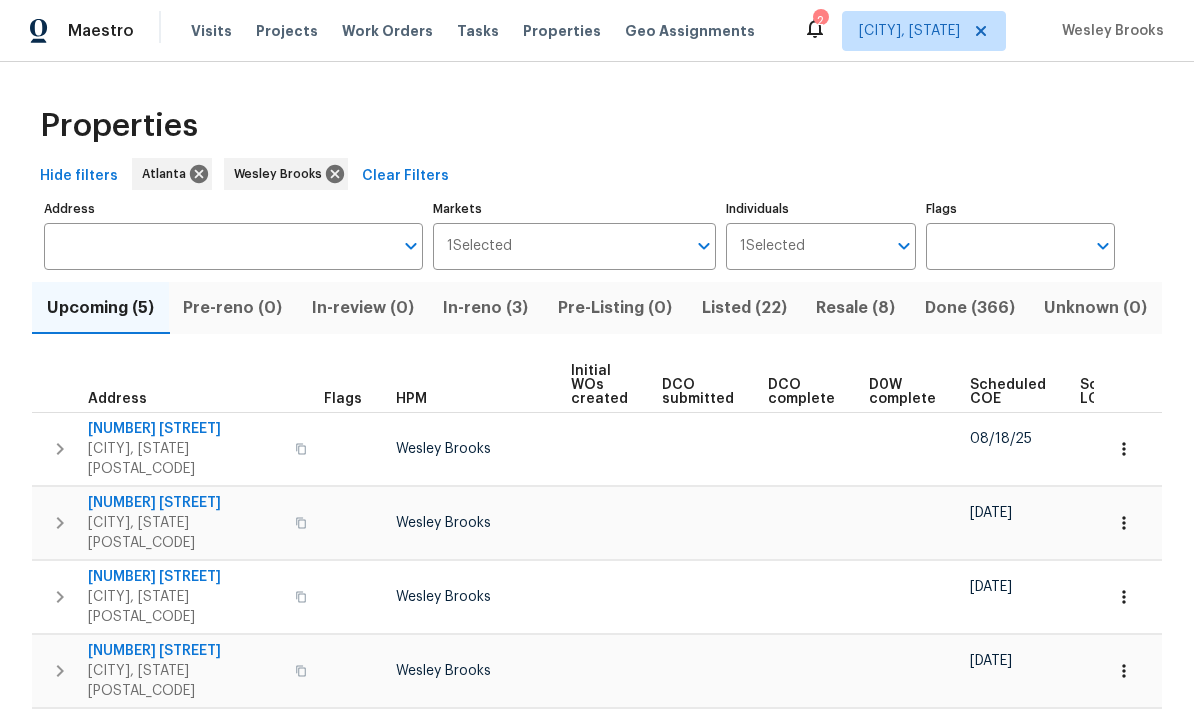 click on "Griffin, GA 30224" at bounding box center [185, 608] 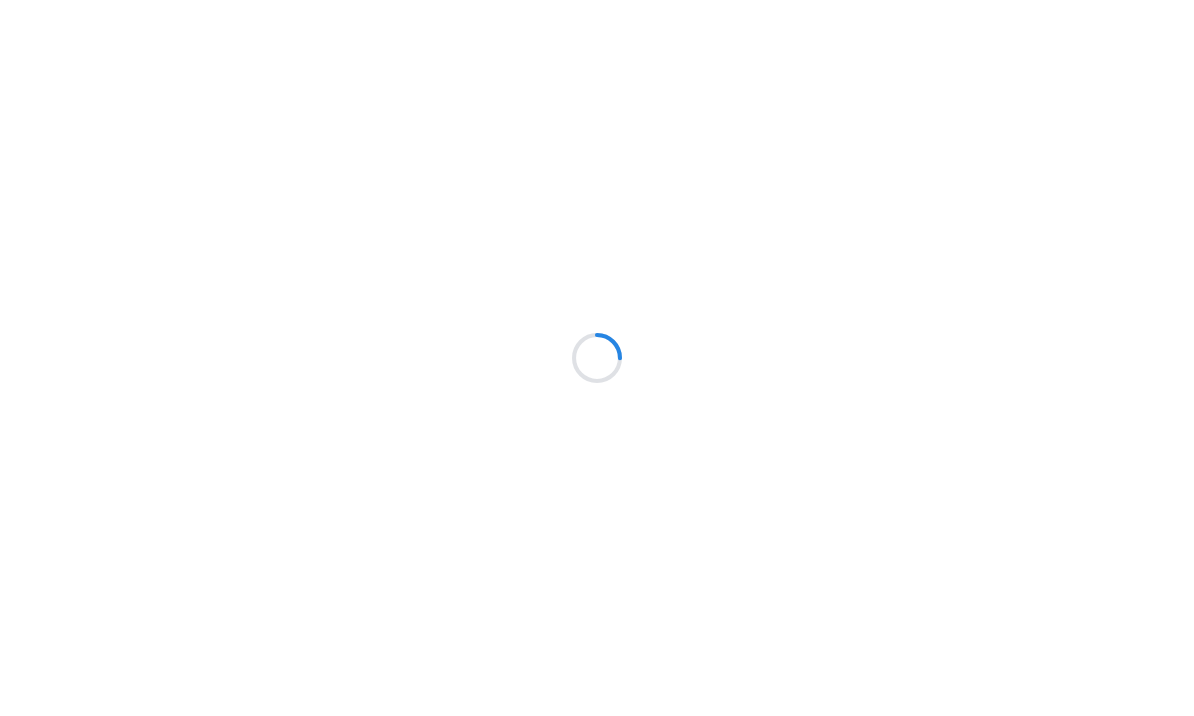 scroll, scrollTop: 0, scrollLeft: 0, axis: both 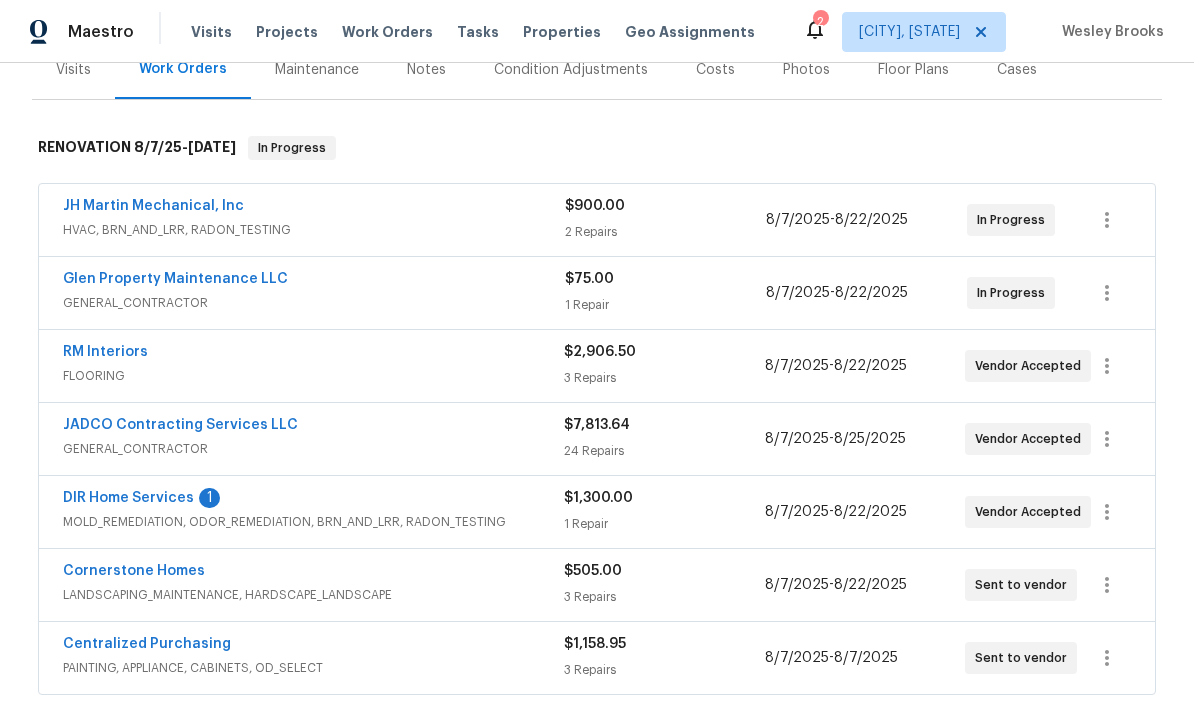 click on "DIR Home Services" at bounding box center [128, 498] 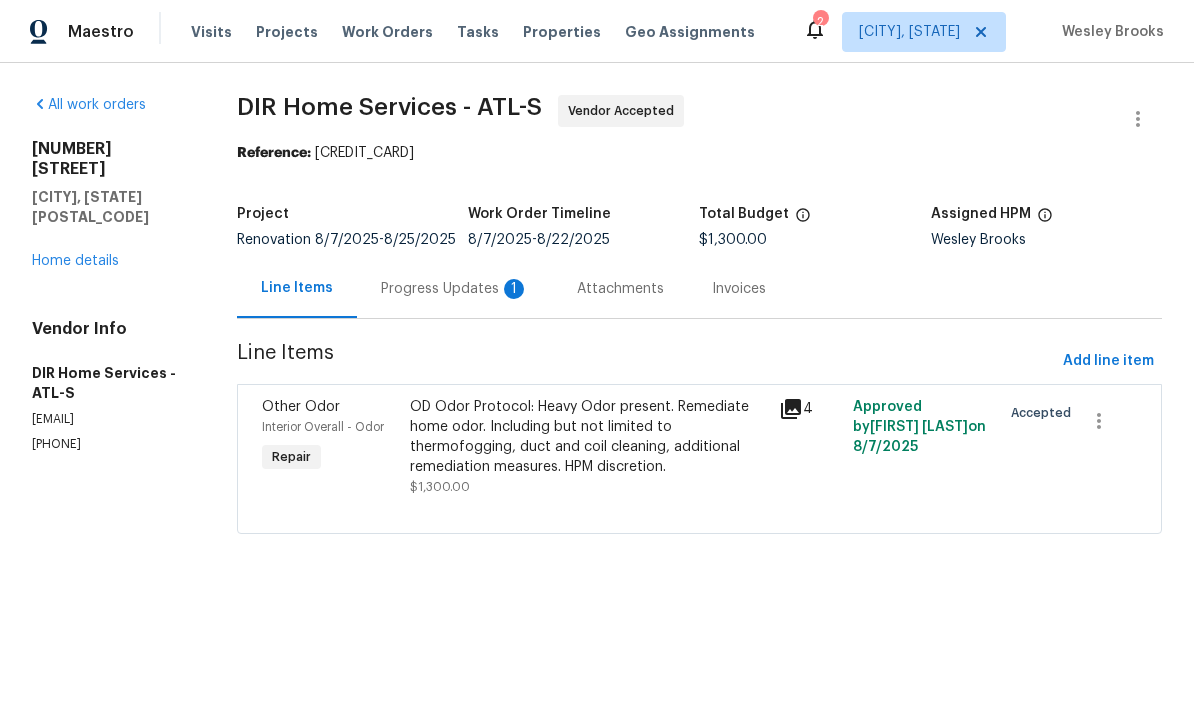 click on "Progress Updates 1" at bounding box center [455, 289] 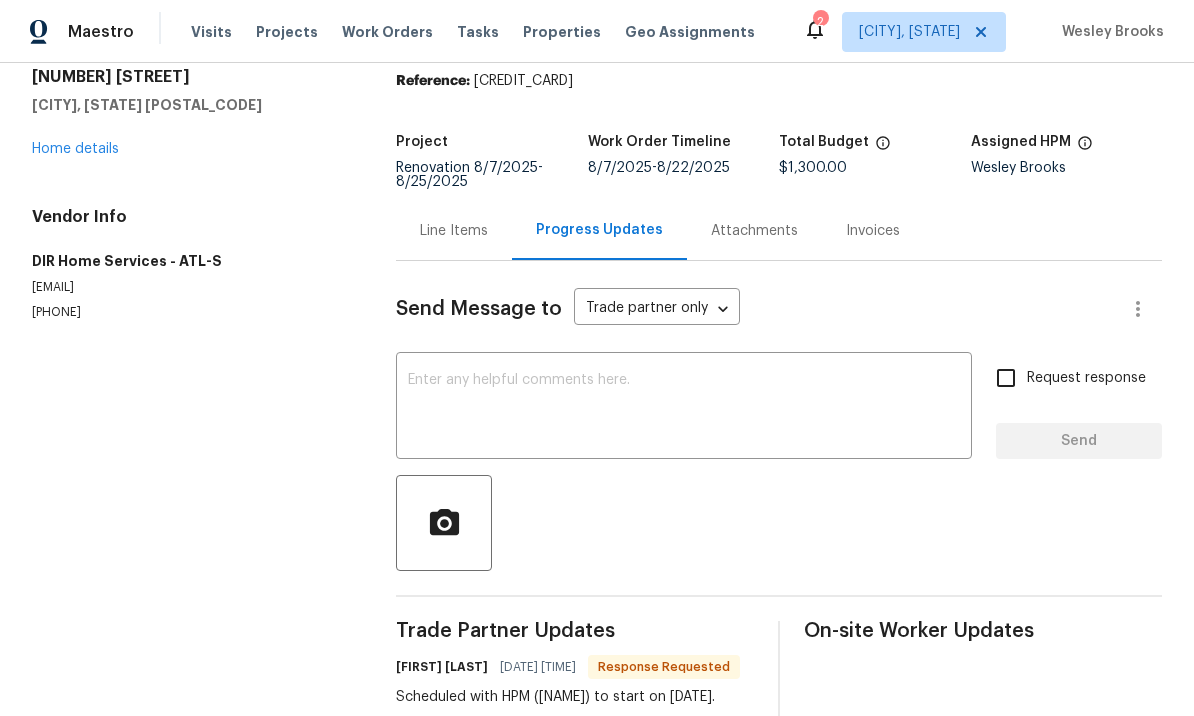 scroll, scrollTop: 71, scrollLeft: 0, axis: vertical 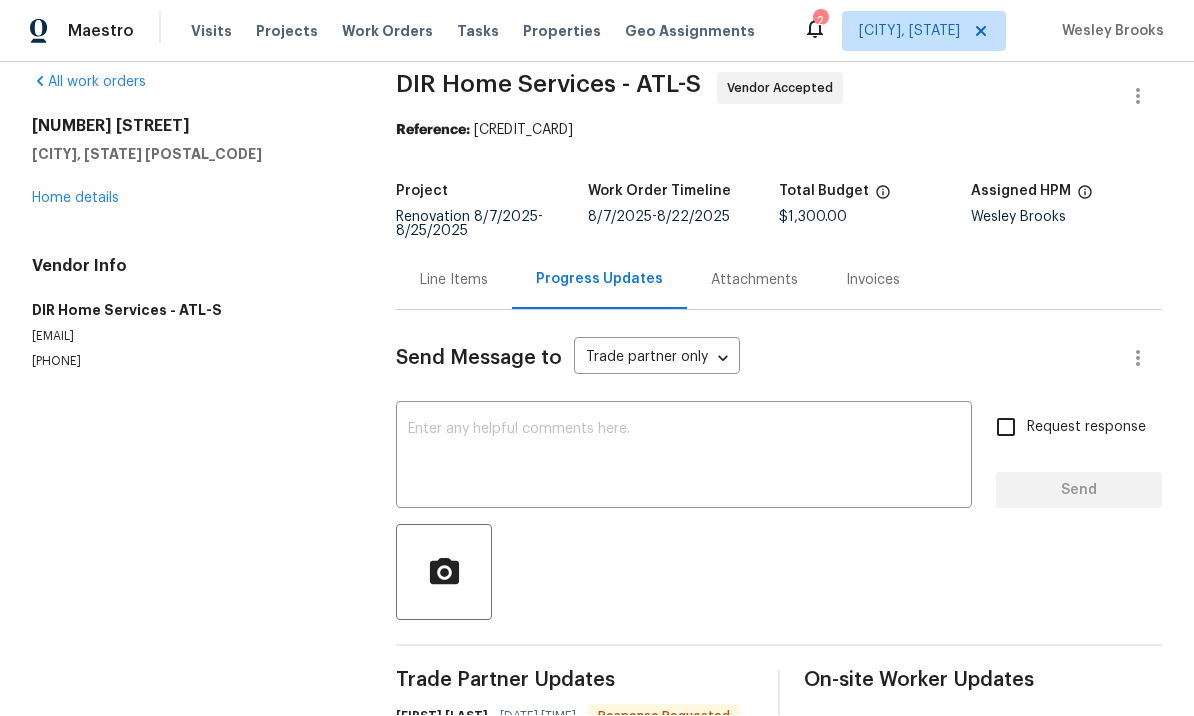 click at bounding box center (684, 458) 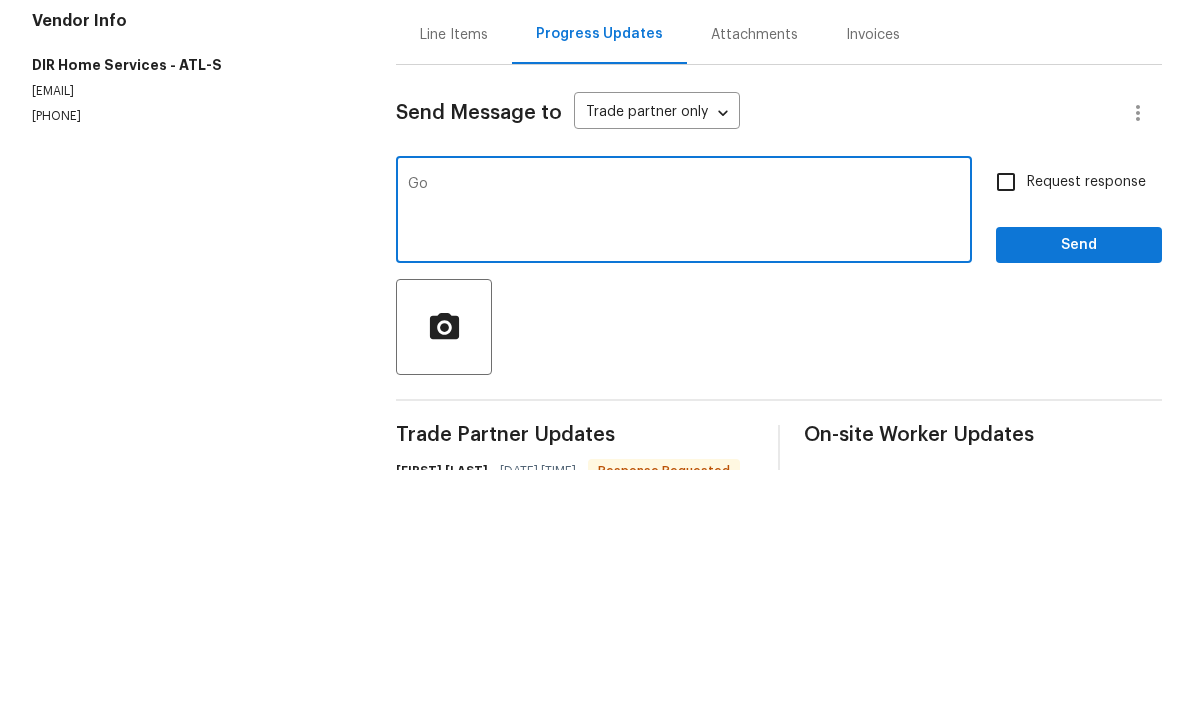 type on "G" 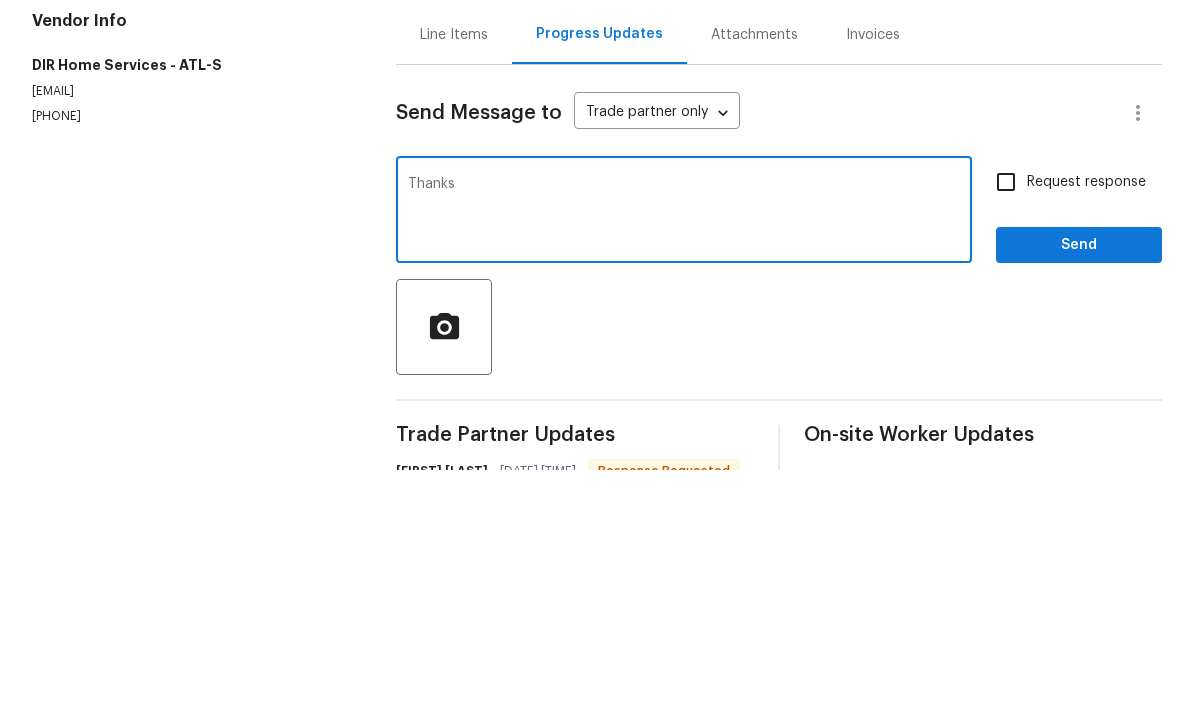 type on "Thanks" 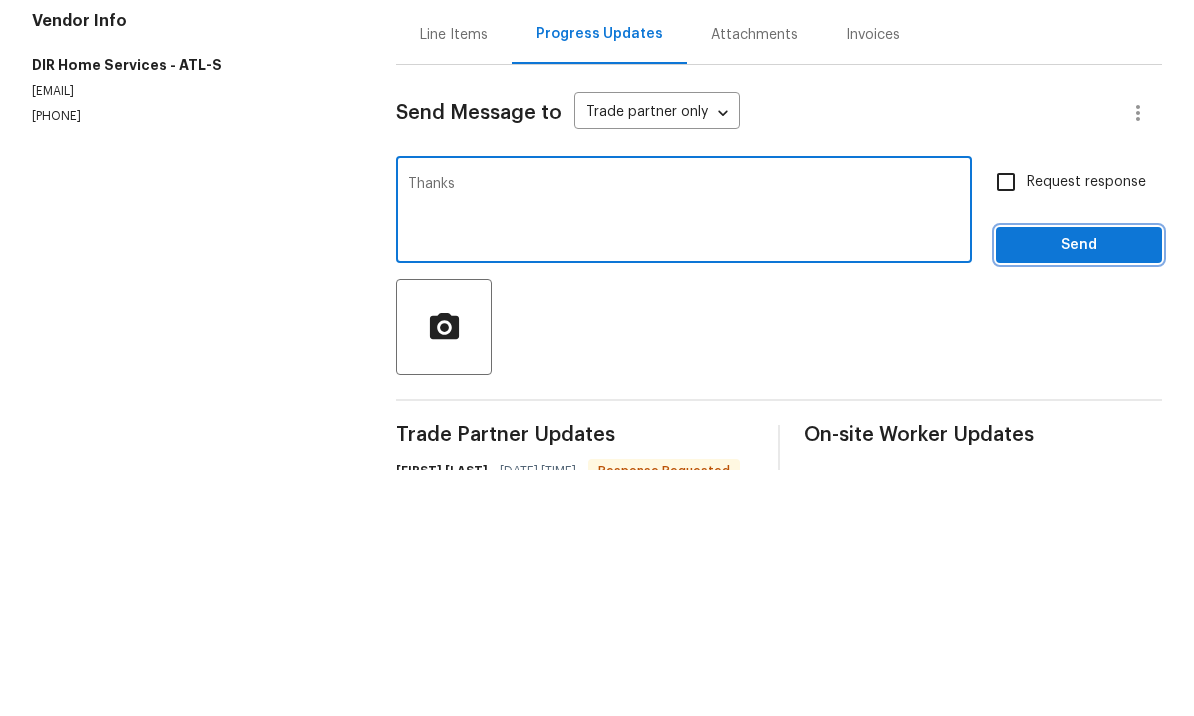 click on "Send" at bounding box center [1079, 491] 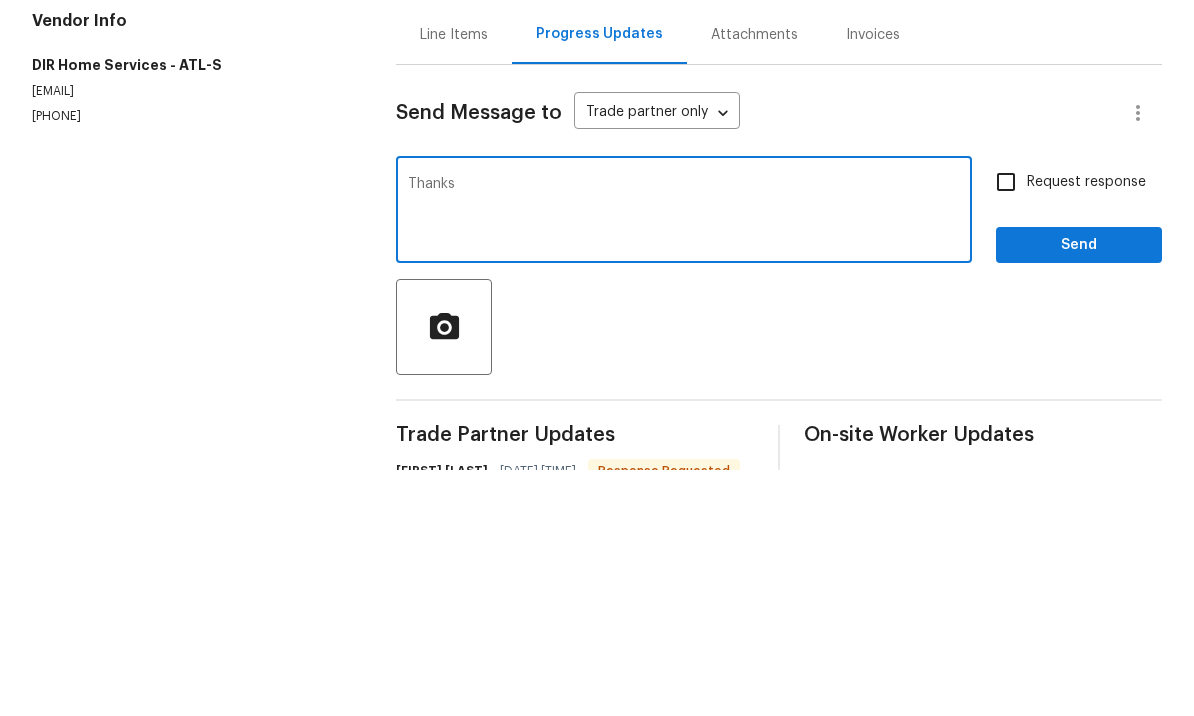 scroll, scrollTop: 46, scrollLeft: 0, axis: vertical 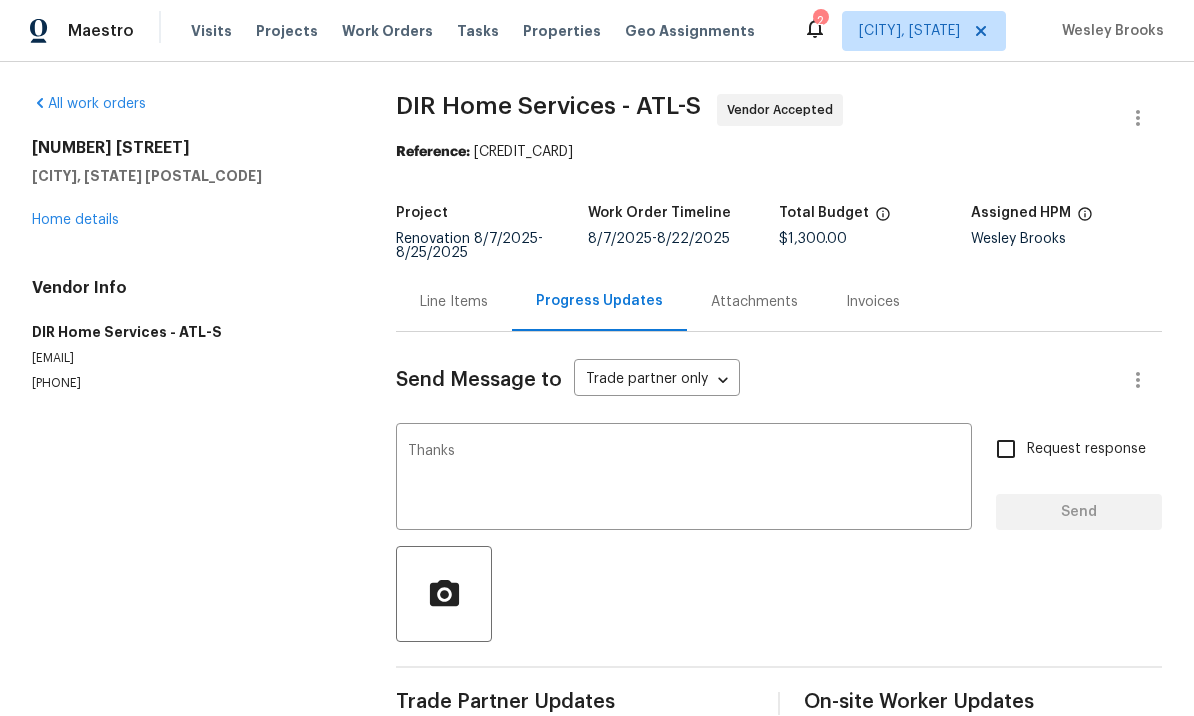 type 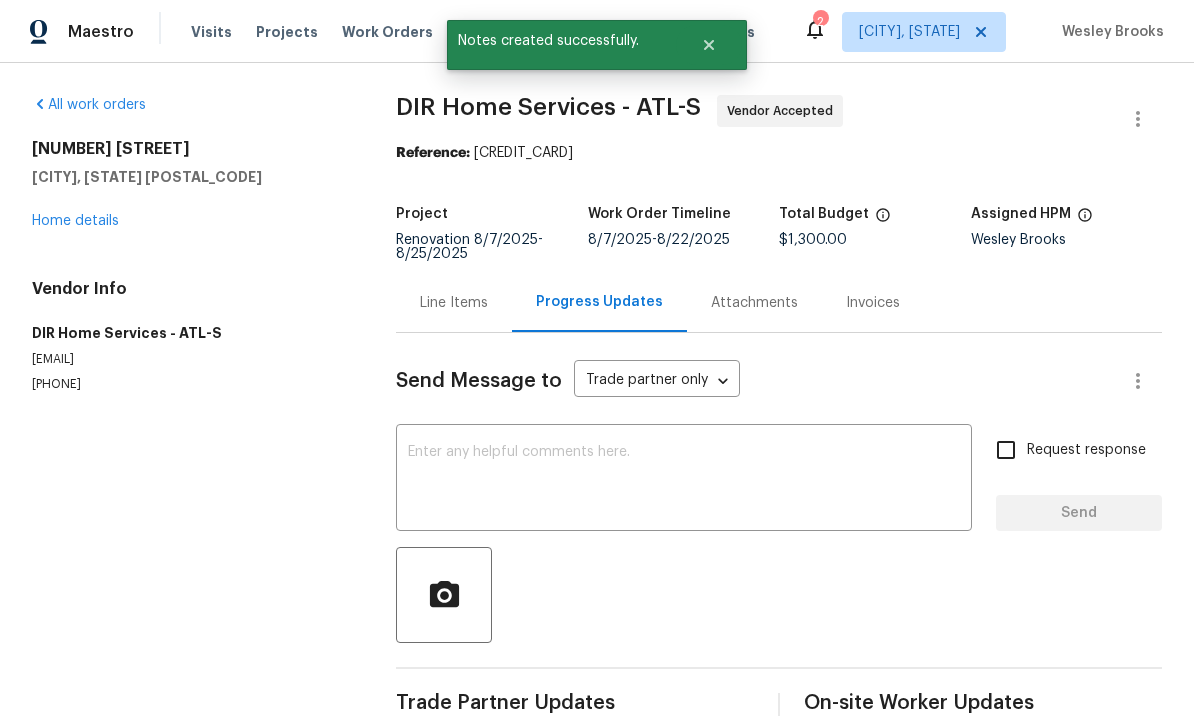 scroll, scrollTop: 0, scrollLeft: 0, axis: both 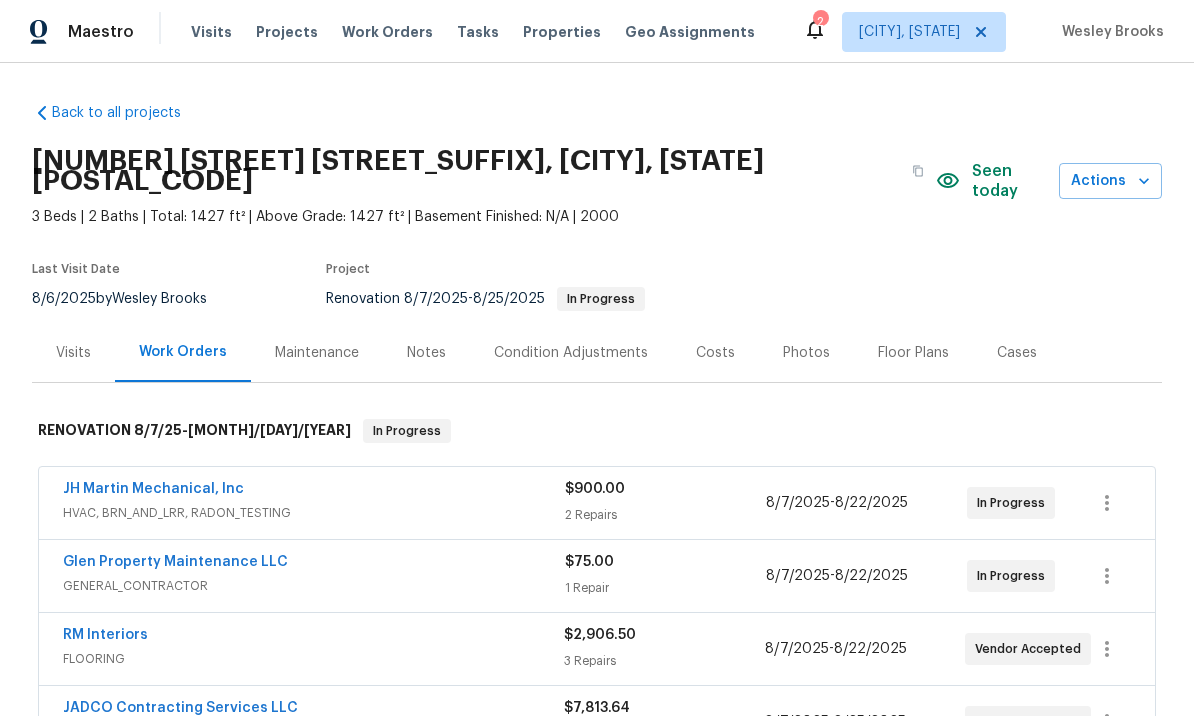 click 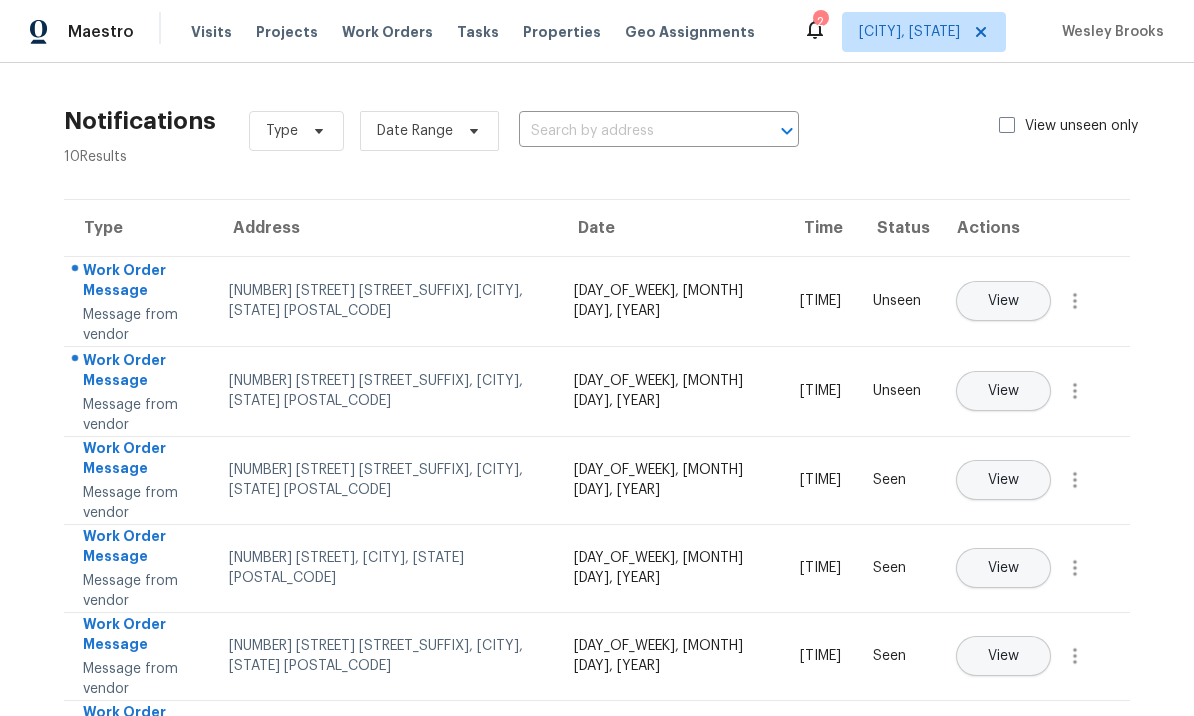 scroll, scrollTop: 0, scrollLeft: 0, axis: both 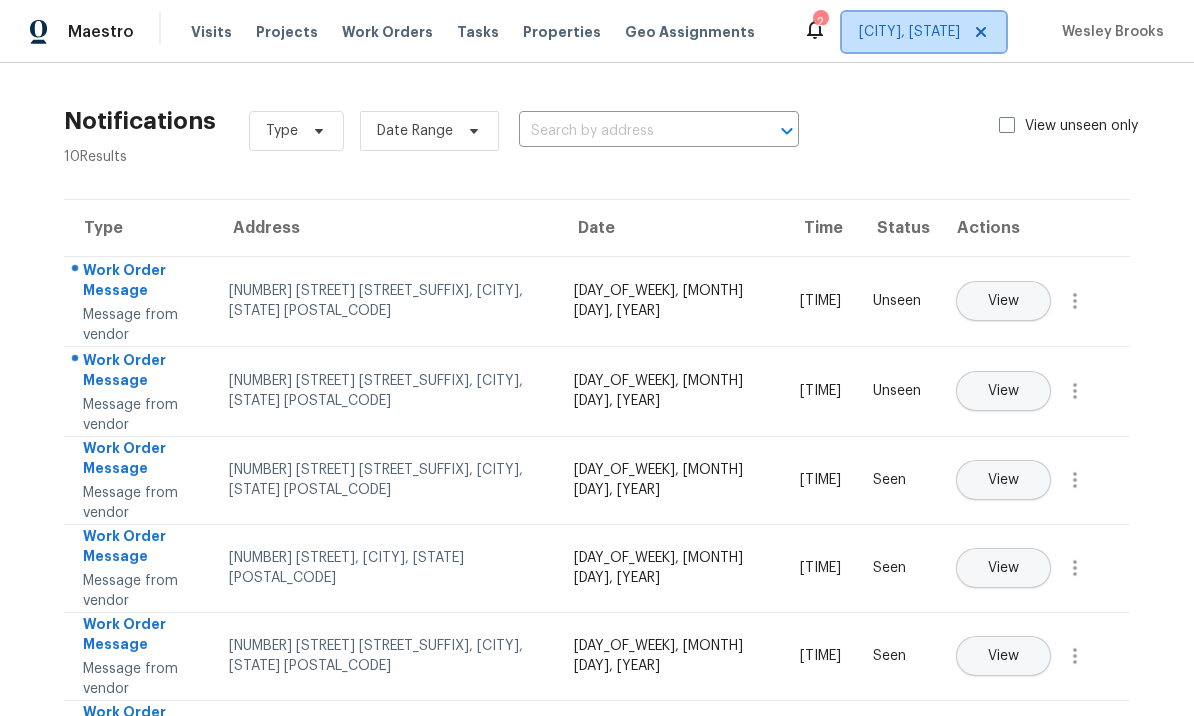 click 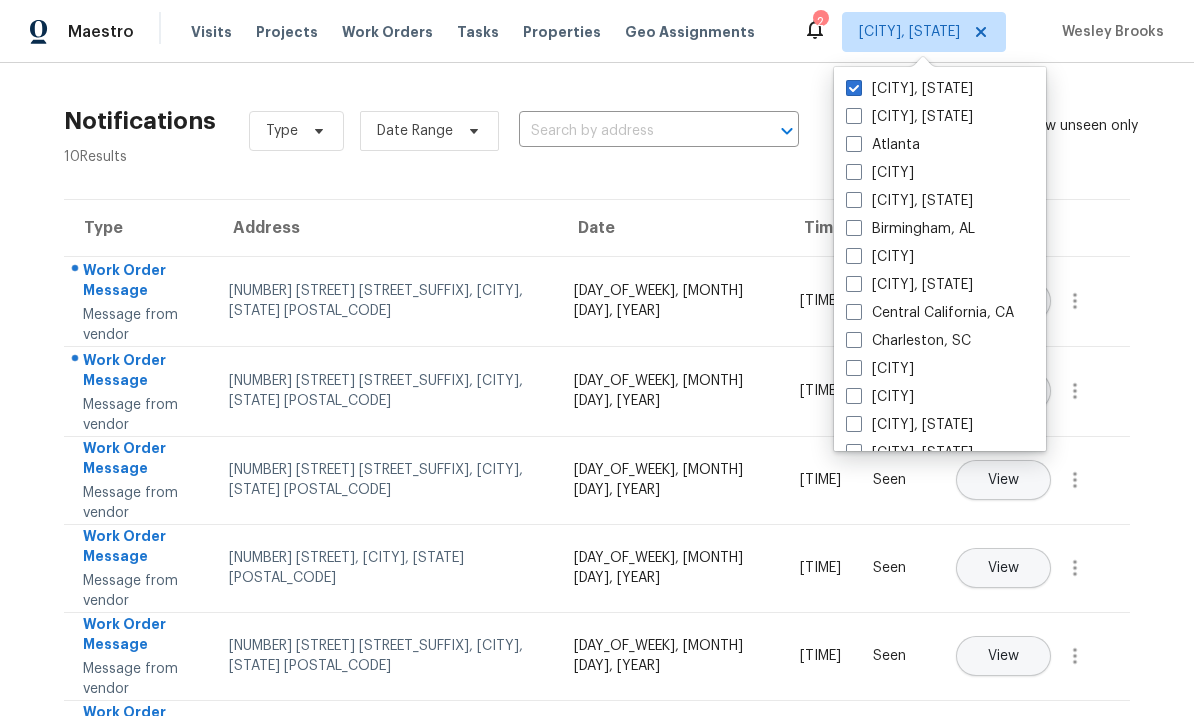 click at bounding box center [854, 144] 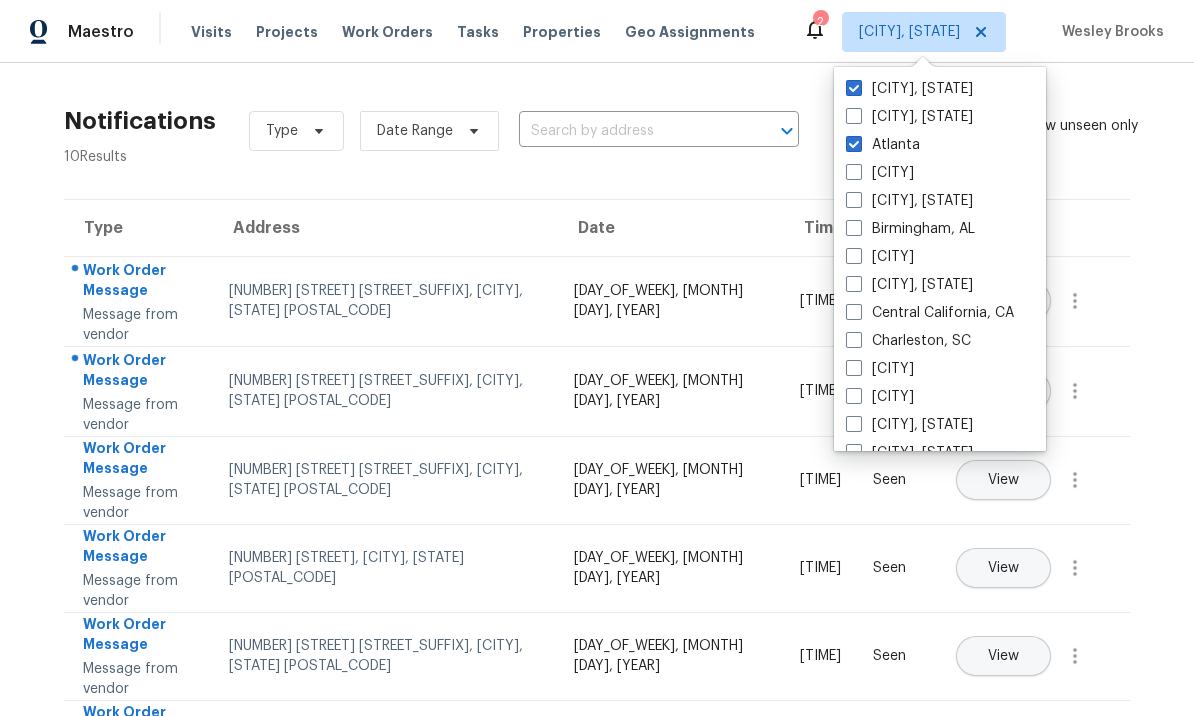 checkbox on "true" 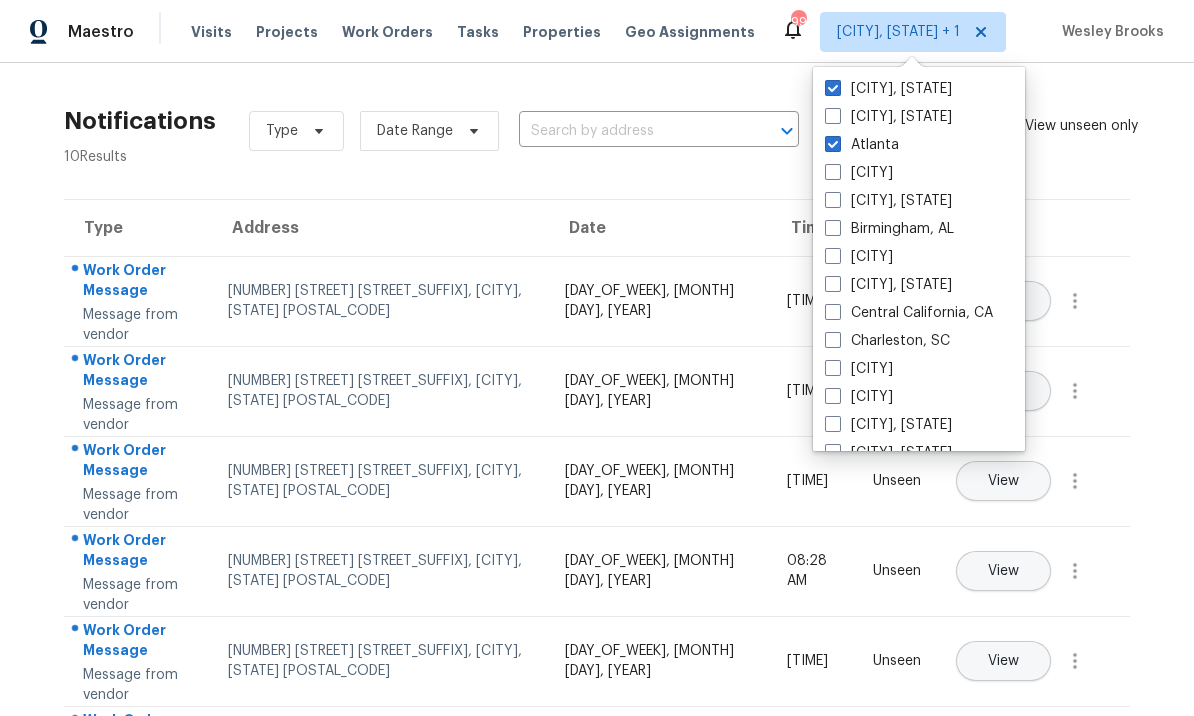 click at bounding box center (833, 88) 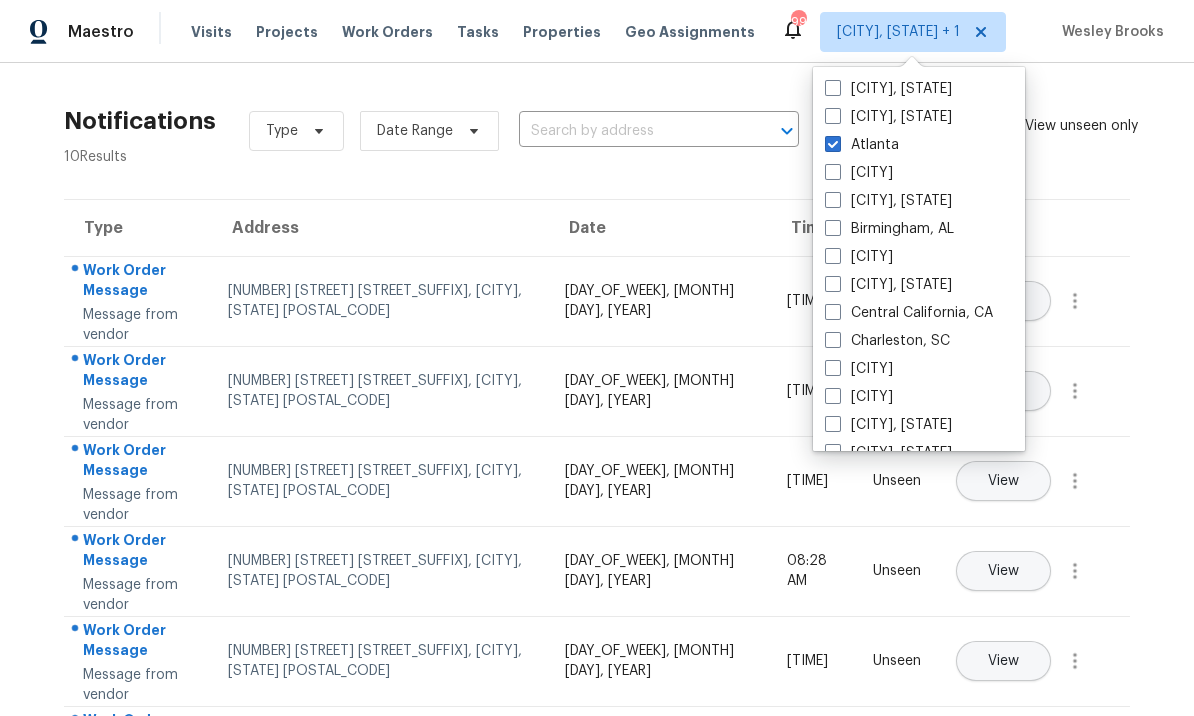 checkbox on "false" 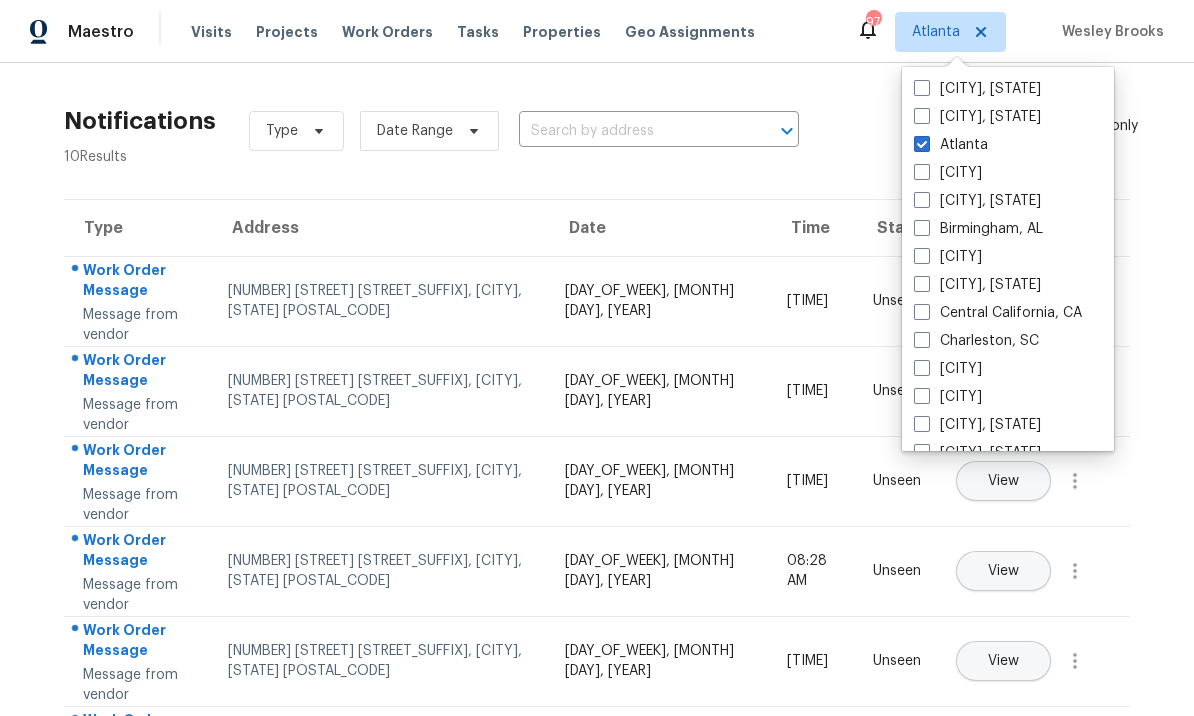click on "Notifications 10  Results Type Date Range ​ View unseen only Type Address Date Time Status Actions Work Order Message Message from vendor 3686 Sweetbriar Cir, Lithia Springs, GA 30122 Fri, August 08, 2025 09:11 AM Unseen View Work Order Message Message from vendor 1826 Bayrose Cir, Atlanta, GA 30344 Fri, August 08, 2025 09:01 AM Unseen View Work Order Message Message from vendor 3619 Colonial Trl, Douglasville, GA 30135 Fri, August 08, 2025 08:32 AM Unseen View Work Order Message Message from vendor 1102 Ola Dale Ct, McDonough, GA 30252 Fri, August 08, 2025 08:28 AM Unseen View Work Order Message Message from vendor 1102 Ola Dale Ct, McDonough, GA 30252 Fri, August 08, 2025 08:26 AM Unseen View Work Order Message Message from vendor 707 Pine Tree Trl, Atlanta, GA 30349 Fri, August 08, 2025 08:21 AM Unseen View Work Order Message Message from vendor 3686 Sweetbriar Cir, Lithia Springs, GA 30122 Fri, August 08, 2025 08:18 AM Unseen View Work Order Message Message from vendor 1909 Meadow Ln, Decatur, GA 30032" at bounding box center [597, 618] 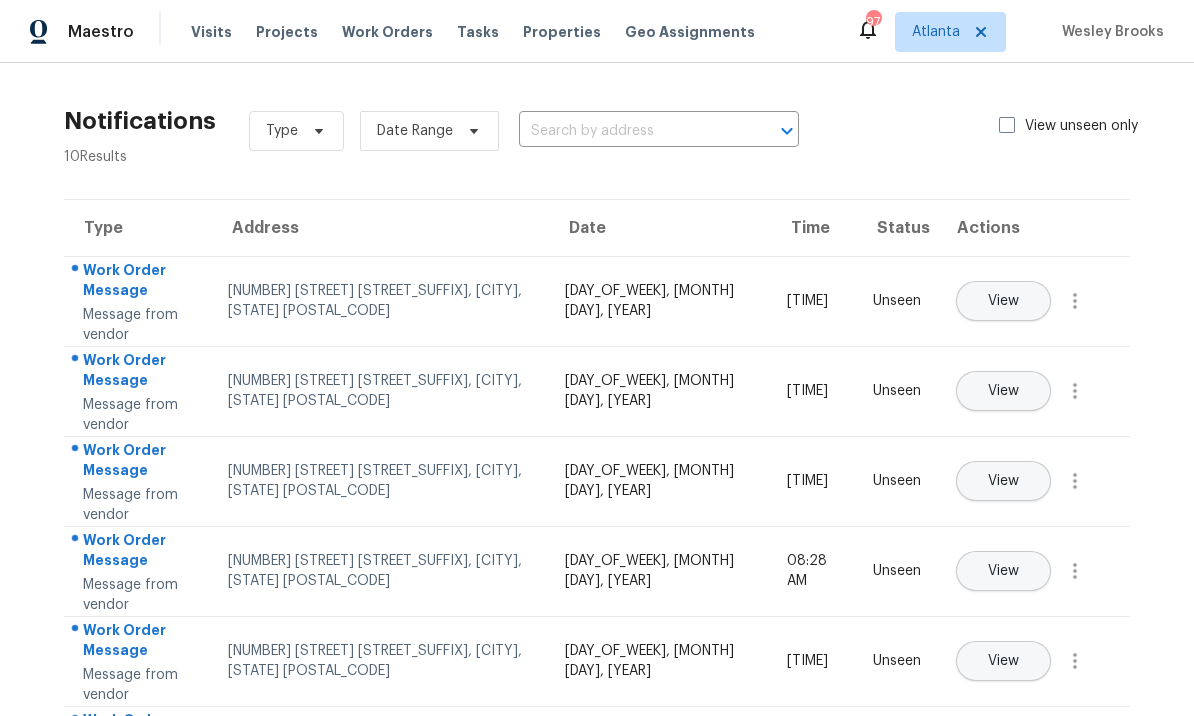 click on "97" at bounding box center [873, 22] 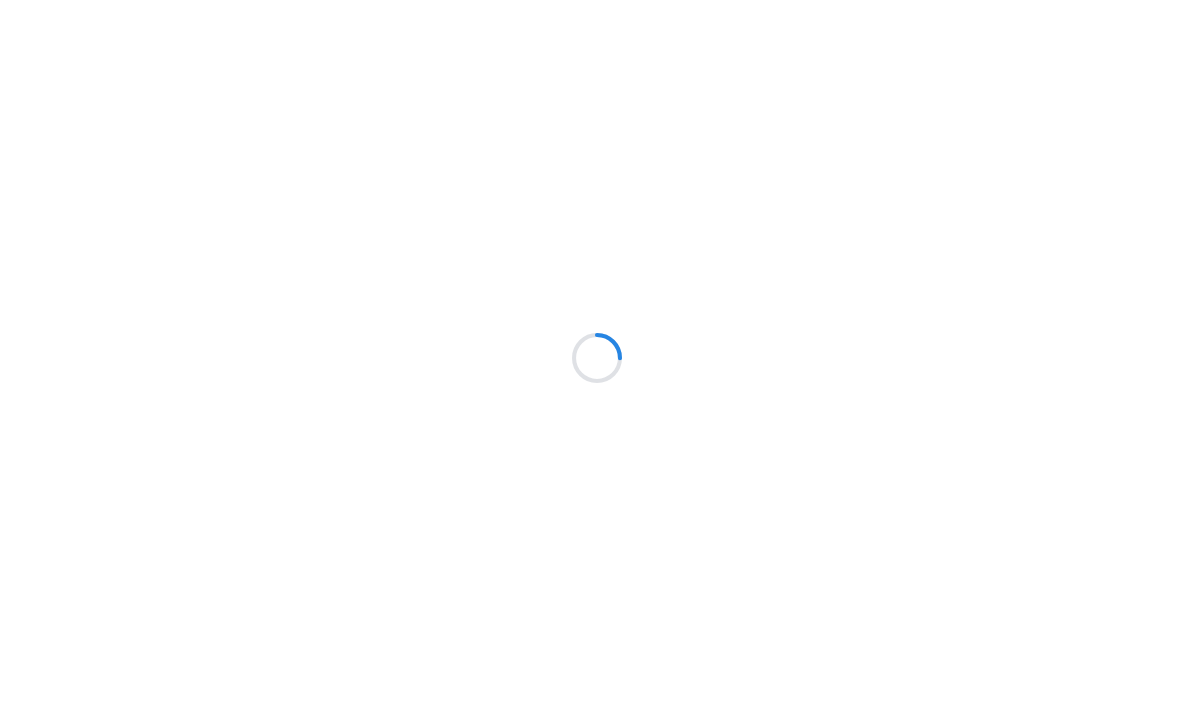 scroll, scrollTop: 0, scrollLeft: 0, axis: both 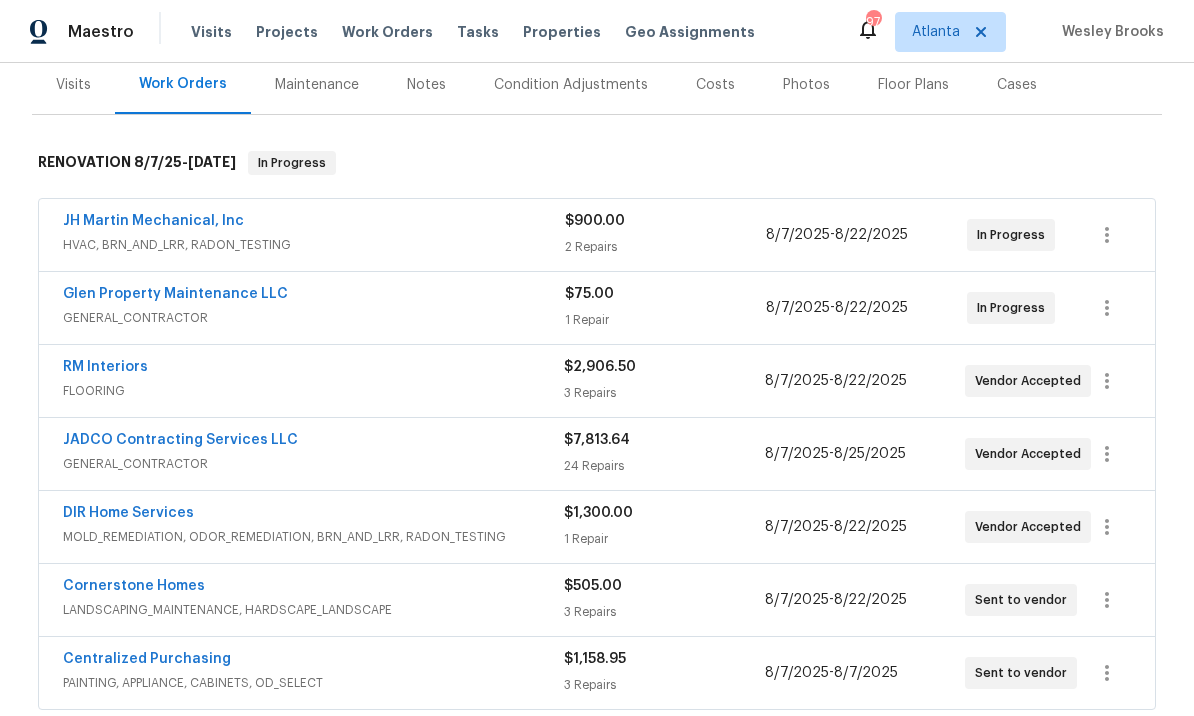 click on "RM Interiors" at bounding box center (105, 367) 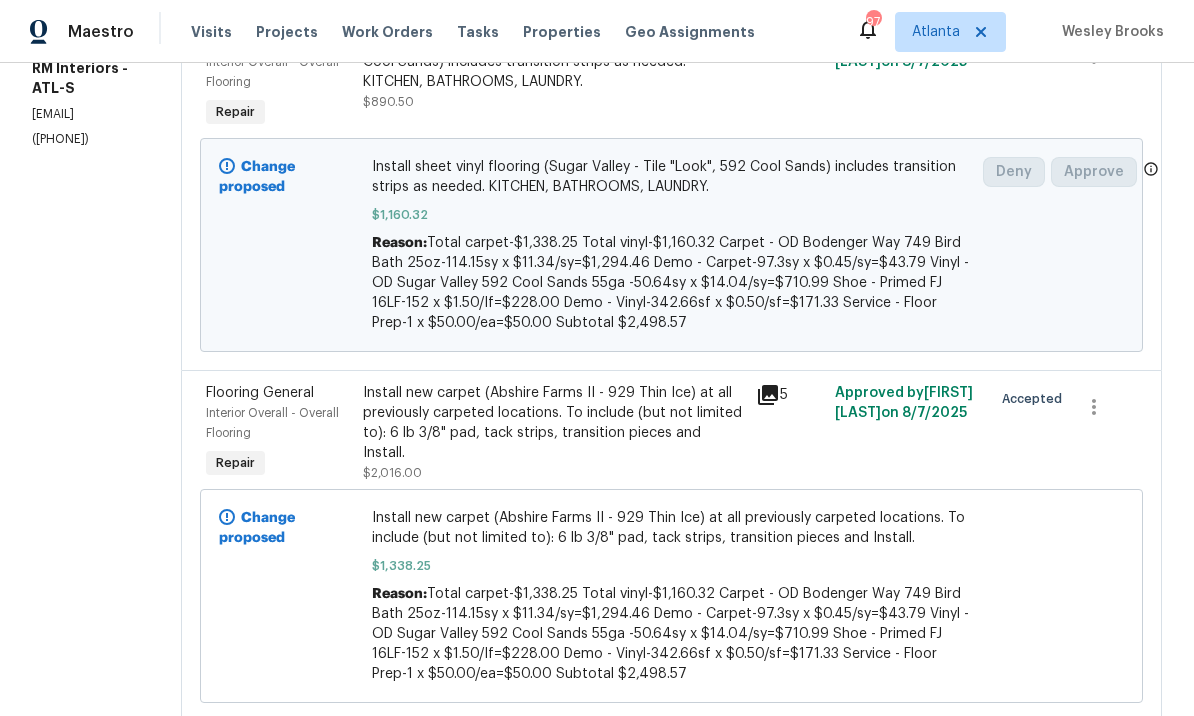 scroll, scrollTop: 364, scrollLeft: 0, axis: vertical 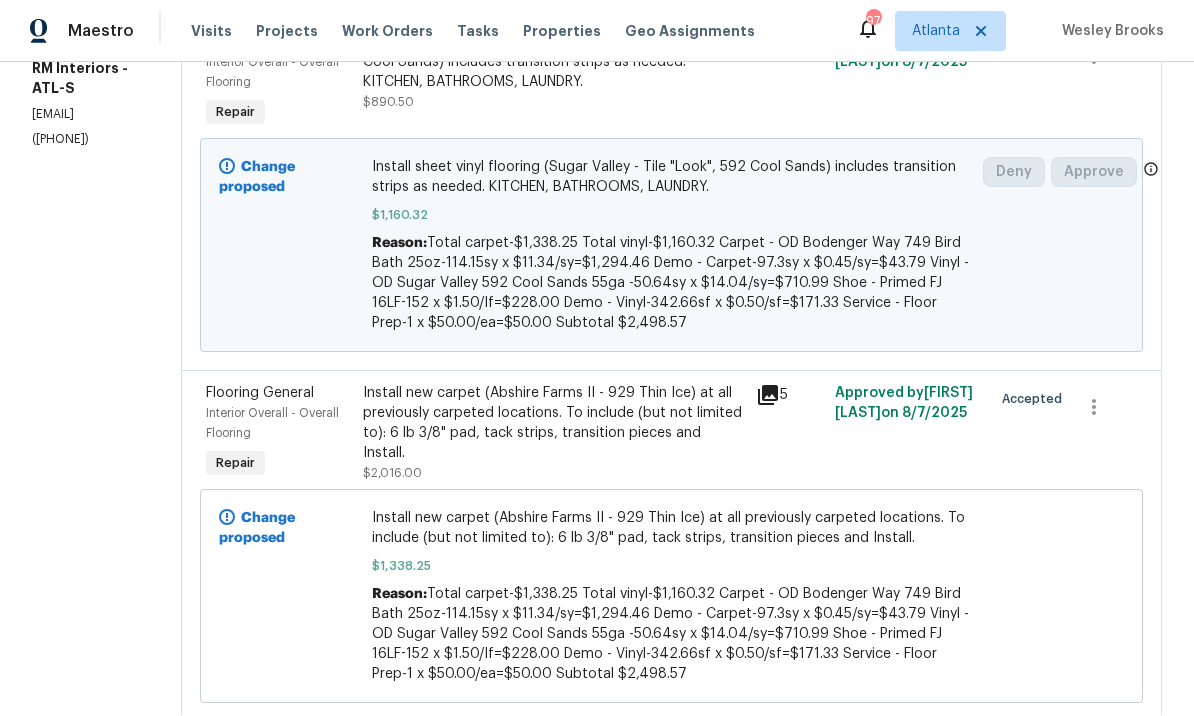 click on "Install new carpet (Abshire Farms II - 929 Thin Ice) at all previously carpeted locations. To include (but not limited to): 6 lb 3/8" pad, tack strips, transition pieces and Install. $[PRICE] Reason:  Total carpet-$[PRICE] Total vinyl-$[PRICE] Carpet - OD Bodenger Way 749 Bird Bath 25oz-114.15sy x $[PRICE]/sy=$[PRICE] Demo - Carpet-[NUMBER]sy x $[PRICE]/sy=$[PRICE] Vinyl - OD Sugar Valley 592 Cool Sands 55ga -50.64sy x $[PRICE]/sy=$[PRICE] Shoe - Primed FJ 16LF-[NUMBER] x $[PRICE]/lf=$[PRICE] Demo - Vinyl-[NUMBER]sf x $[PRICE]/sf=$[PRICE] Service - Floor Prep-[NUMBER] x $[PRICE]/ea=$[PRICE] Subtotal $[PRICE]" at bounding box center (671, 597) 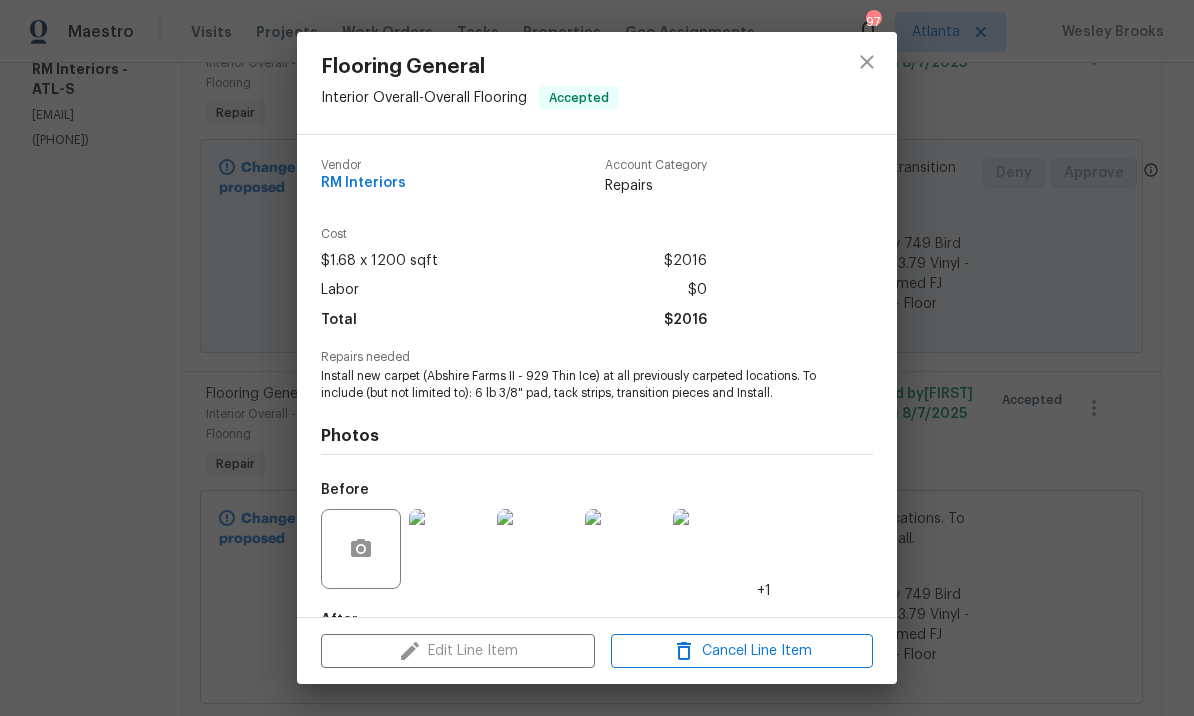 click on "Flooring General Interior Overall  -  Overall Flooring Accepted Vendor RM Interiors Account Category Repairs Cost $1.68 x 1200 sqft $2016 Labor $0 Total $2016 Repairs needed Install new carpet (Abshire Farms II - 929 Thin Ice) at all previously carpeted locations. To include (but not limited to): 6 lb 3/8" pad, tack strips, transition pieces and Install. Photos Before  +1 After  Edit Line Item  Cancel Line Item" at bounding box center (597, 358) 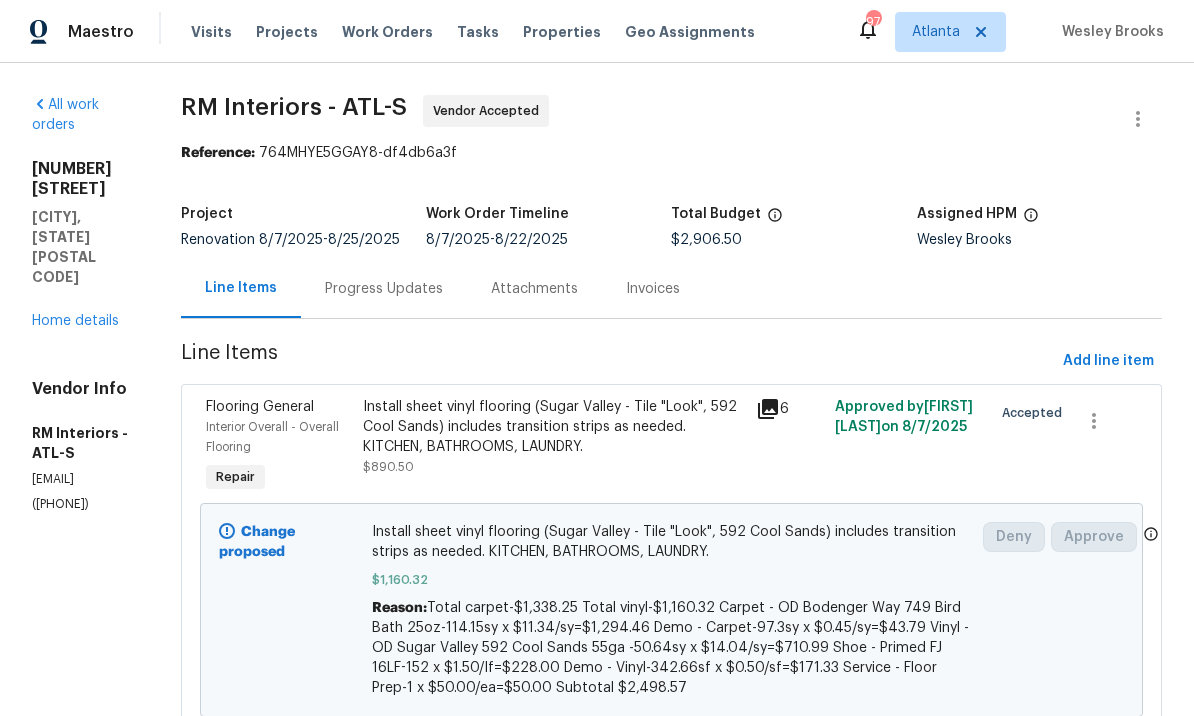 scroll, scrollTop: 0, scrollLeft: 0, axis: both 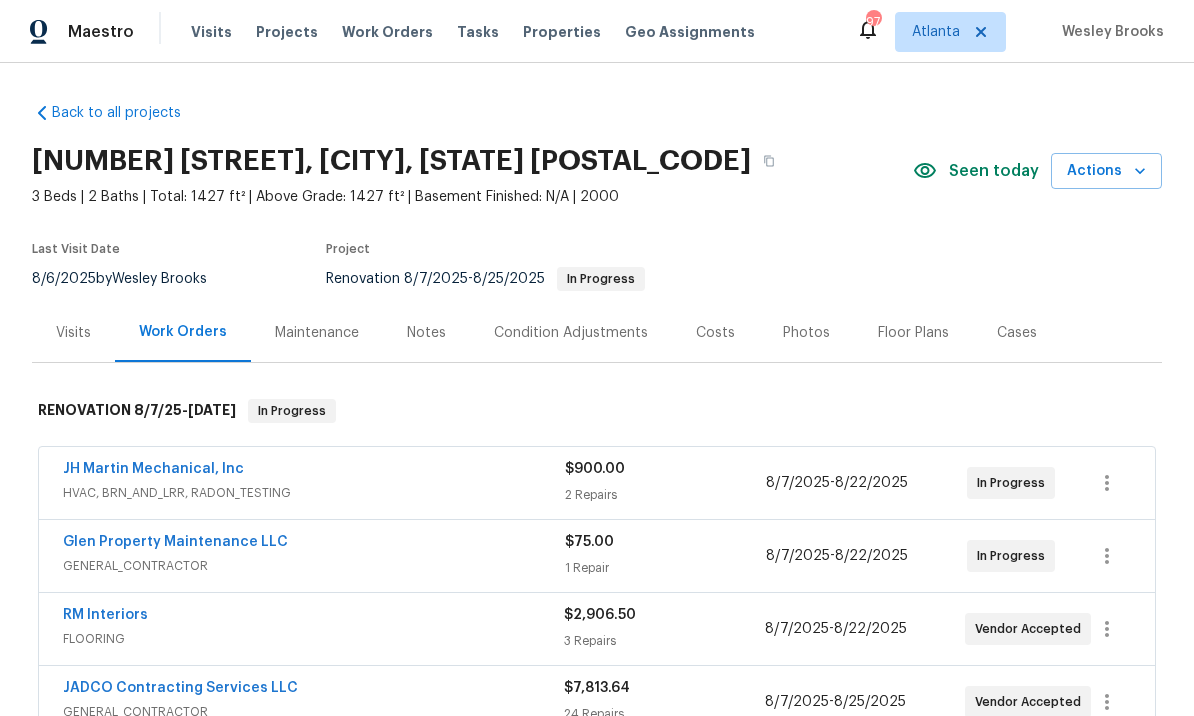 click on "Notes" at bounding box center [426, 333] 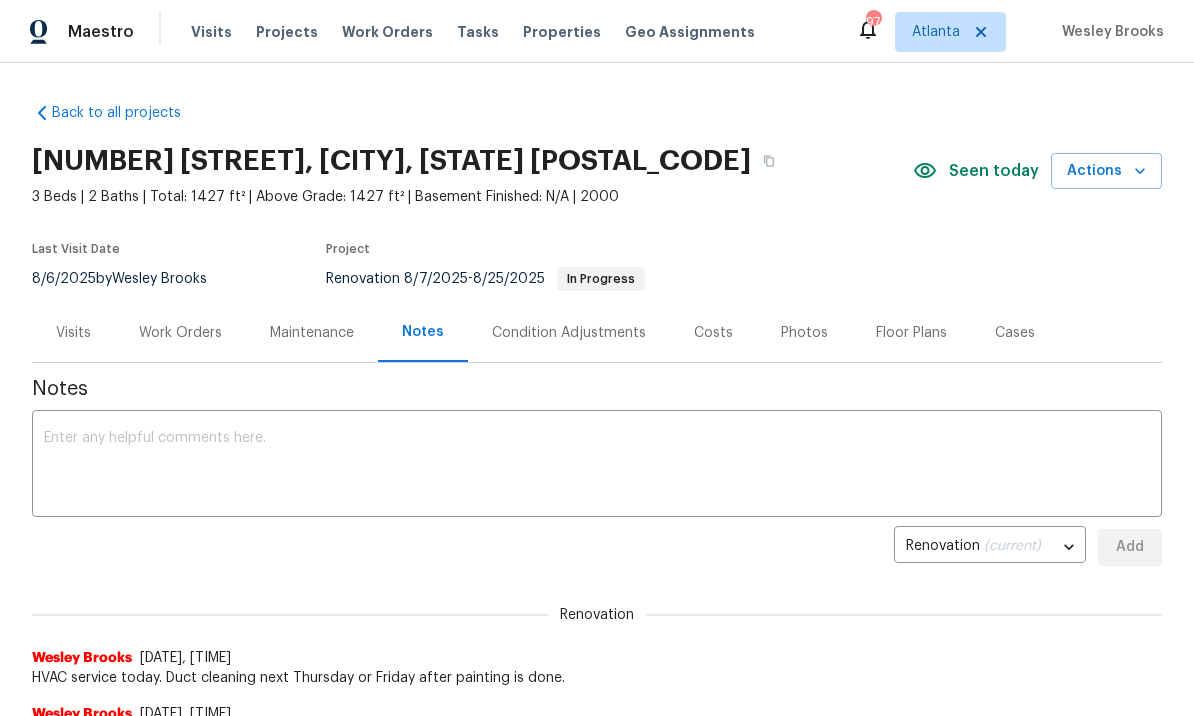 click at bounding box center (597, 466) 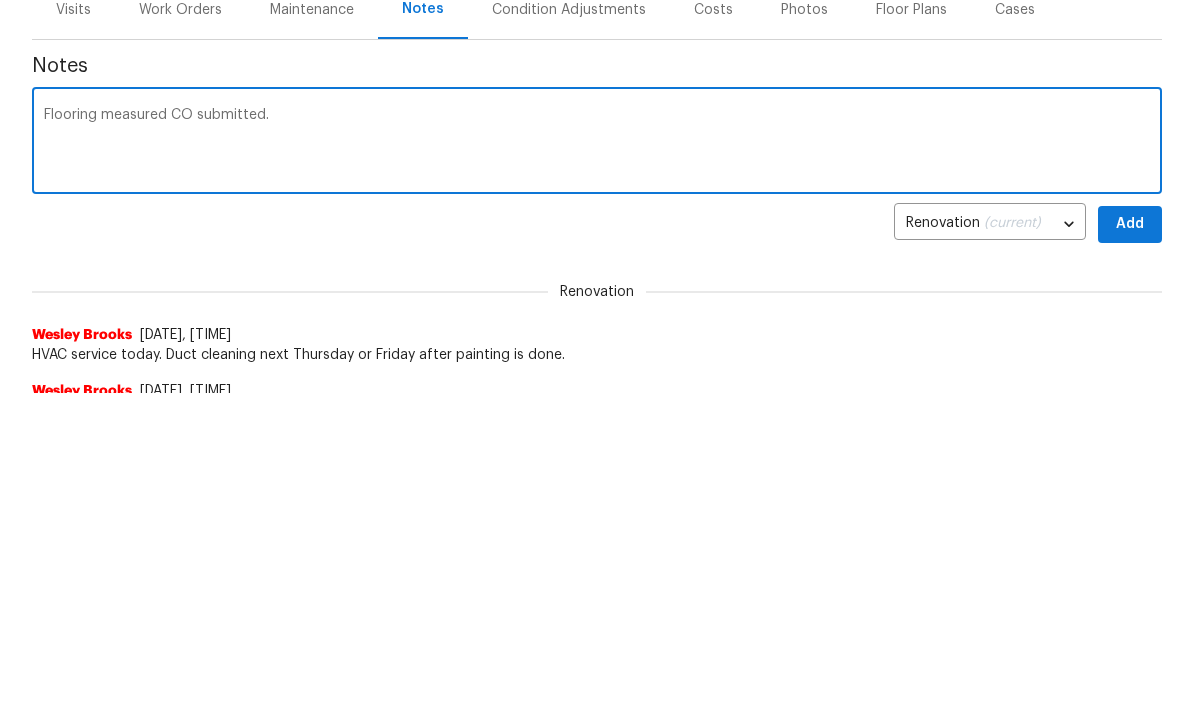 type on "Flooring measured CO submitted." 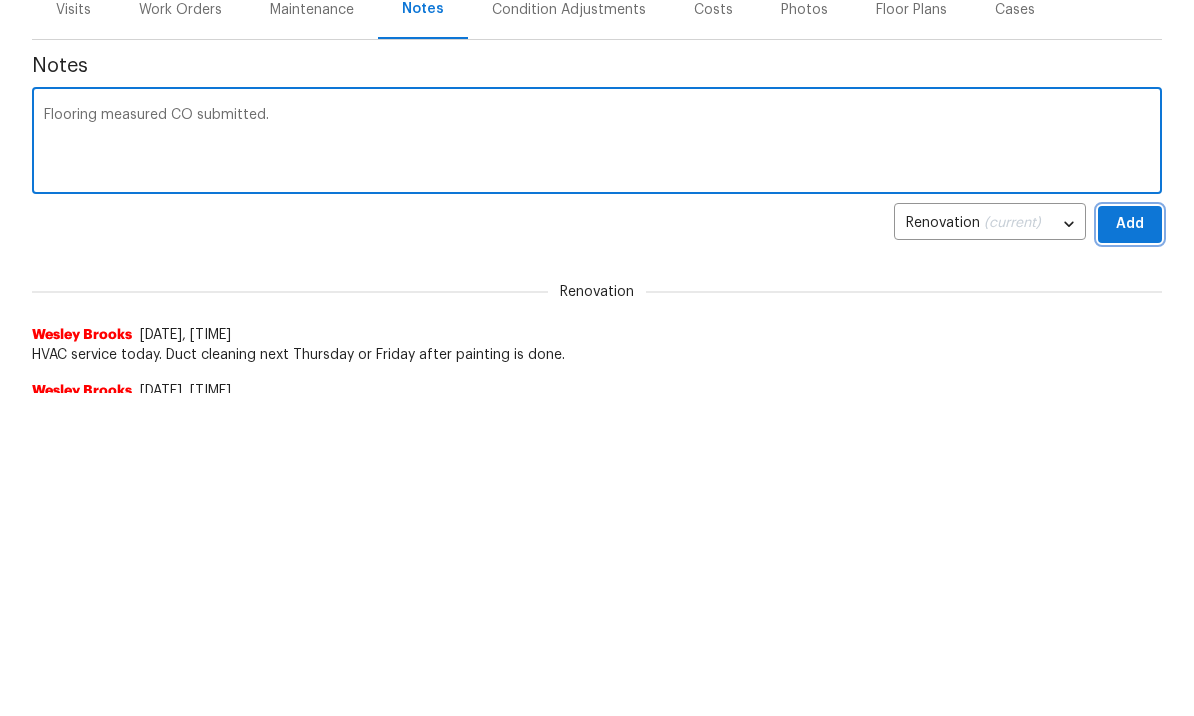 click on "Add" at bounding box center (1130, 547) 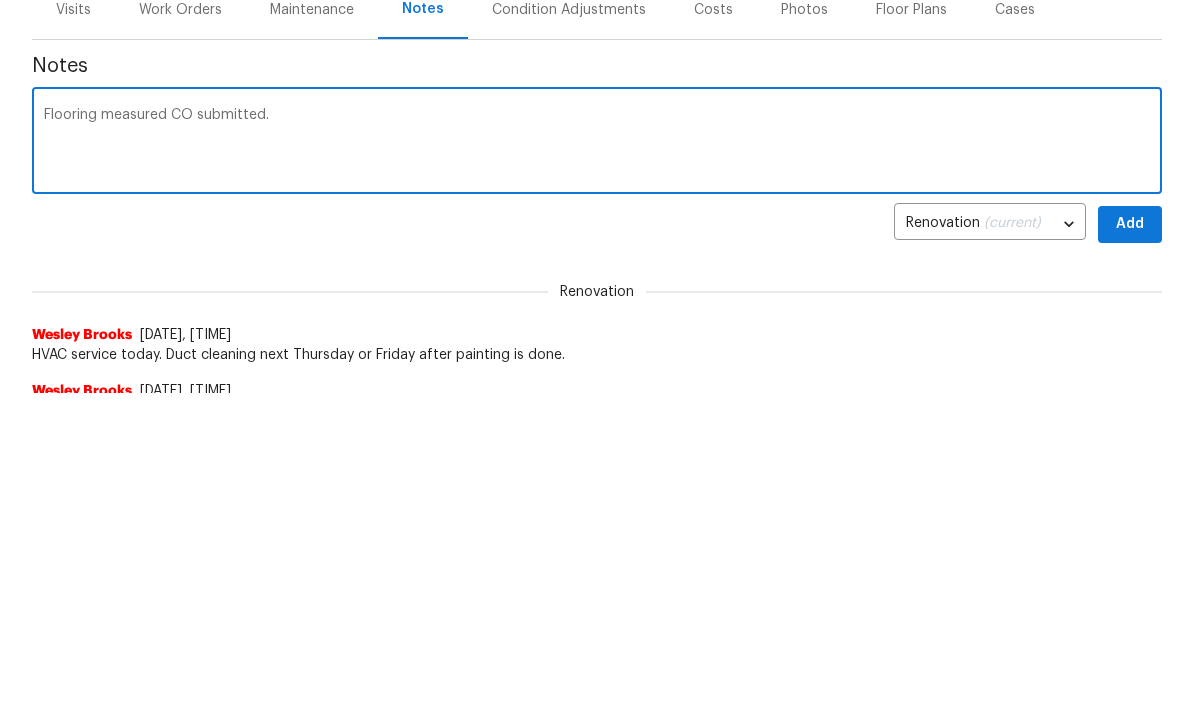 scroll, scrollTop: 323, scrollLeft: 0, axis: vertical 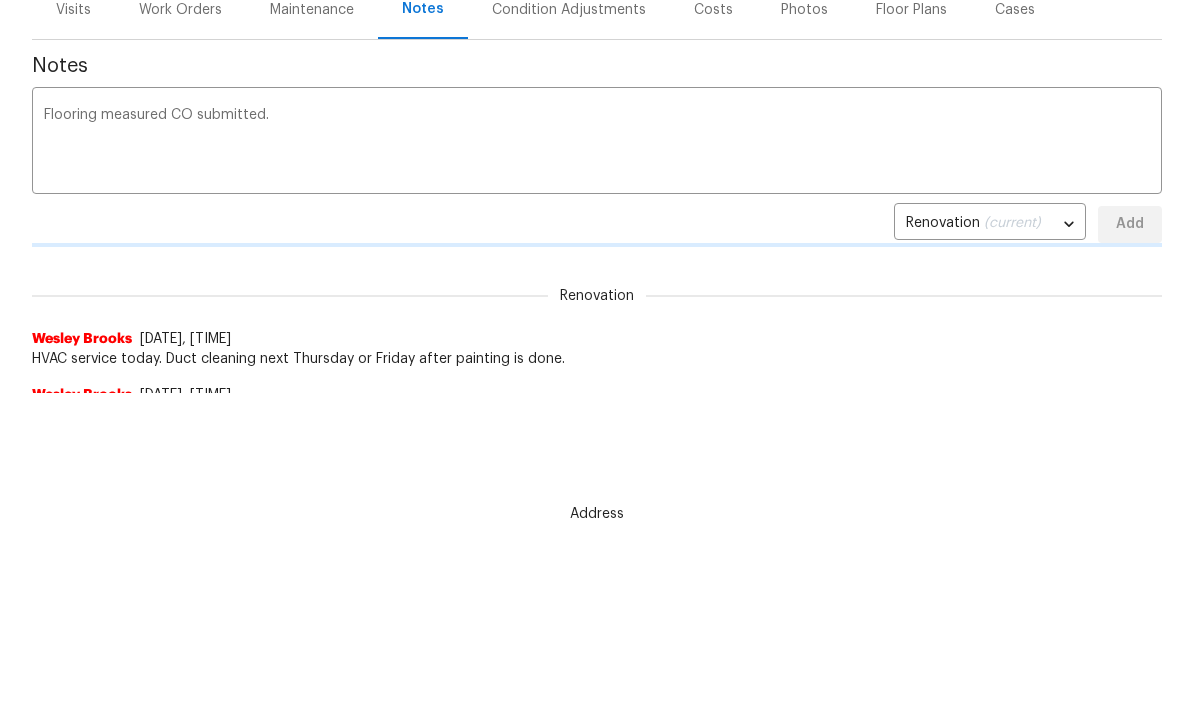 type 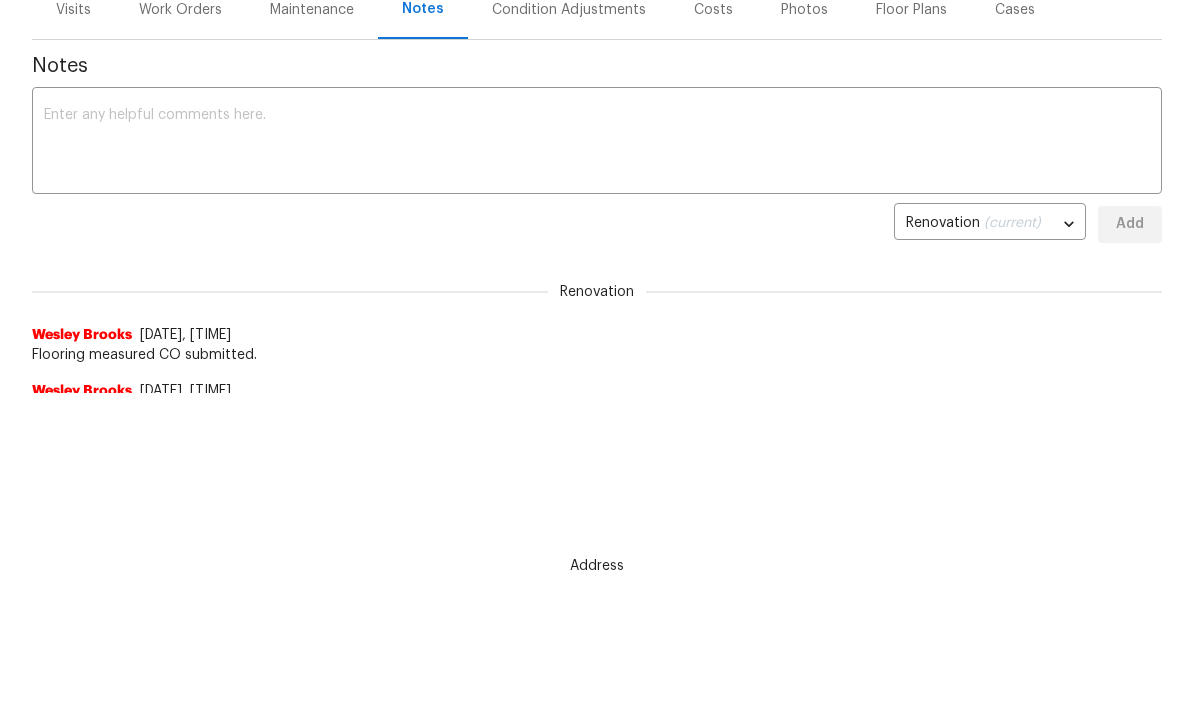 scroll, scrollTop: 0, scrollLeft: 0, axis: both 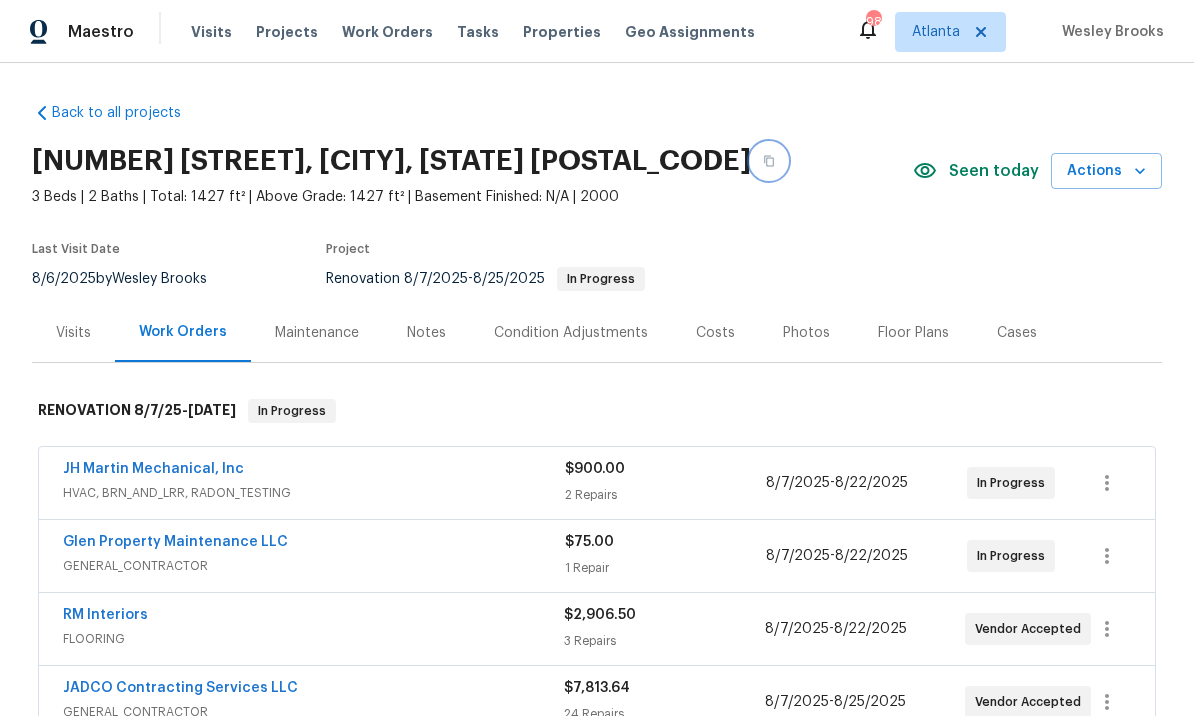click at bounding box center (769, 161) 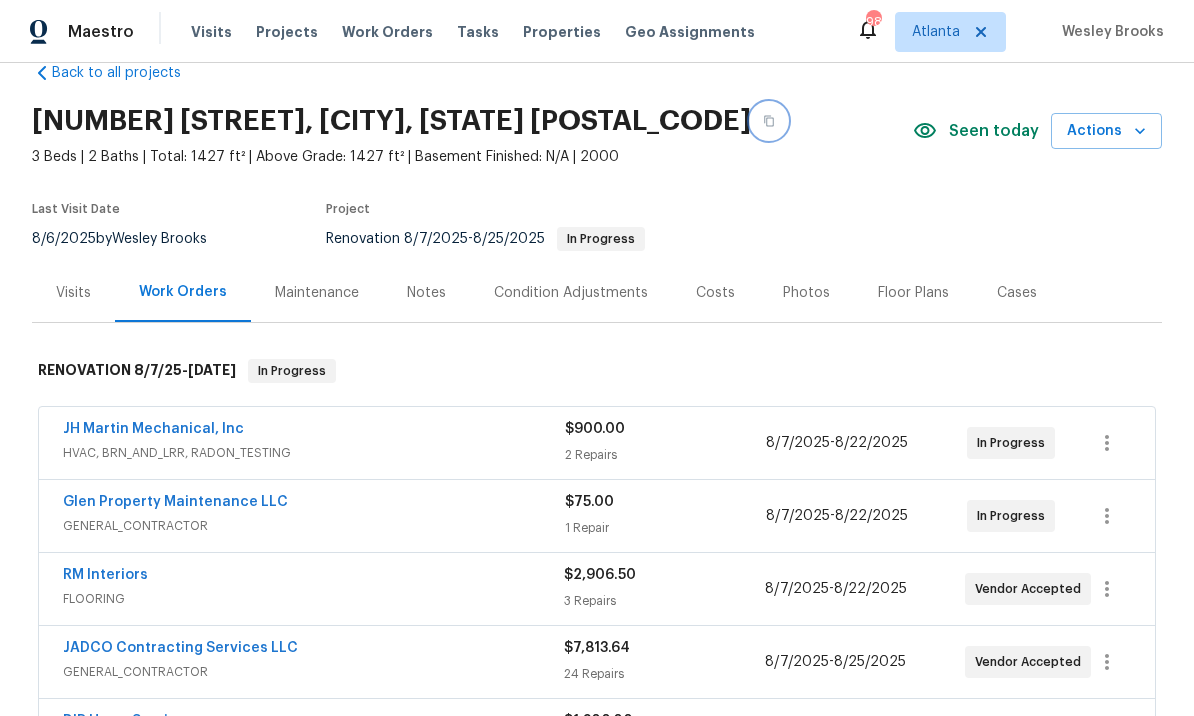 scroll, scrollTop: 45, scrollLeft: 0, axis: vertical 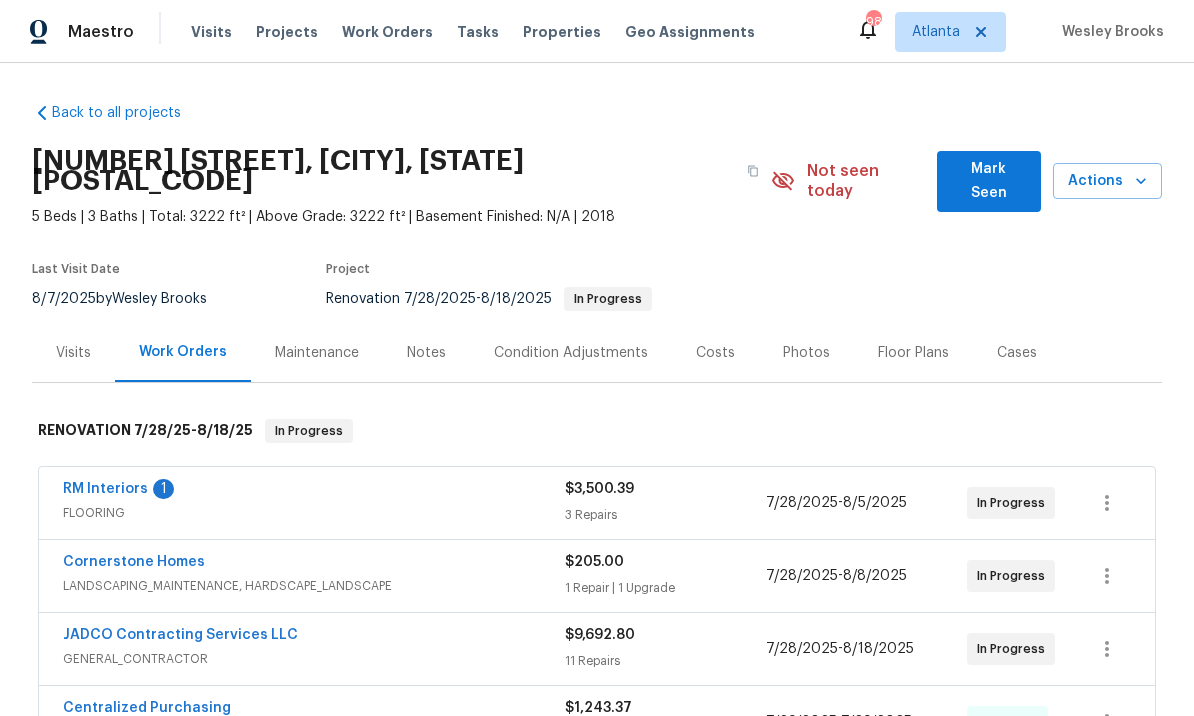 click on "Mark Seen" at bounding box center (989, 181) 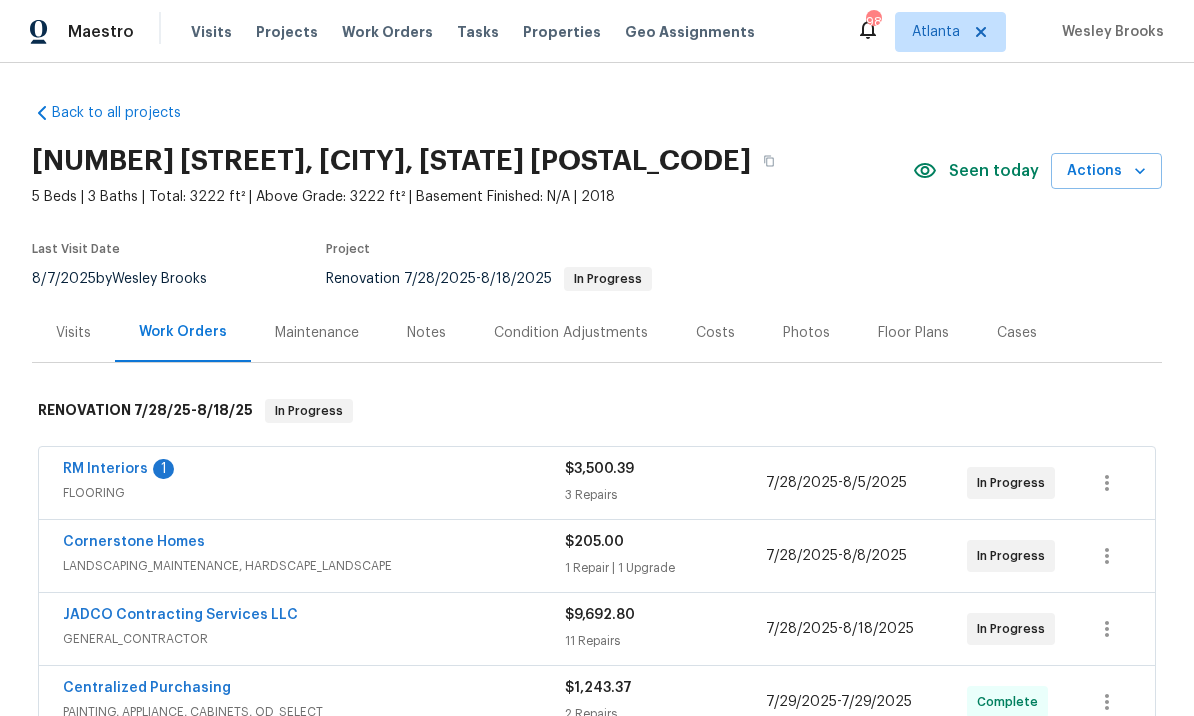 click on "RM Interiors" at bounding box center (105, 469) 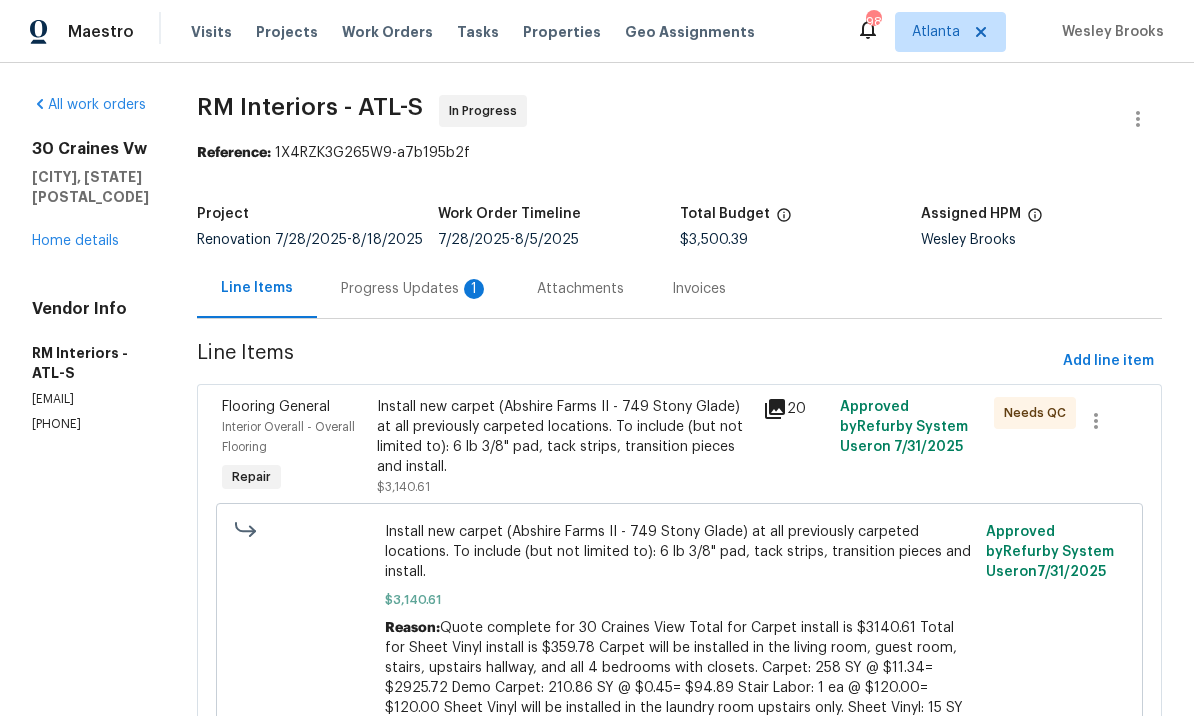 click on "Progress Updates 1" at bounding box center [415, 289] 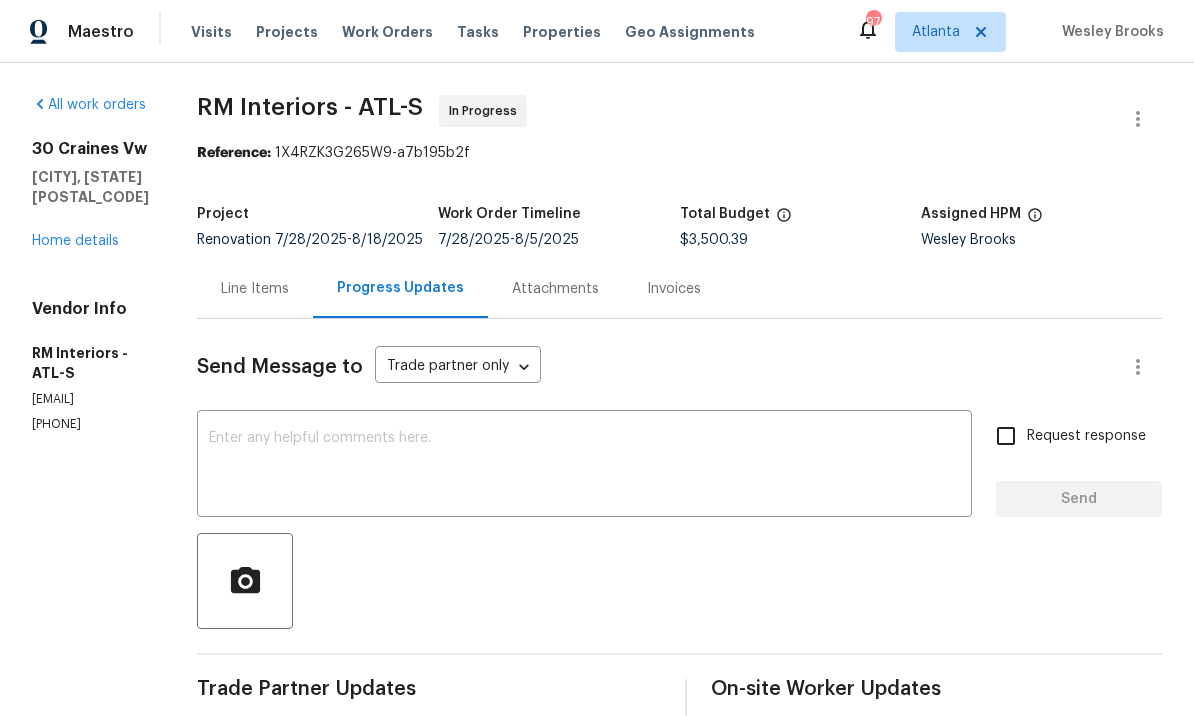 scroll, scrollTop: 0, scrollLeft: 0, axis: both 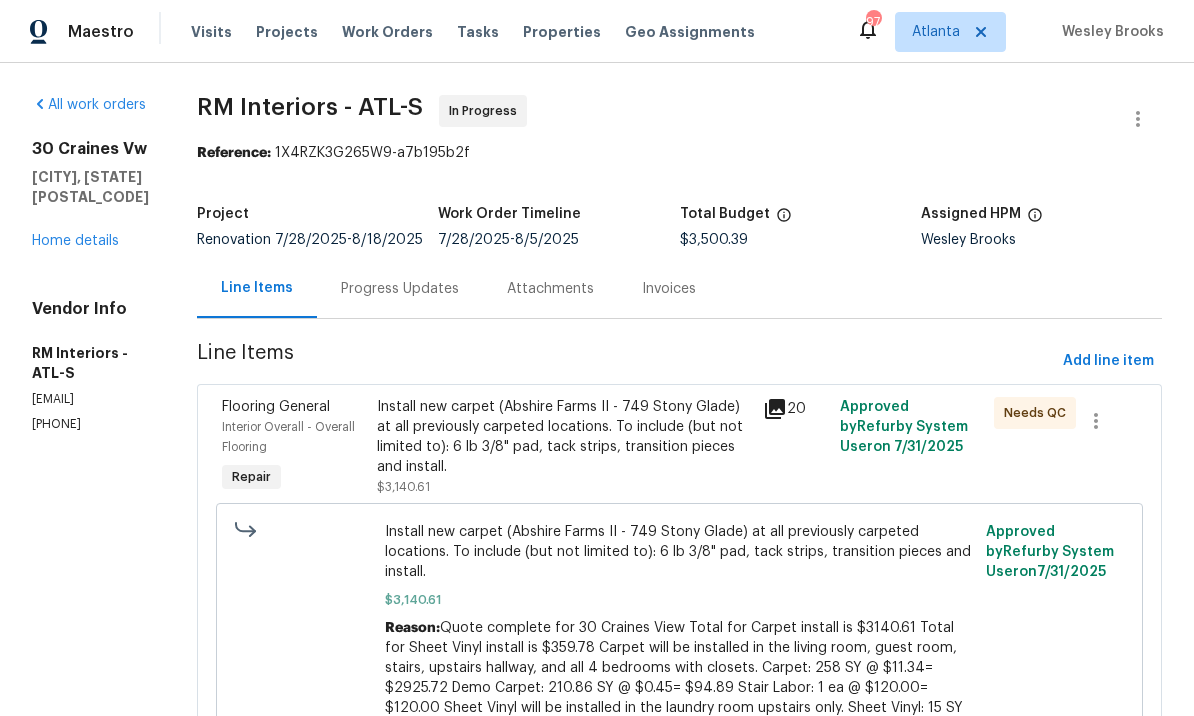 click on "Install new carpet (Abshire Farms II - 749 Stony Glade) at all previously carpeted locations. To include (but not limited to): 6 lb 3/8" pad, tack strips, transition pieces and install." at bounding box center [564, 437] 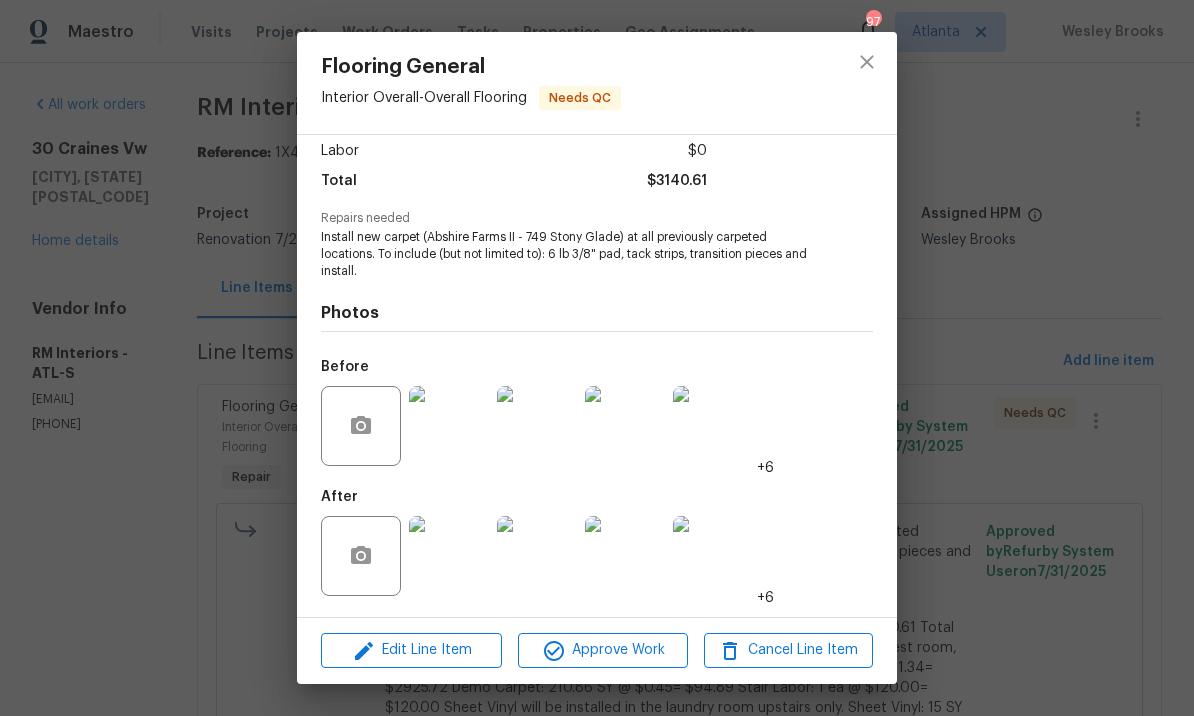 scroll, scrollTop: 142, scrollLeft: 0, axis: vertical 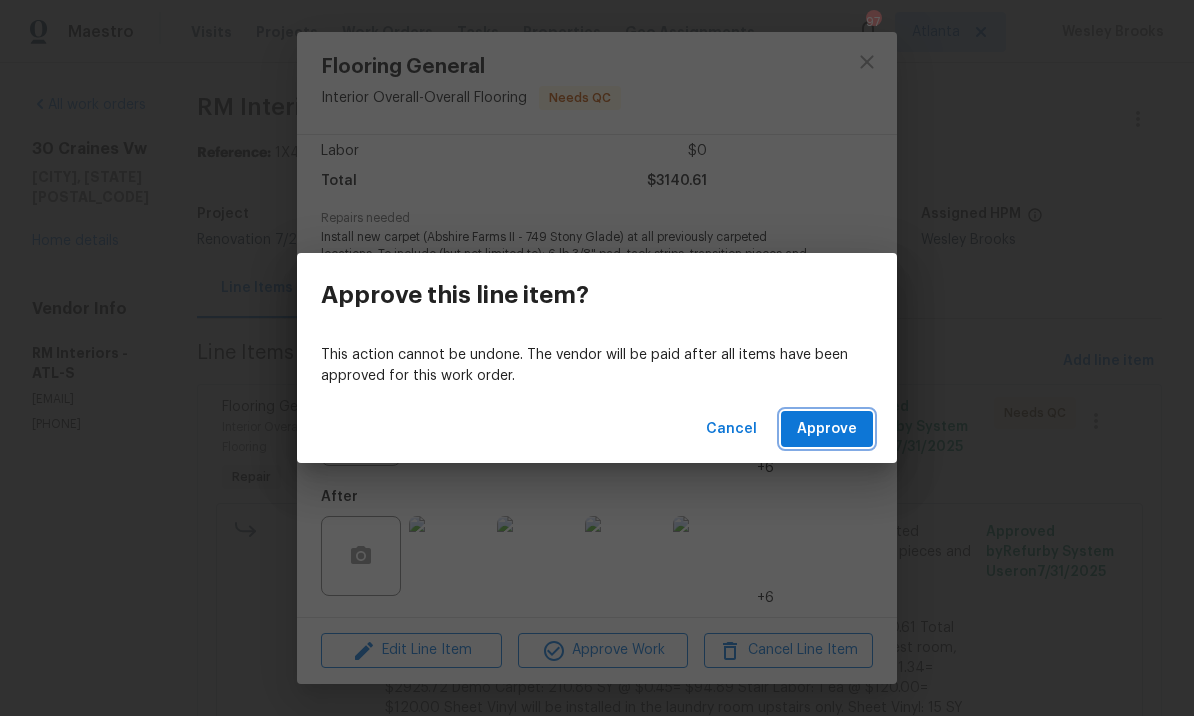 click on "Approve" at bounding box center (827, 429) 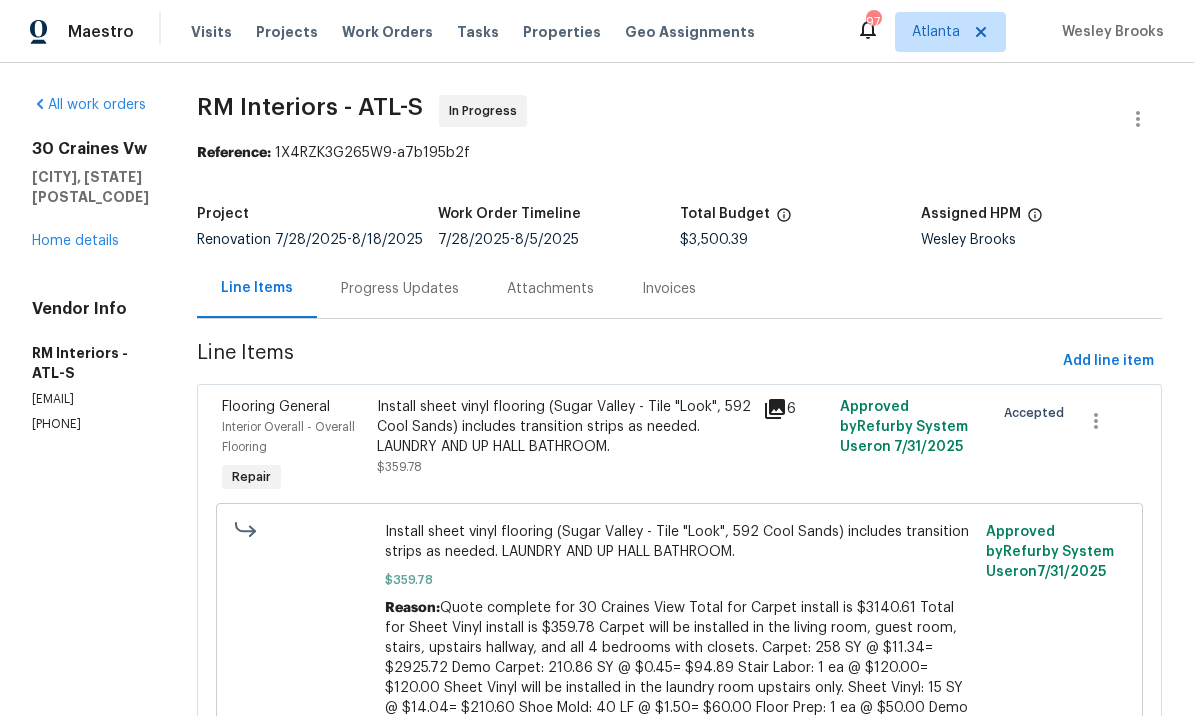 scroll, scrollTop: 0, scrollLeft: 0, axis: both 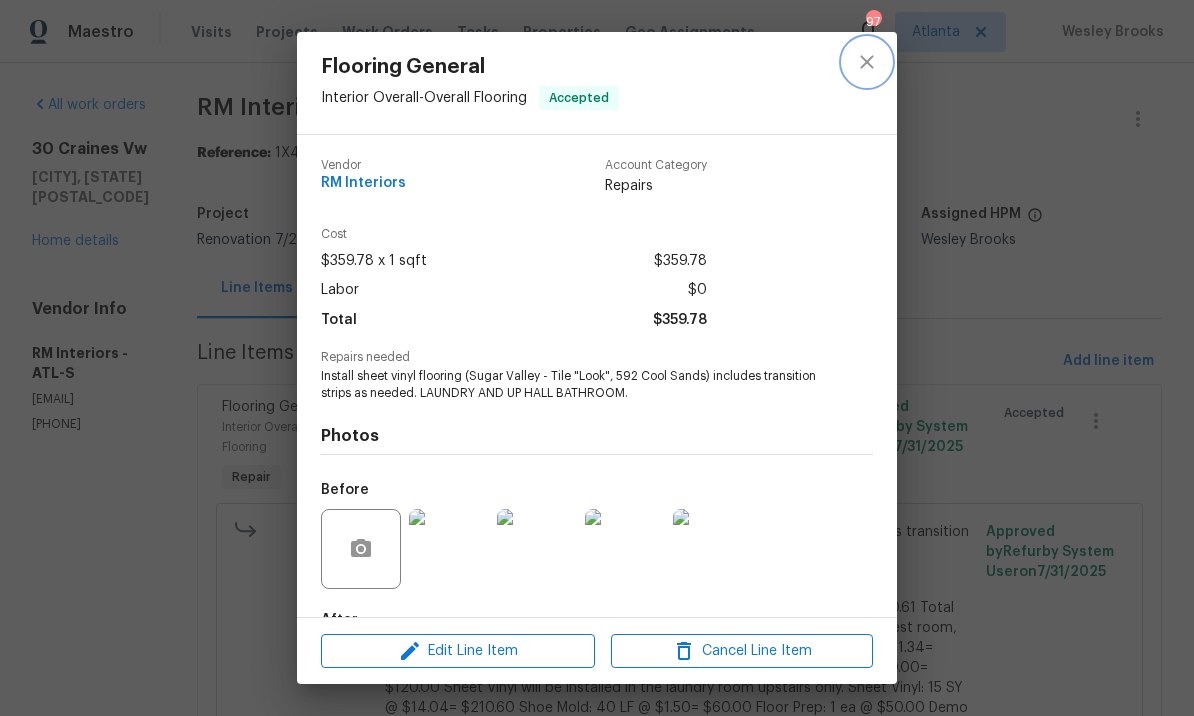 click 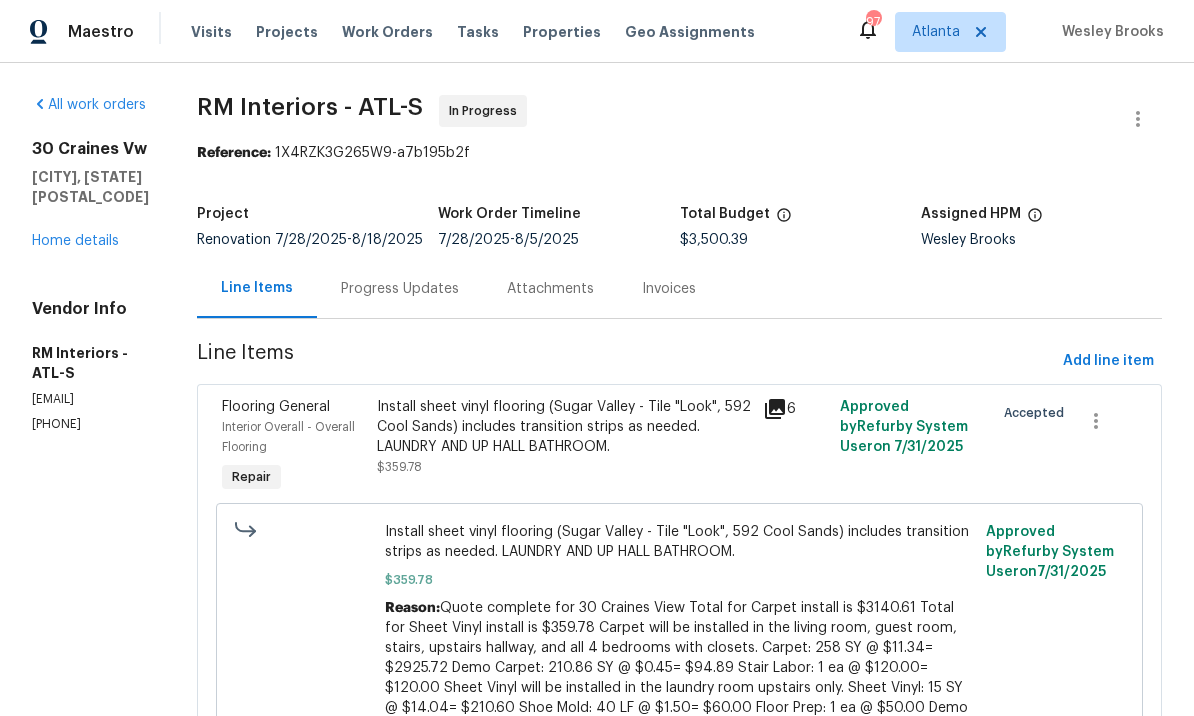click on "Progress Updates" at bounding box center (400, 289) 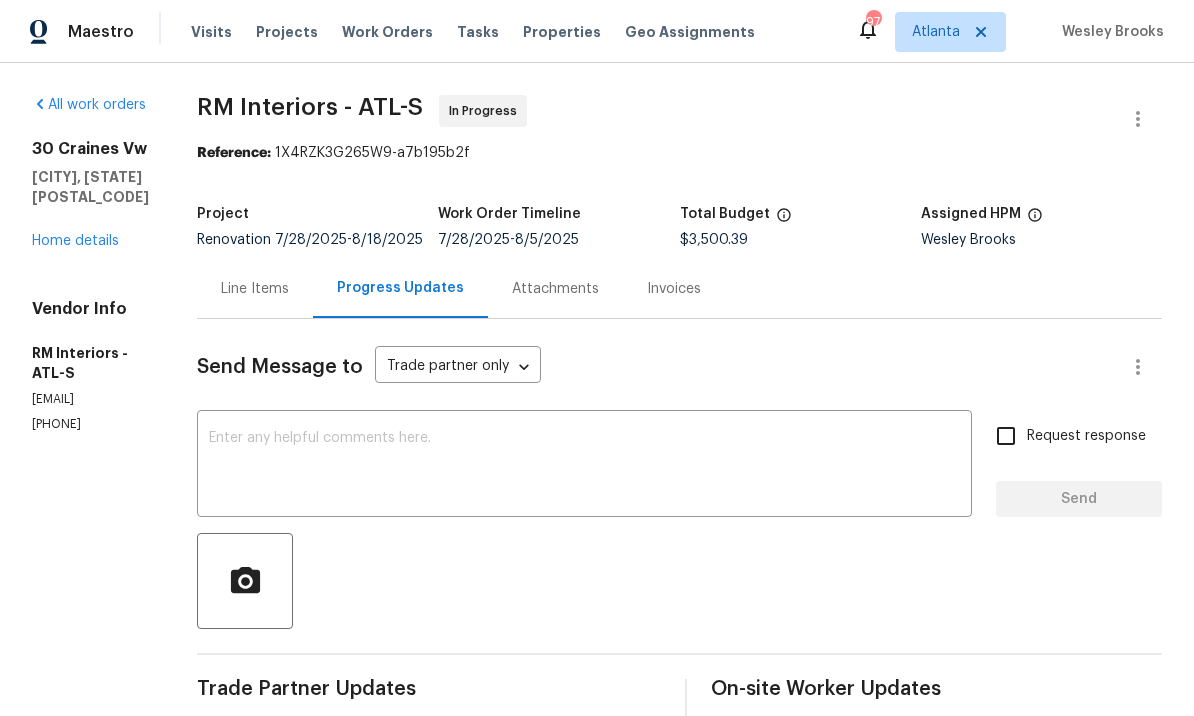 click at bounding box center (584, 466) 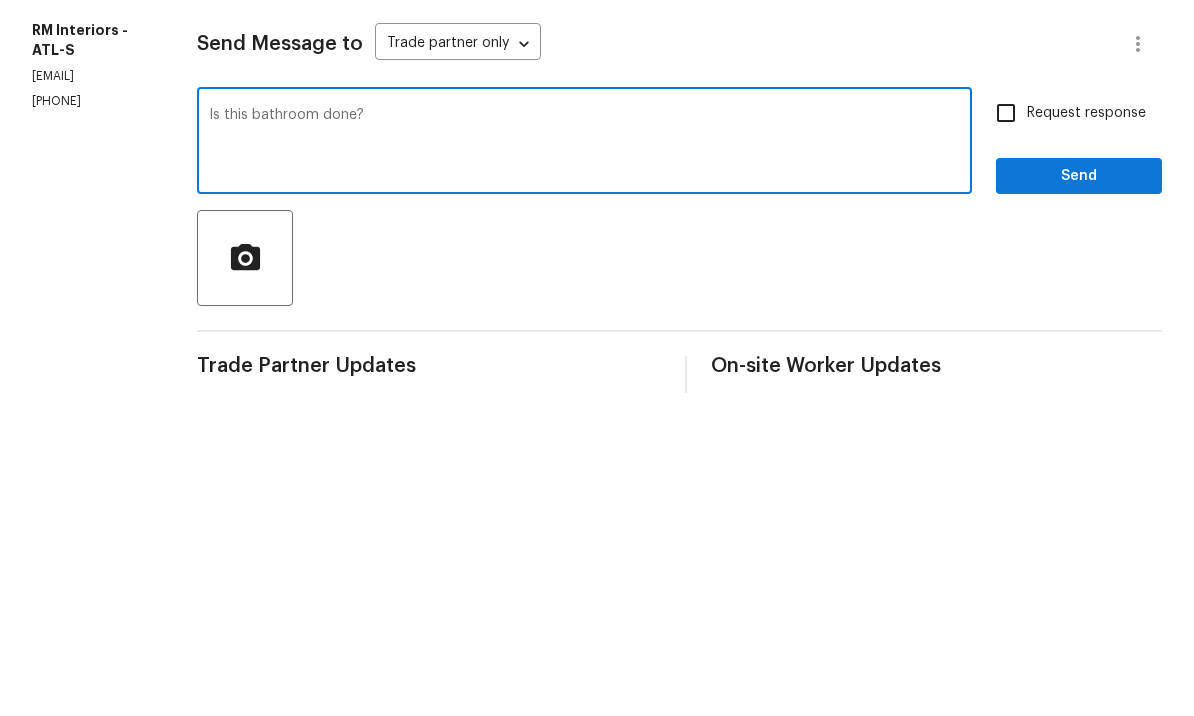 type on "Is this bathroom done?" 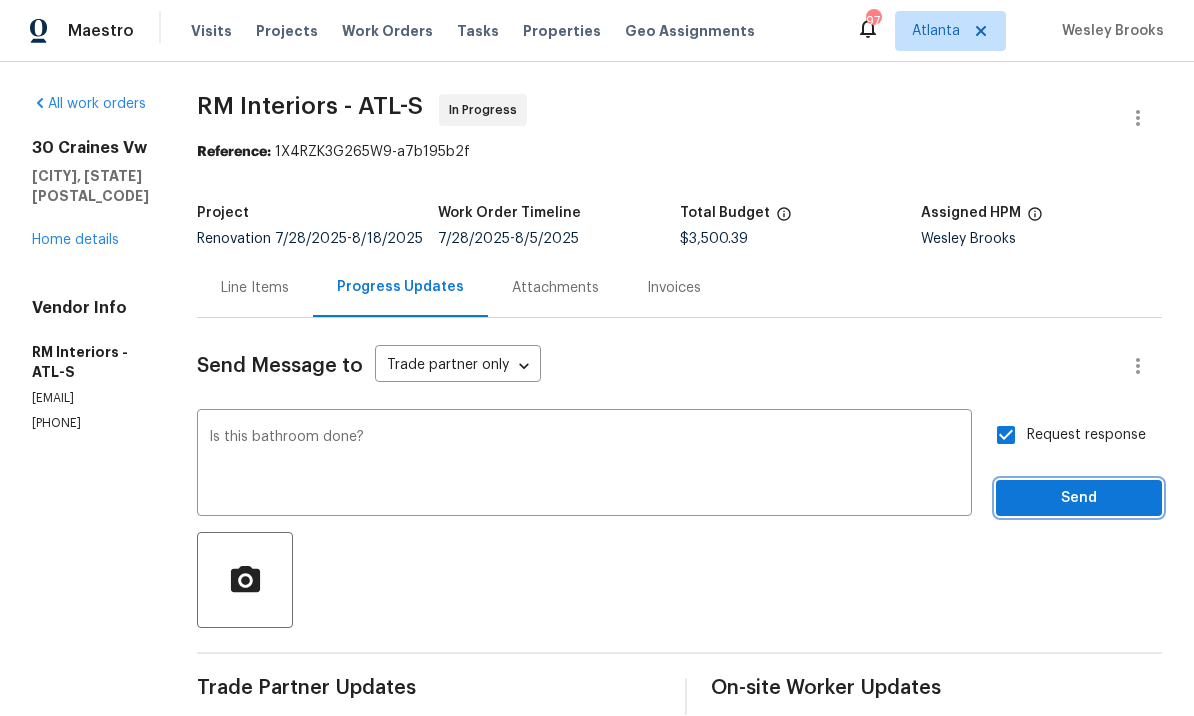 click on "Send" at bounding box center (1079, 499) 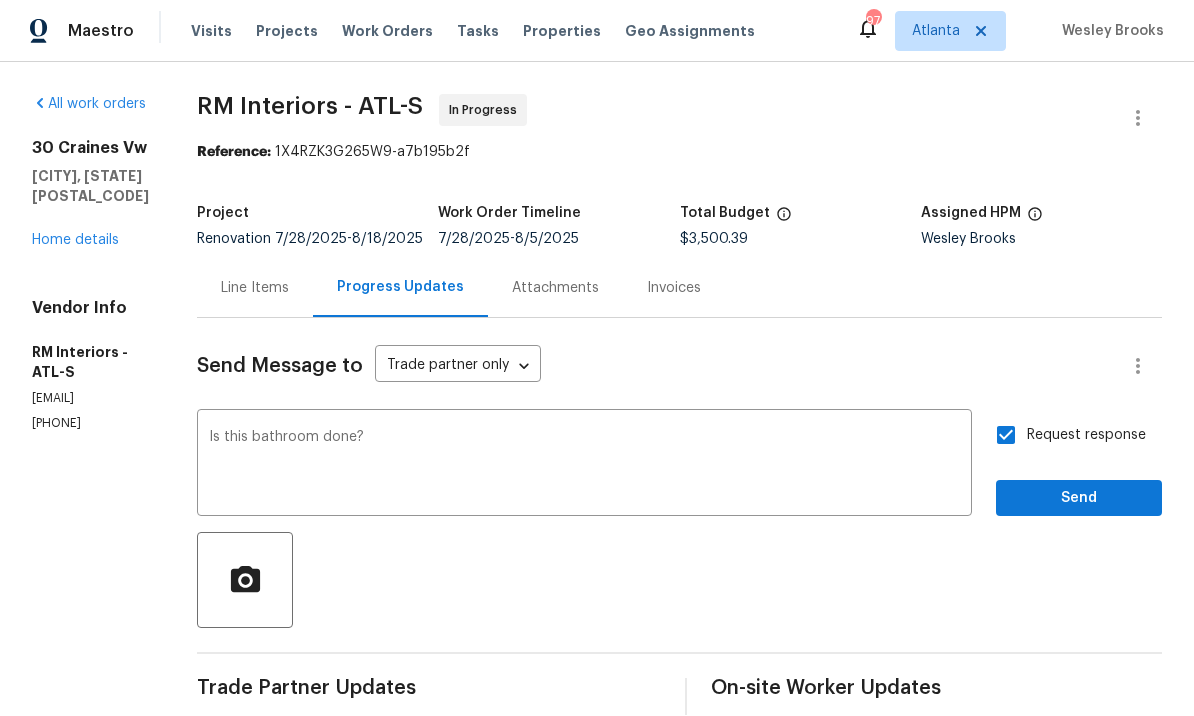 scroll, scrollTop: 46, scrollLeft: 0, axis: vertical 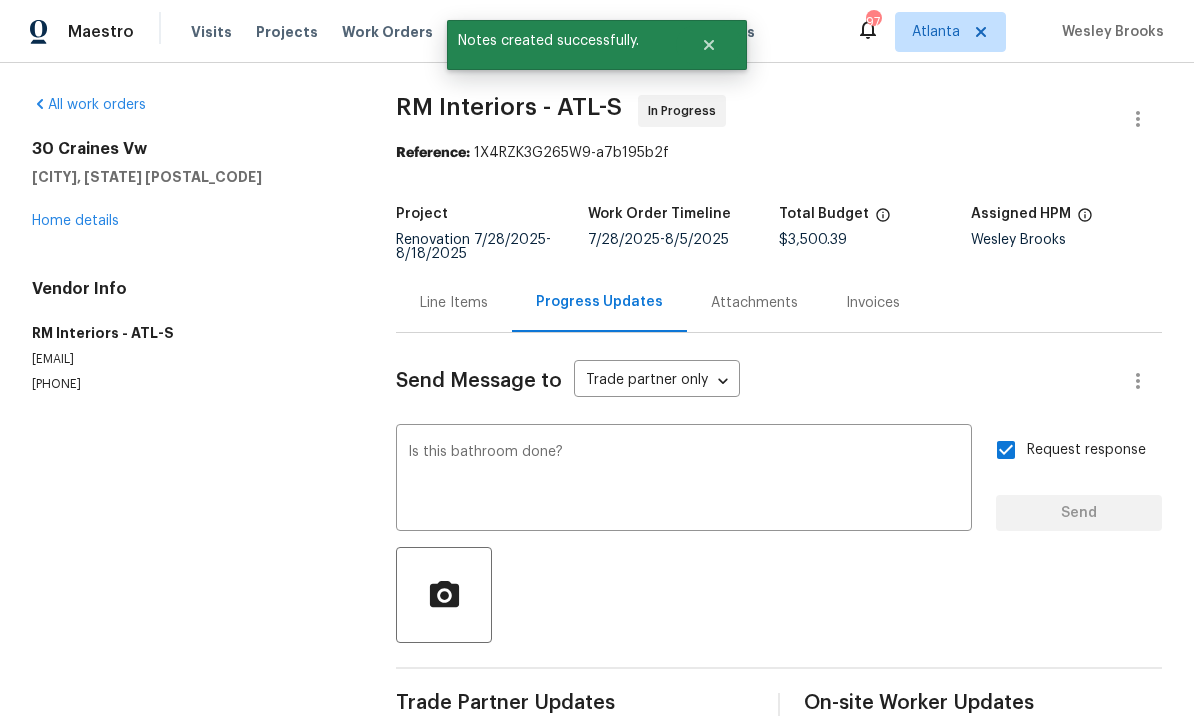 type 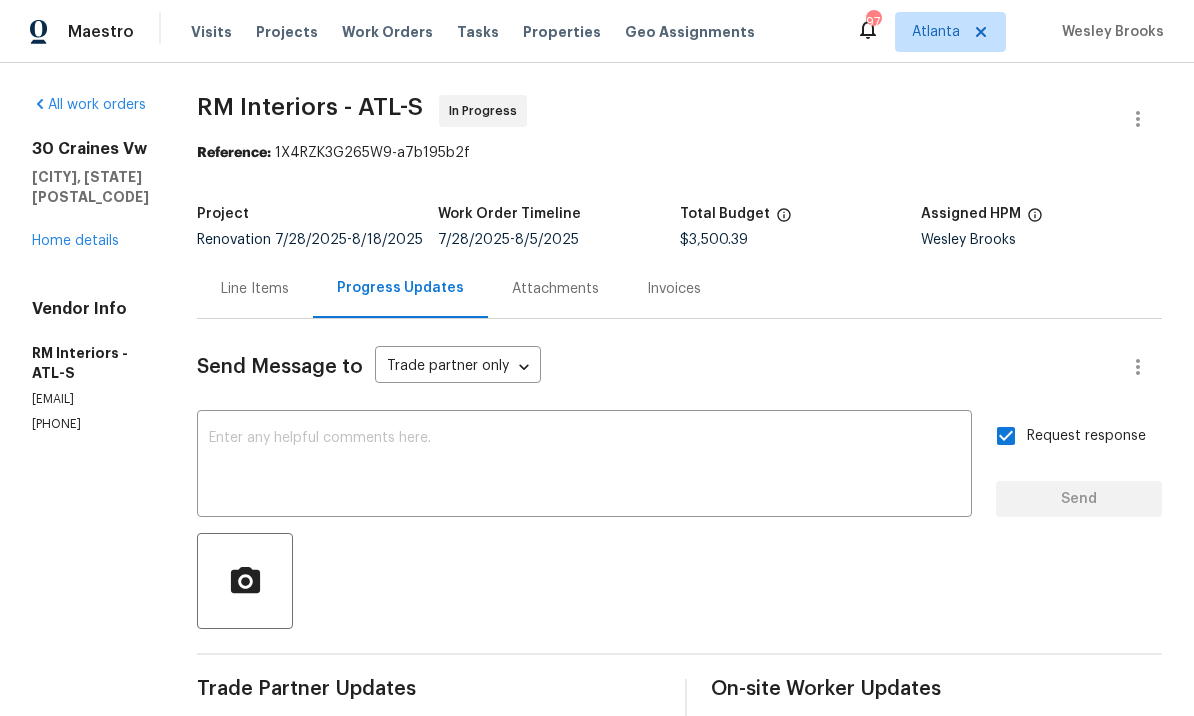 scroll, scrollTop: 0, scrollLeft: 0, axis: both 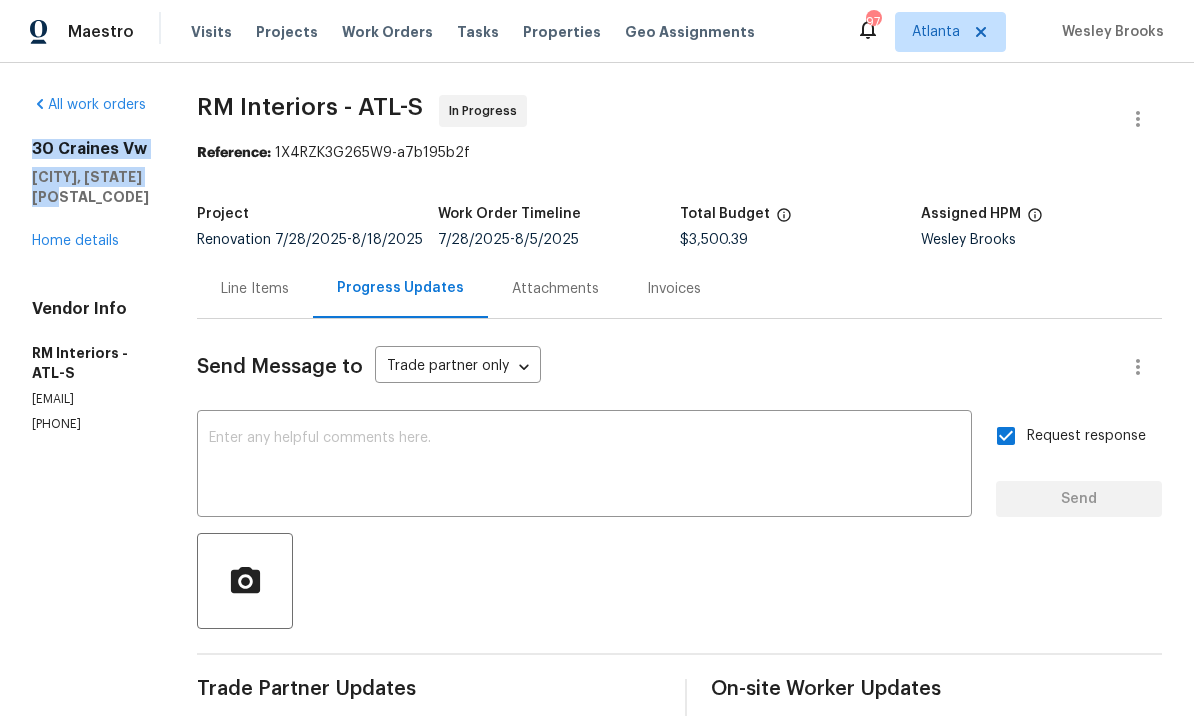 copy on "30 Craines Vw Covington, GA 30014" 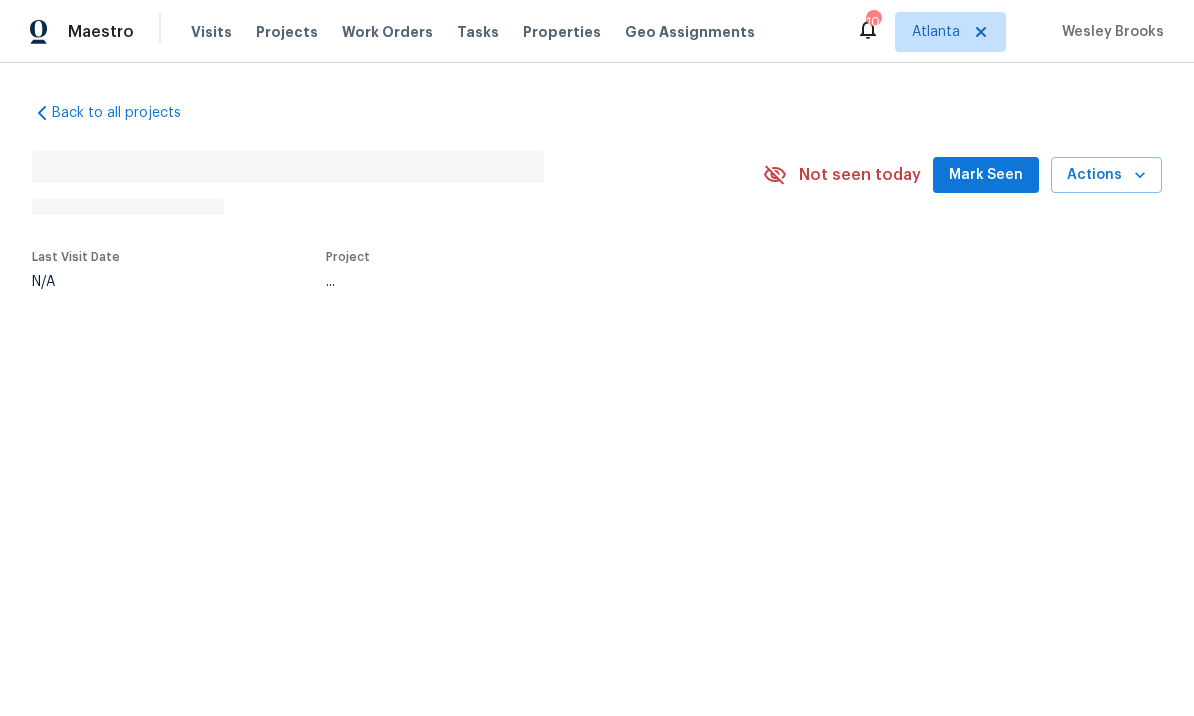 scroll, scrollTop: 0, scrollLeft: 0, axis: both 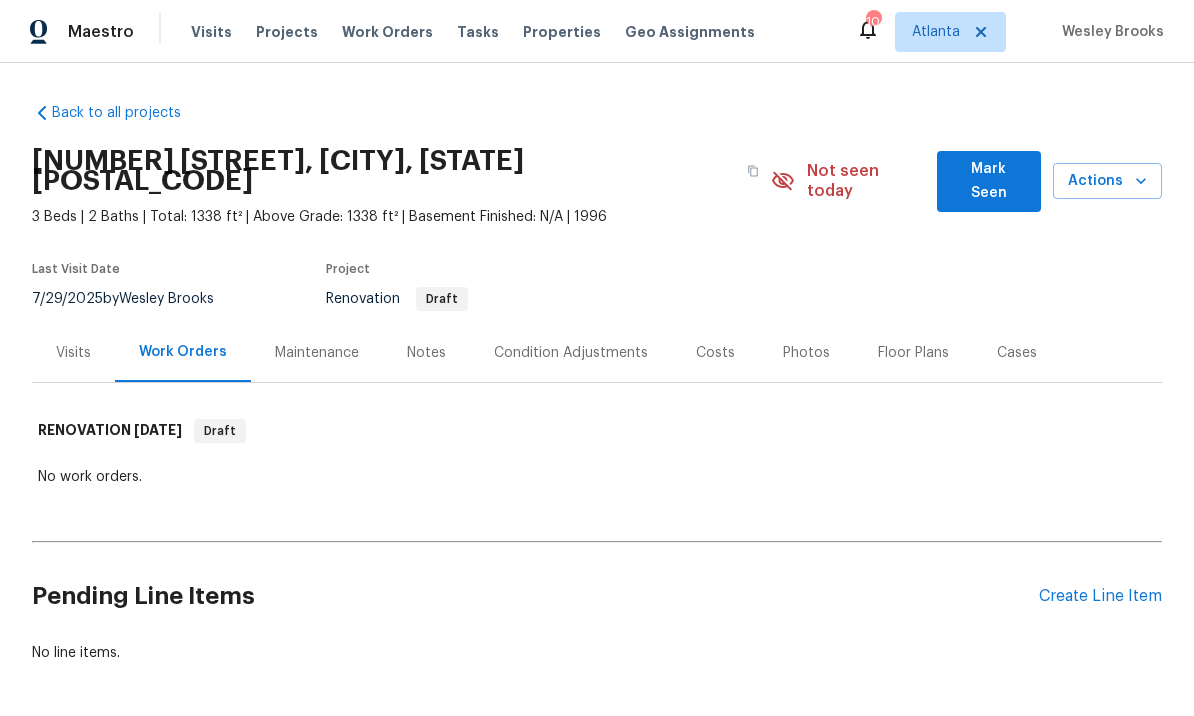 click on "Condition Adjustments" at bounding box center (571, 353) 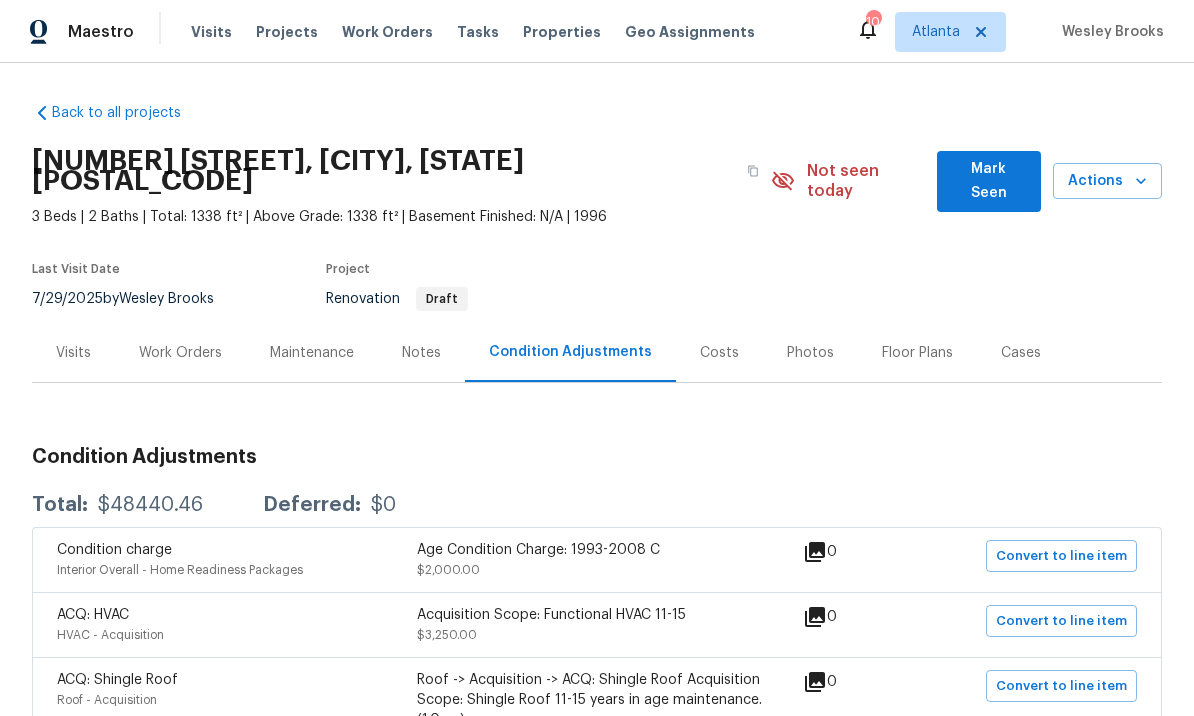 scroll, scrollTop: 0, scrollLeft: 0, axis: both 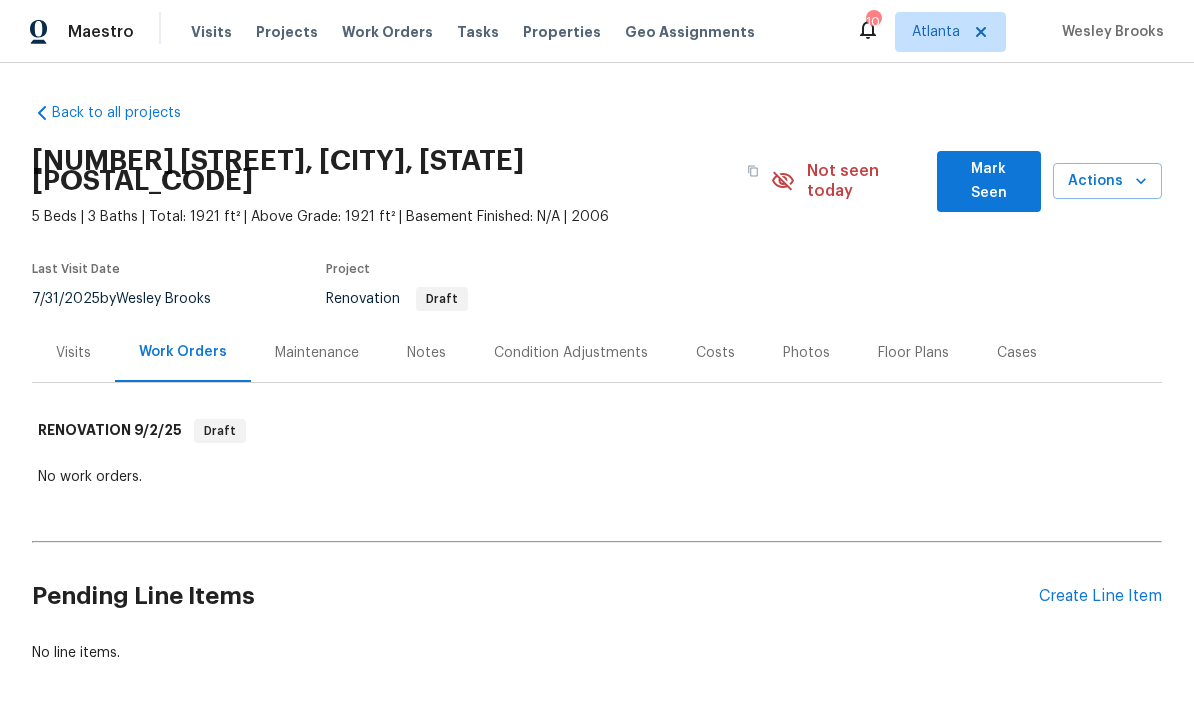 click on "Condition Adjustments" at bounding box center (571, 352) 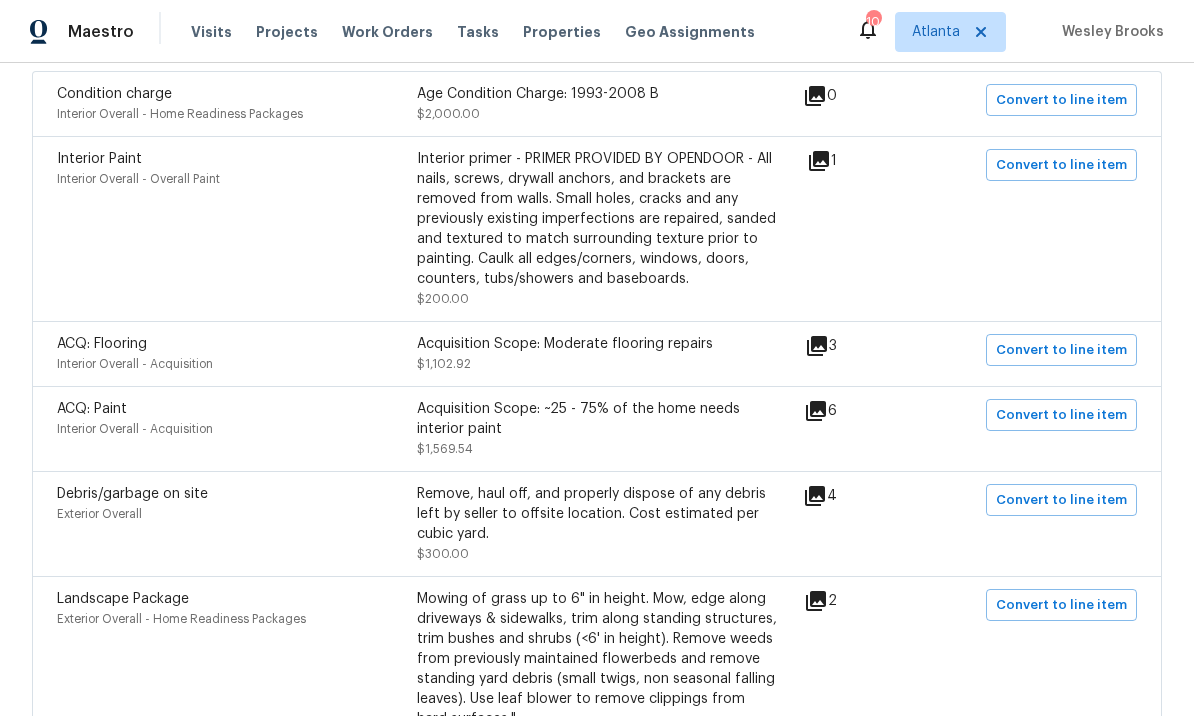 scroll, scrollTop: 460, scrollLeft: 0, axis: vertical 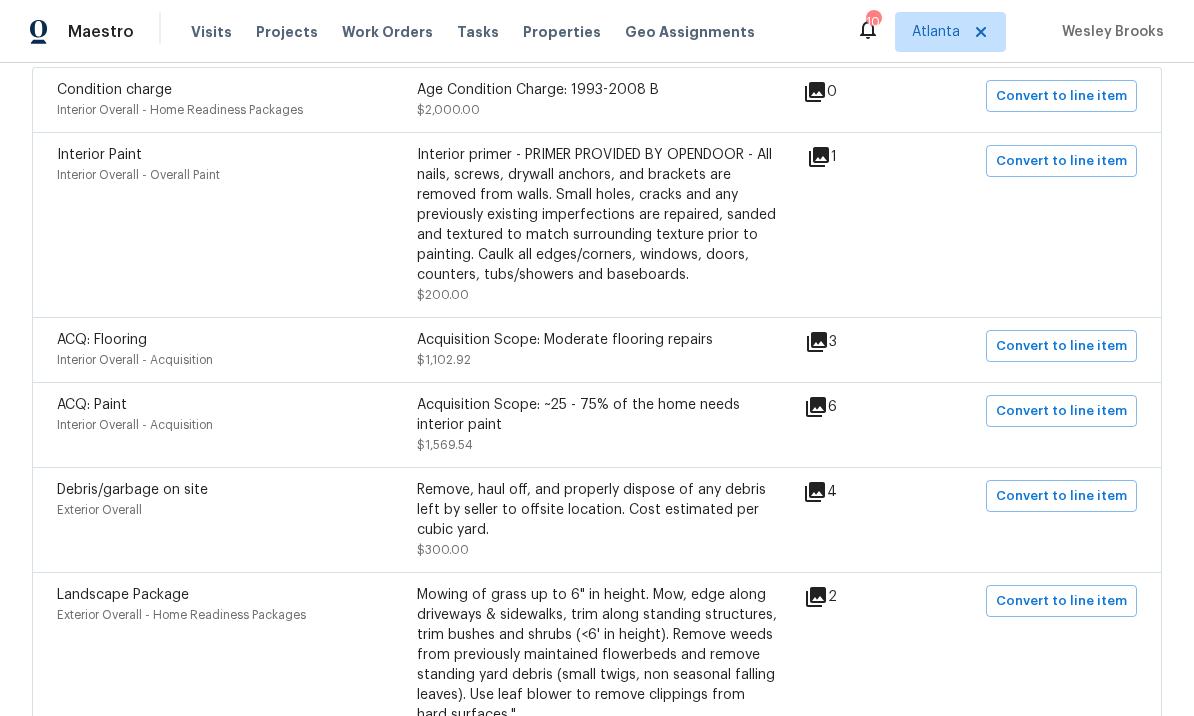 click 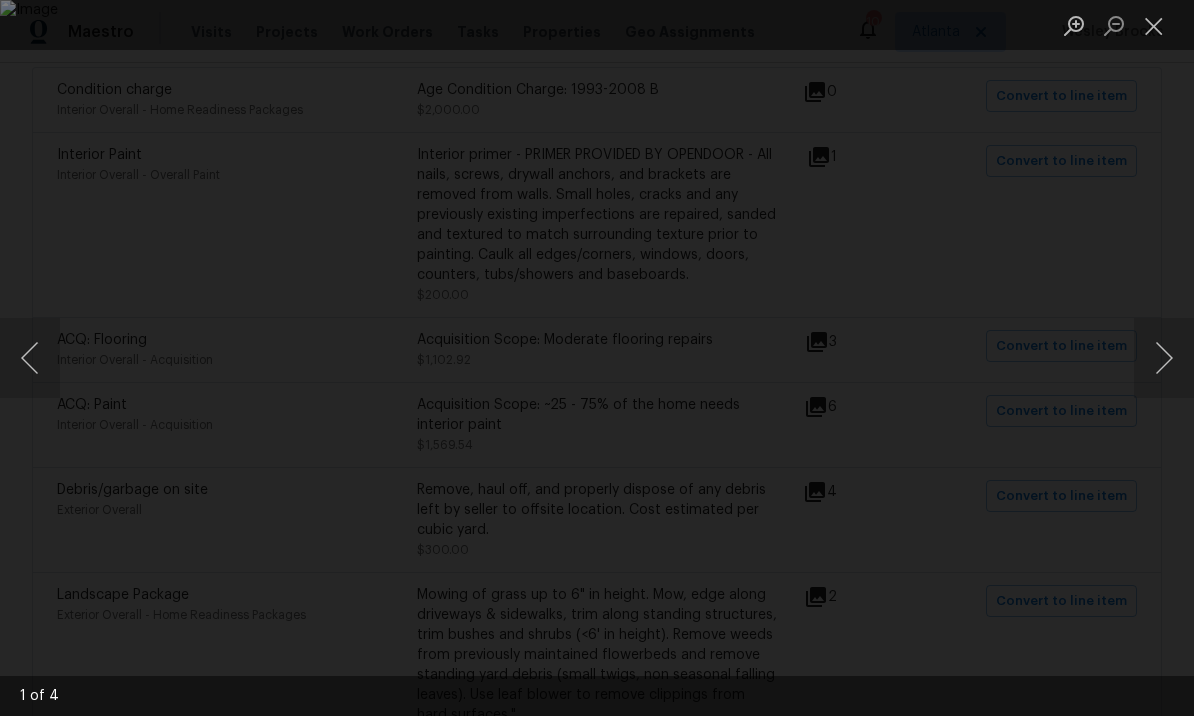click at bounding box center [1154, 25] 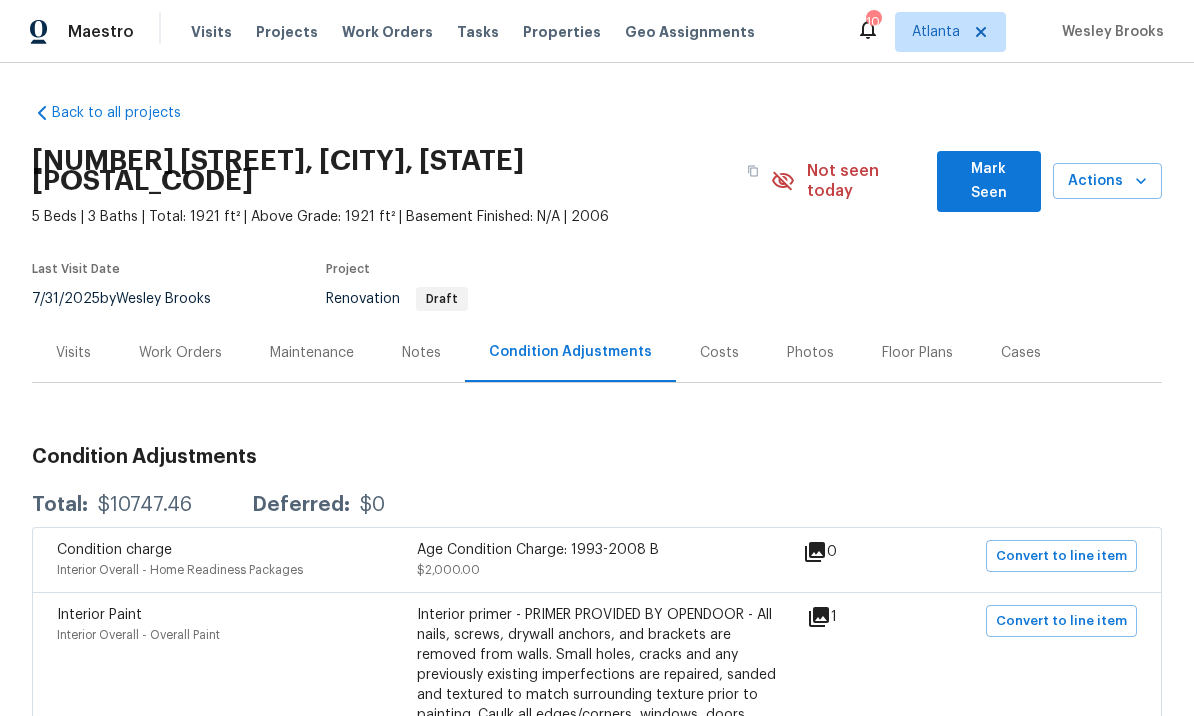 scroll, scrollTop: 0, scrollLeft: 0, axis: both 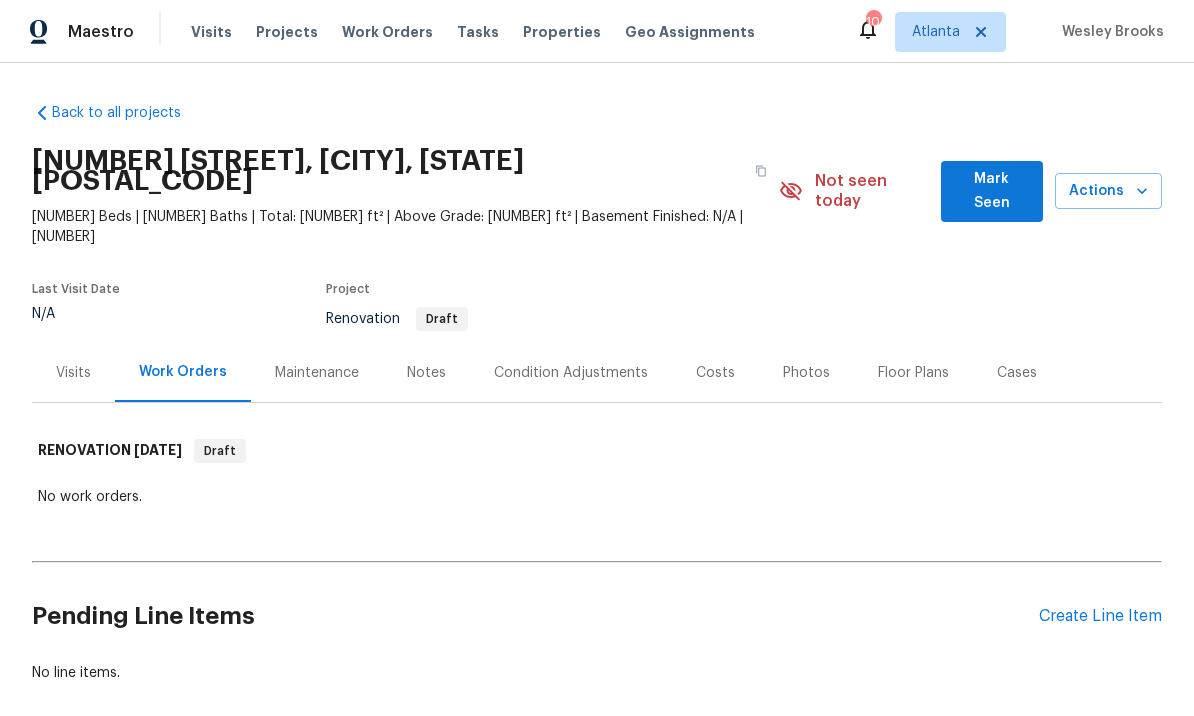 click on "Condition Adjustments" at bounding box center (571, 372) 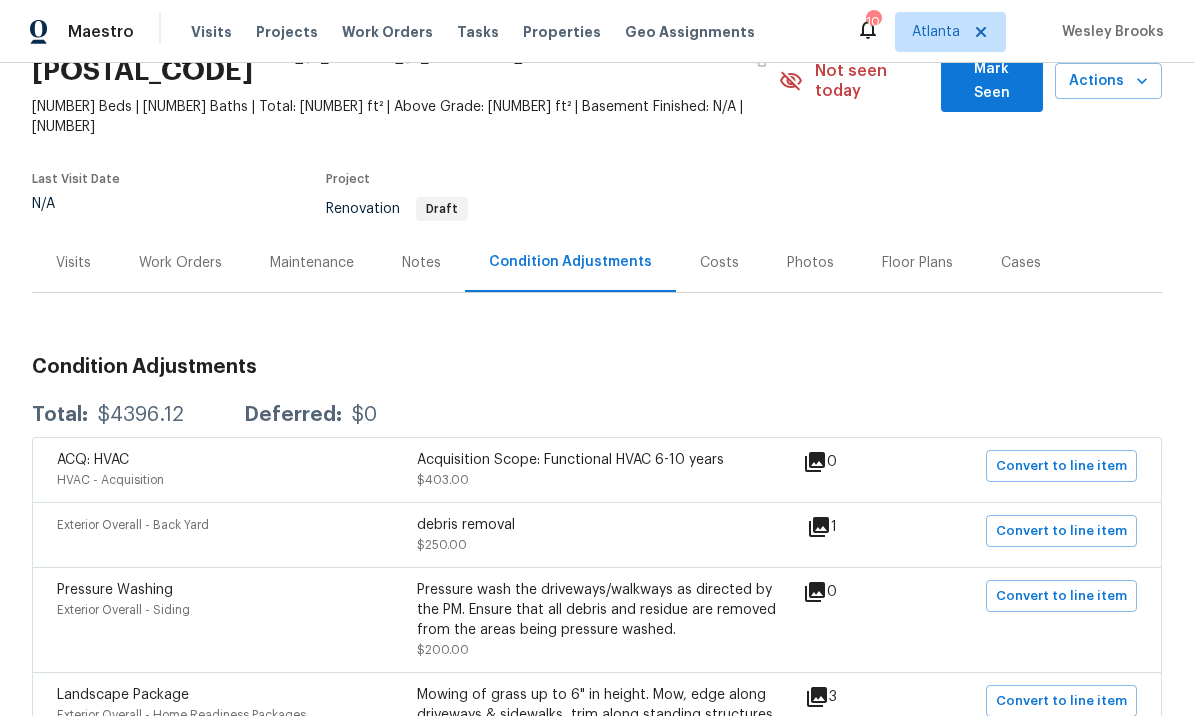 scroll, scrollTop: 128, scrollLeft: 0, axis: vertical 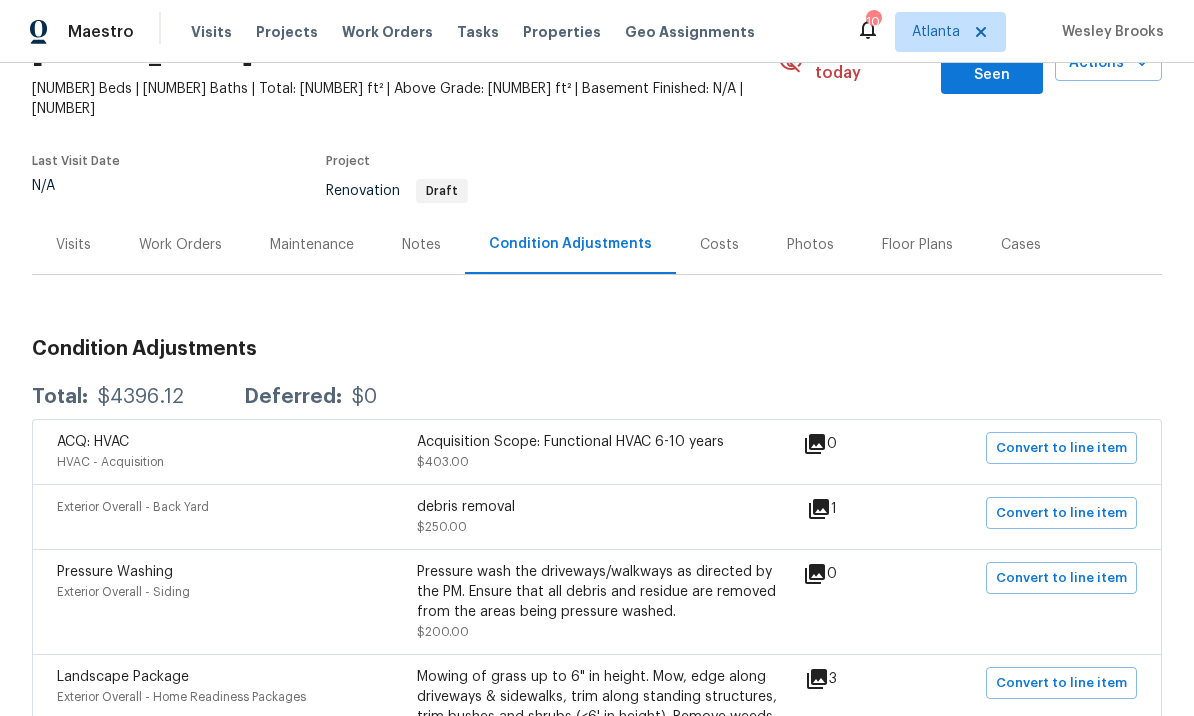click on "Landscape Package Exterior Overall - Home Readiness Packages Mowing of grass up to 6" in height. Mow, edge along driveways & sidewalks, trim along standing structures, trim bushes and shrubs (<6' in height). Remove weeds from previously maintained flowerbeds and remove standing yard debris (small twigs, non seasonal falling leaves). Use leaf blower to remove clippings from hard surfaces." $300.00 3 Convert to line item" at bounding box center (597, 746) 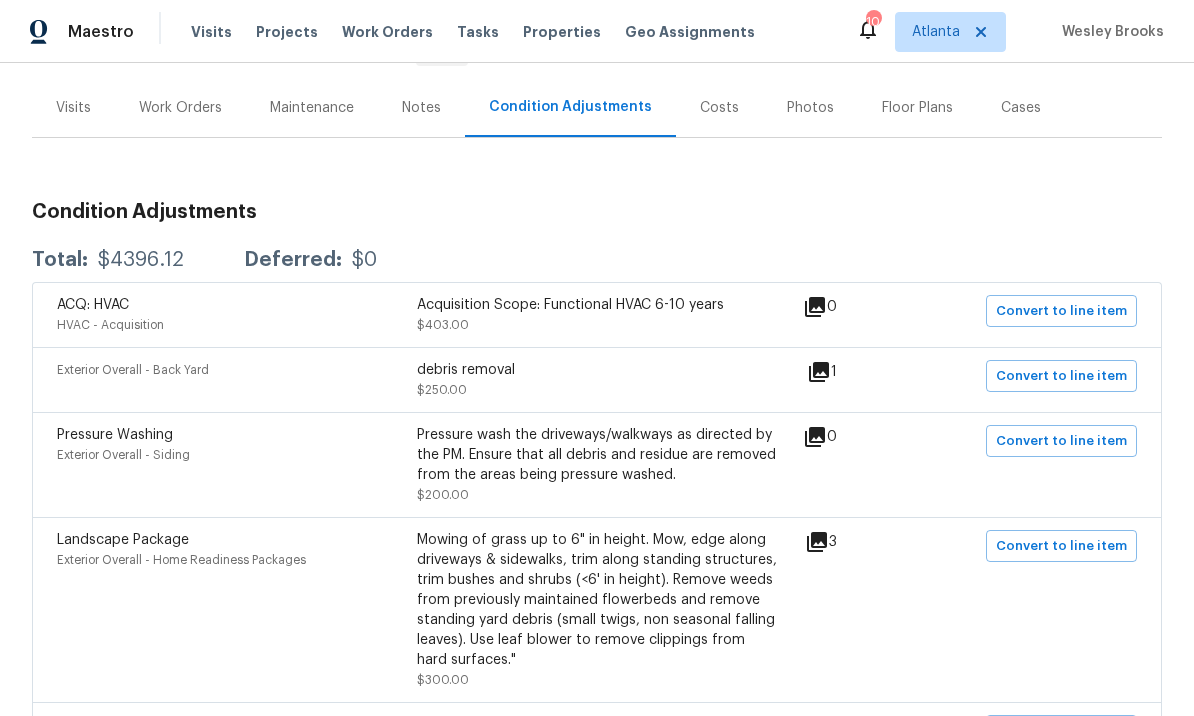 scroll, scrollTop: 273, scrollLeft: 0, axis: vertical 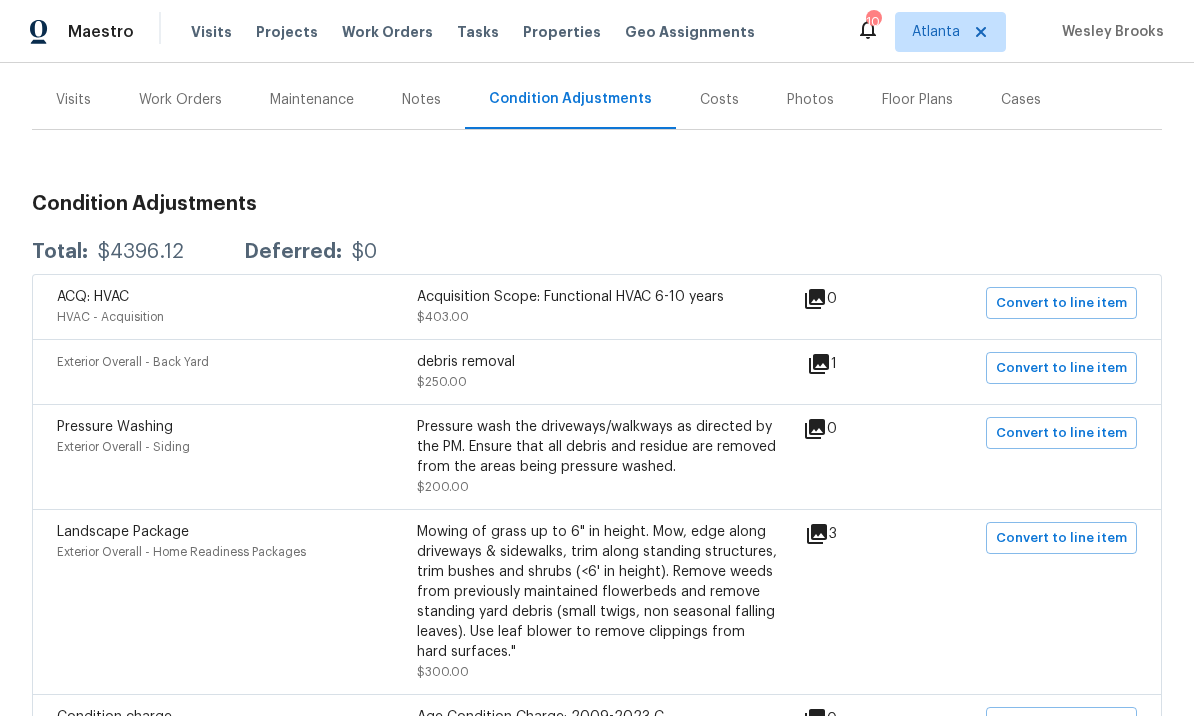 click 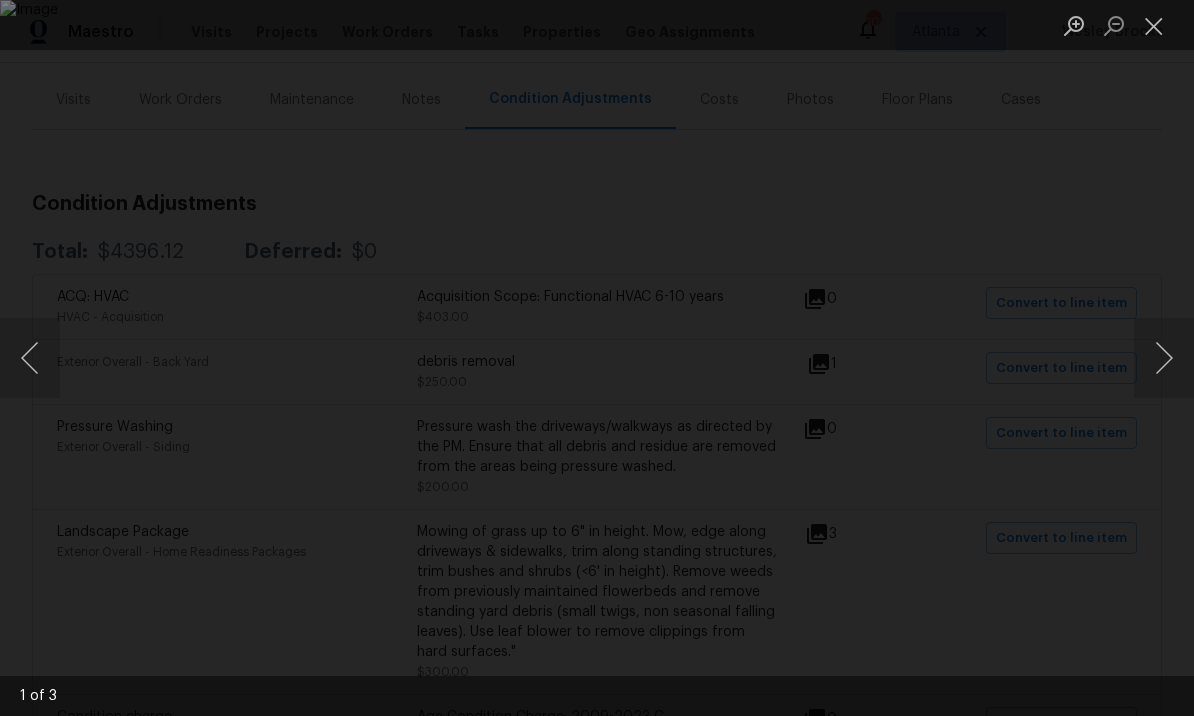 click at bounding box center [1164, 358] 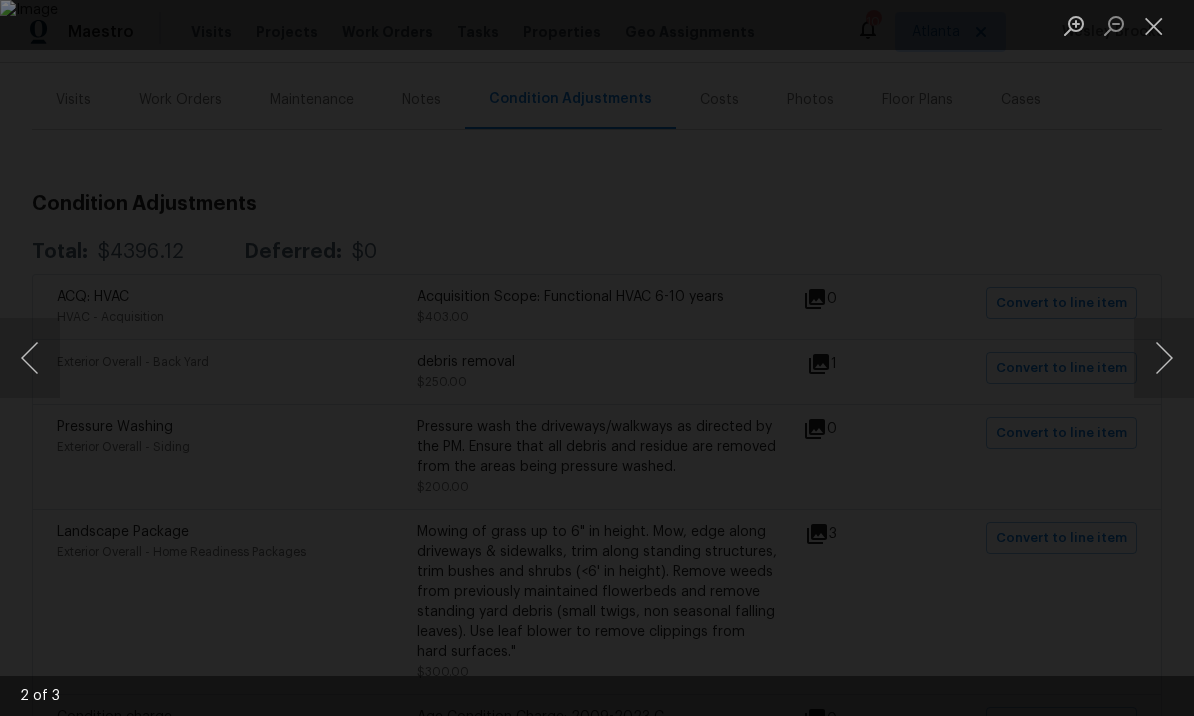 click at bounding box center [1164, 358] 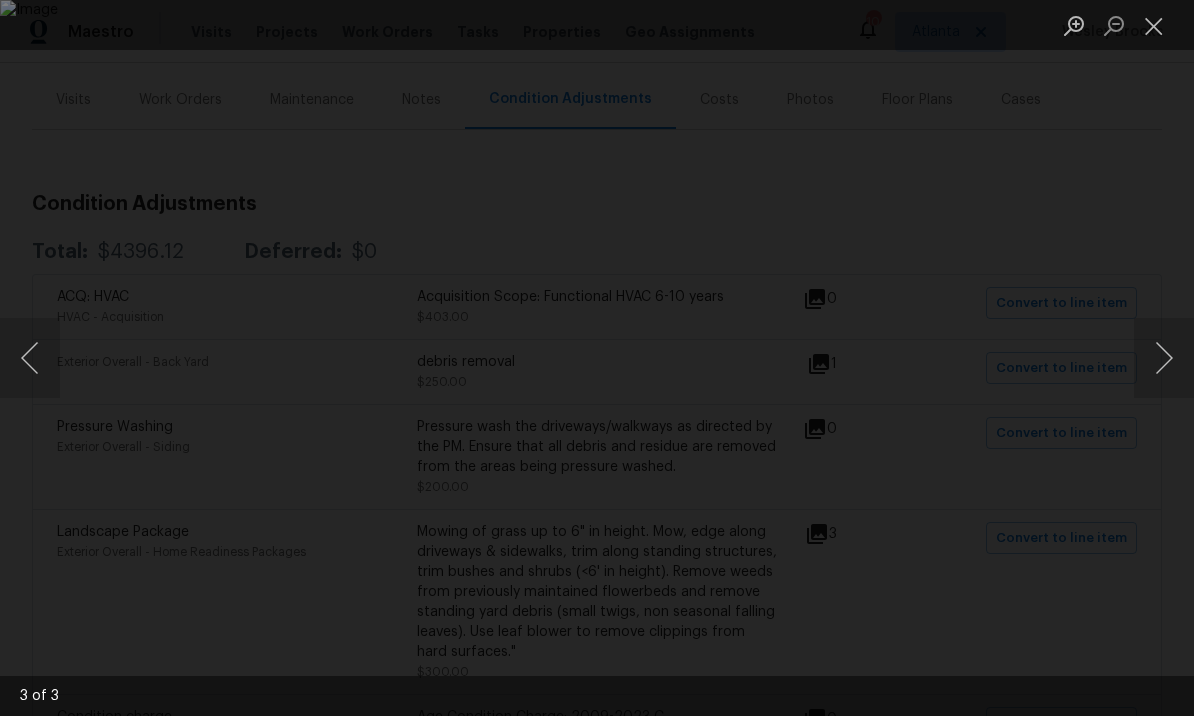 click at bounding box center (1164, 358) 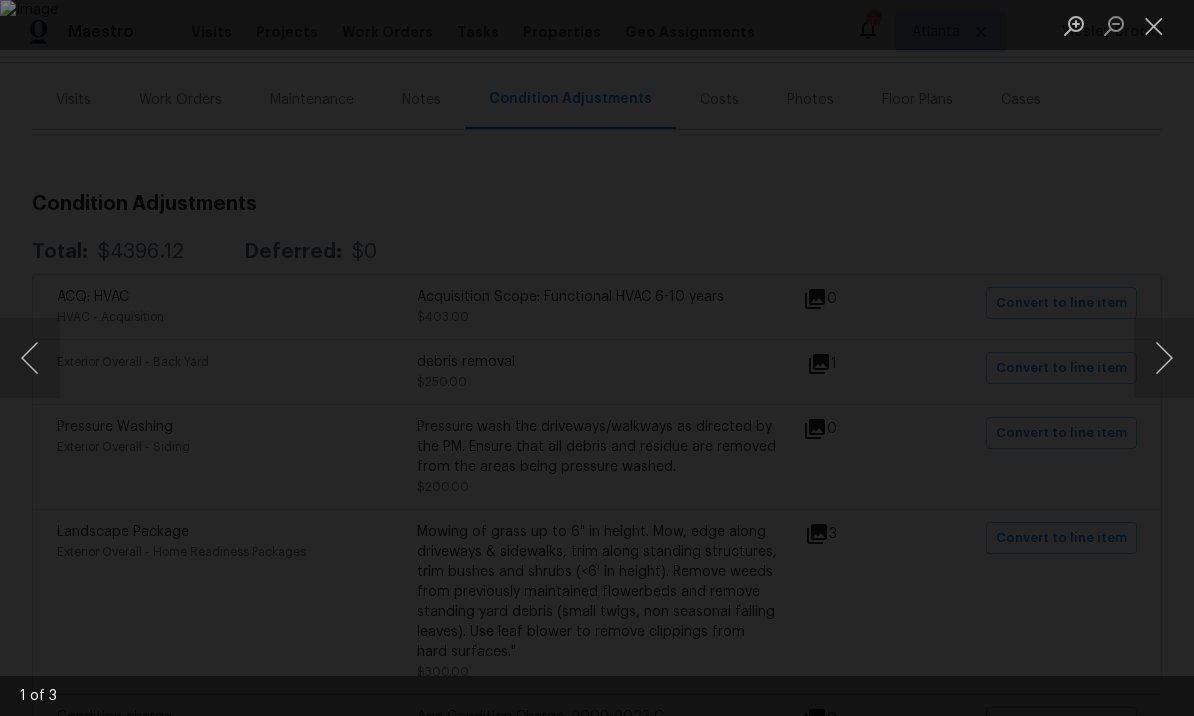 click at bounding box center [1164, 358] 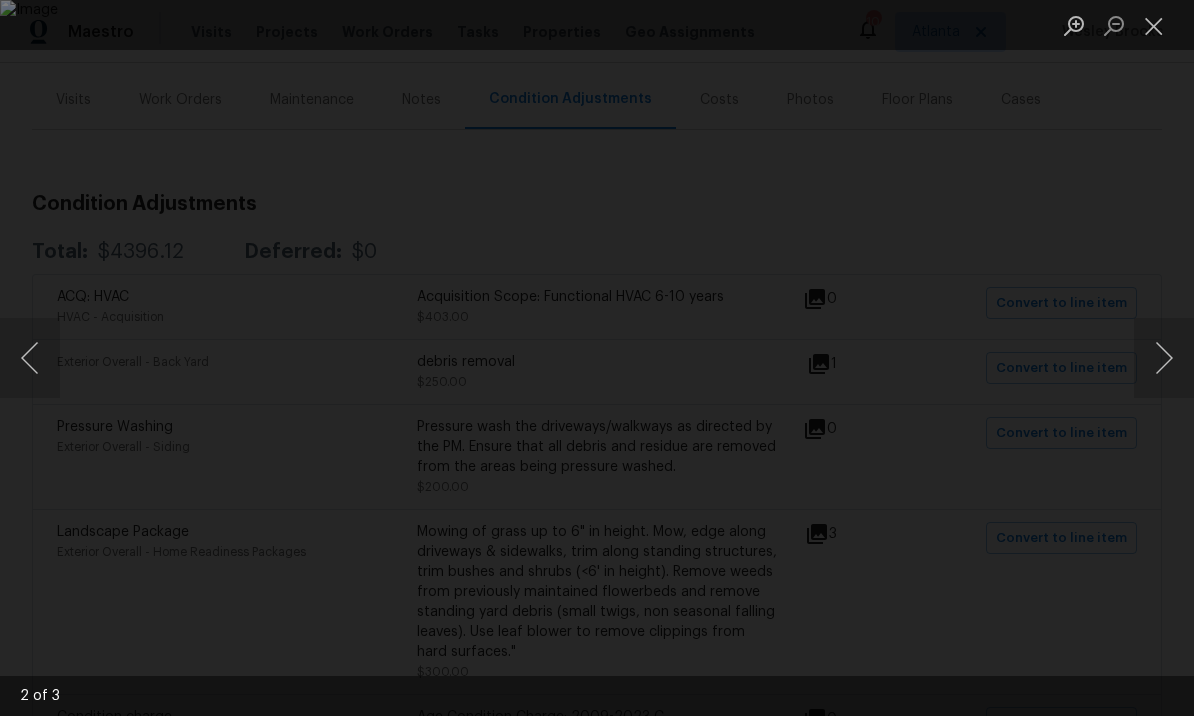 click at bounding box center [1164, 358] 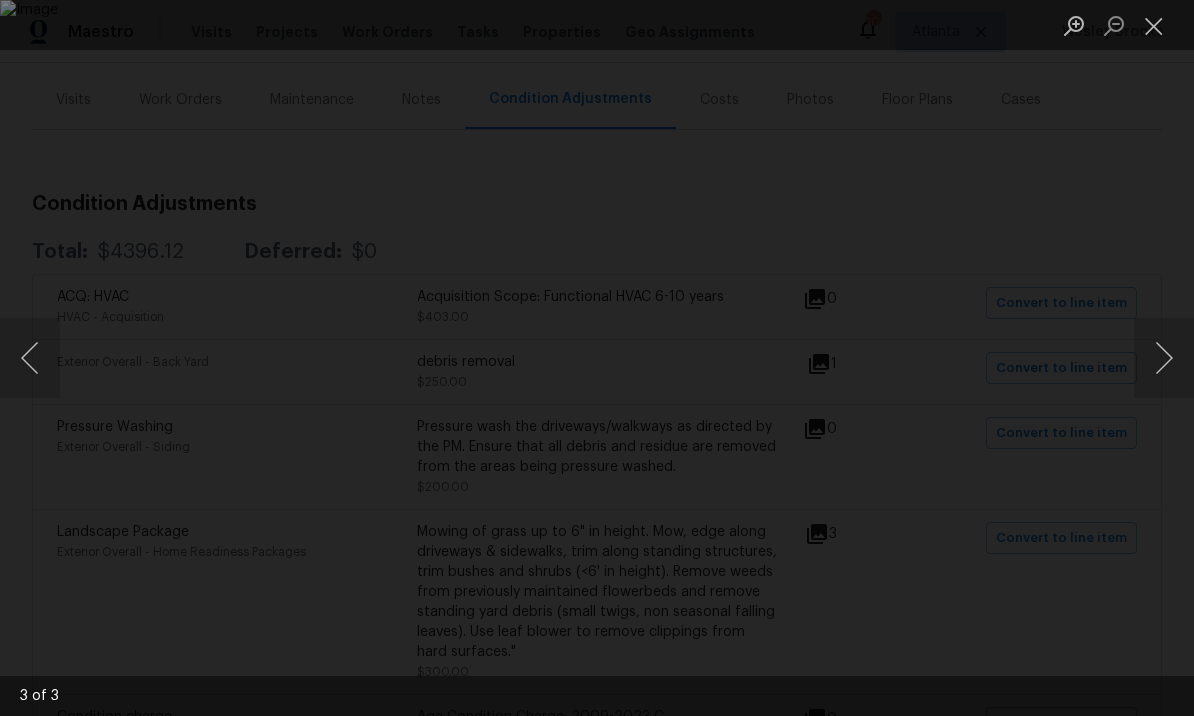 click at bounding box center (1154, 25) 